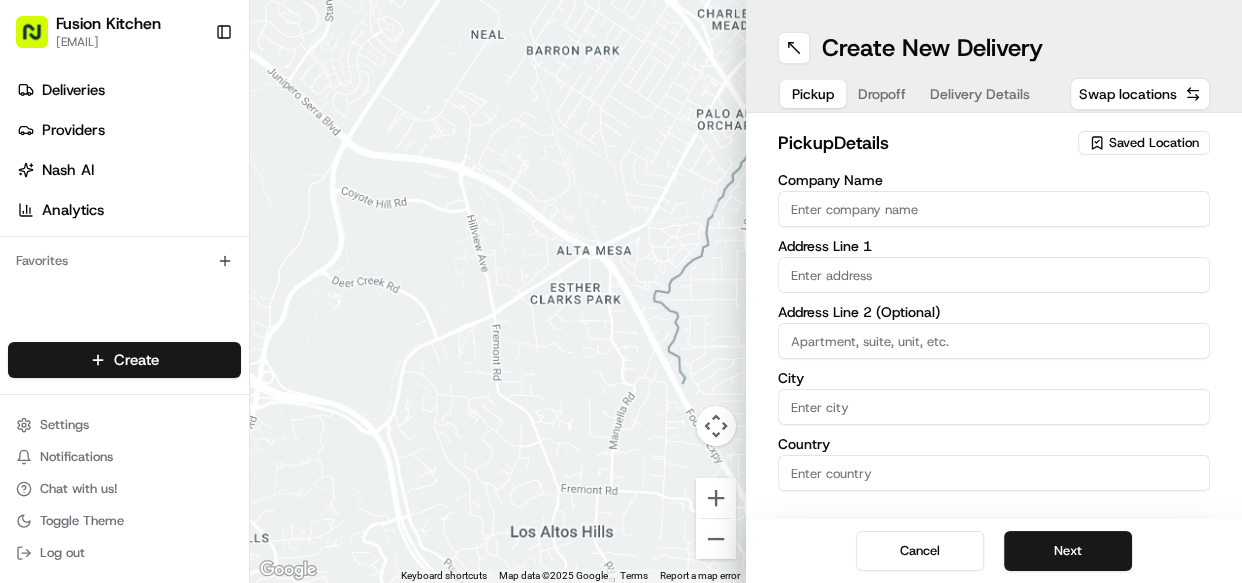 scroll, scrollTop: 0, scrollLeft: 0, axis: both 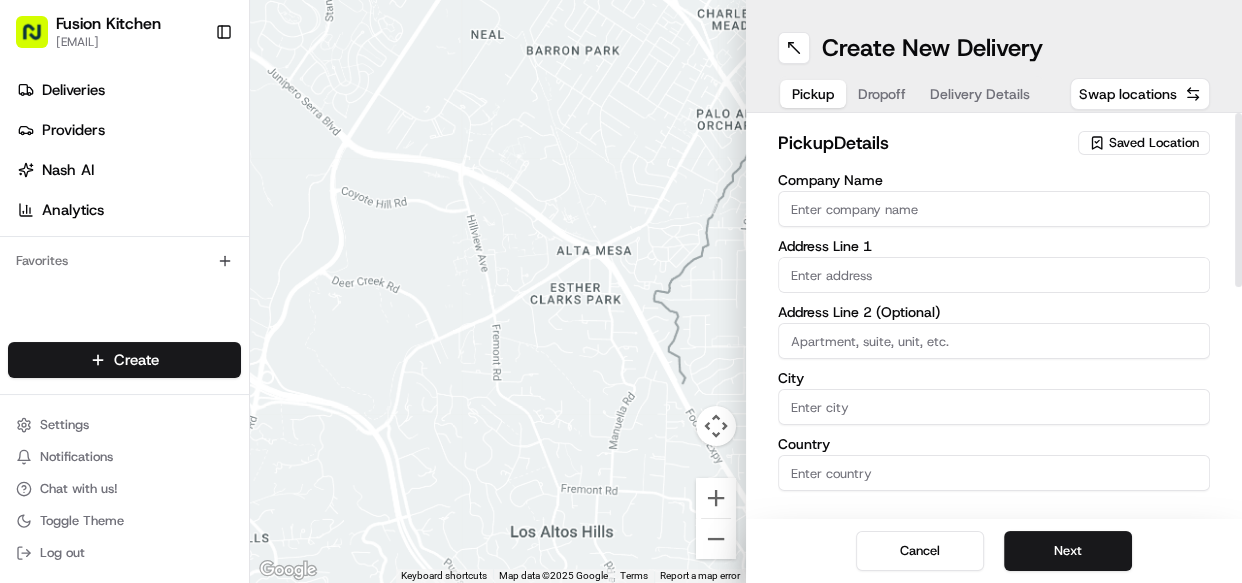click on "Company Name" at bounding box center [994, 209] 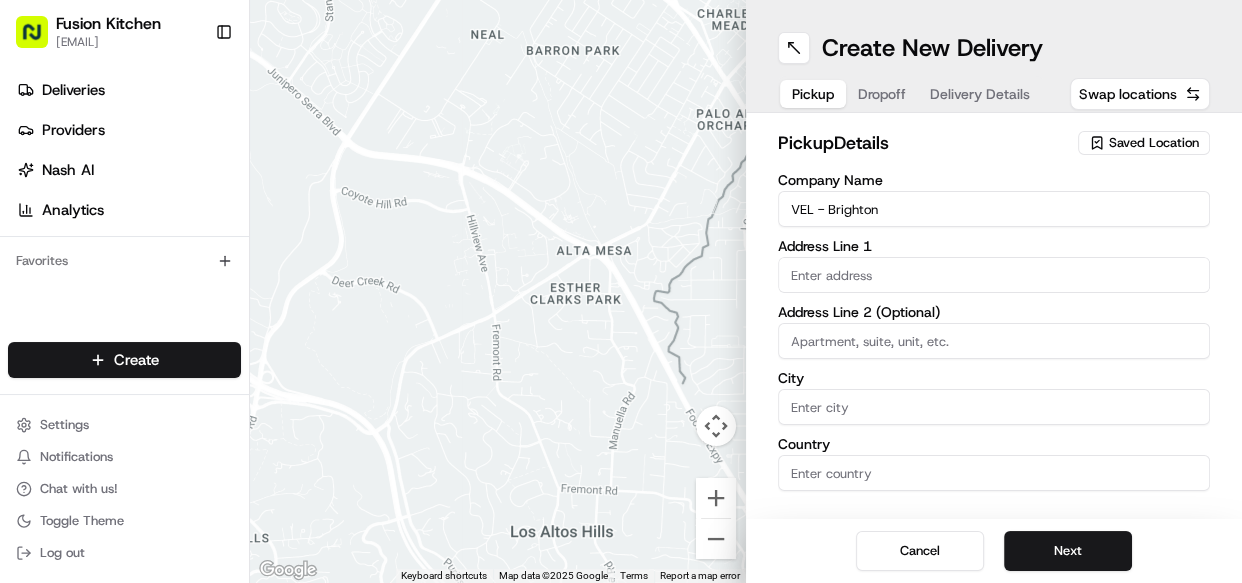 type on "VEL - Brighton" 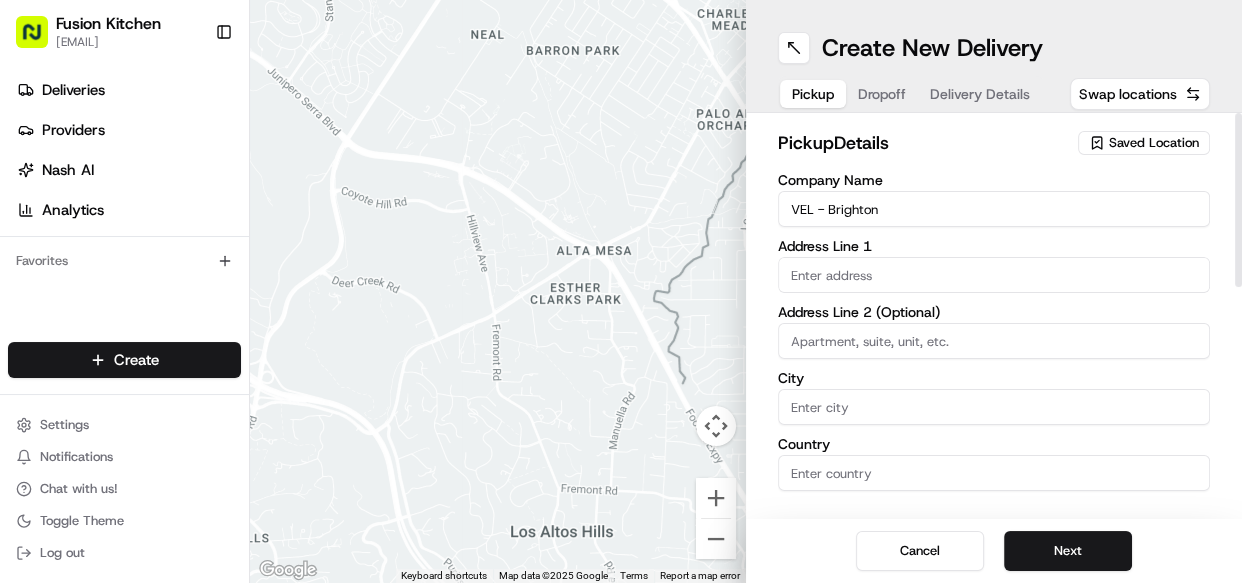 click at bounding box center (994, 275) 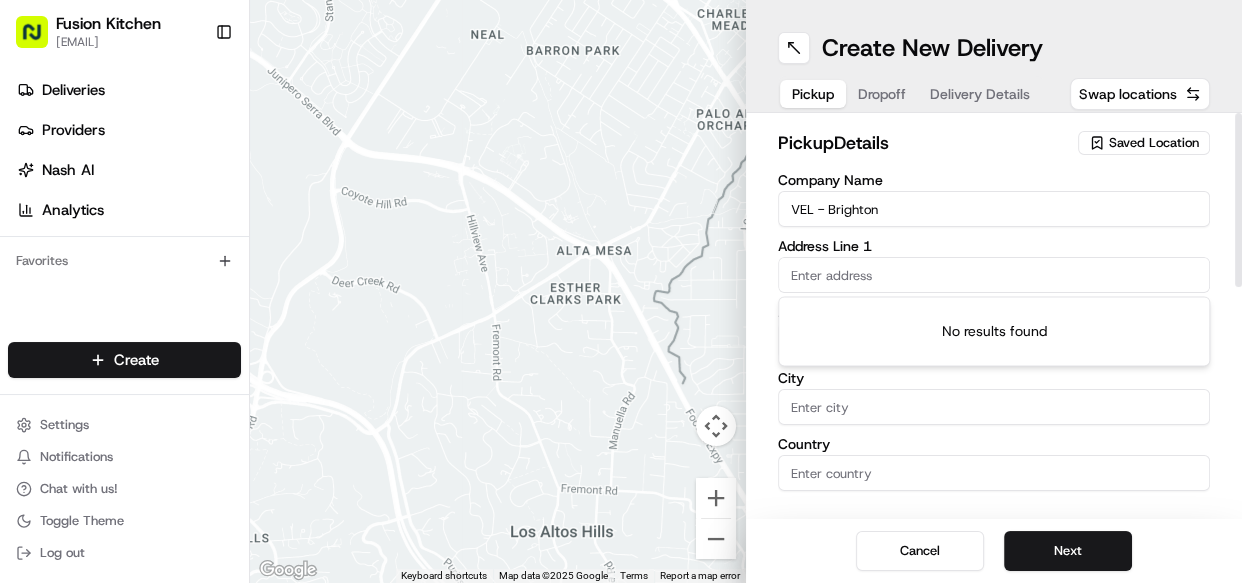 paste on "[NUMBER] [STREET], [CITY], [STATE], [POSTAL_CODE]." 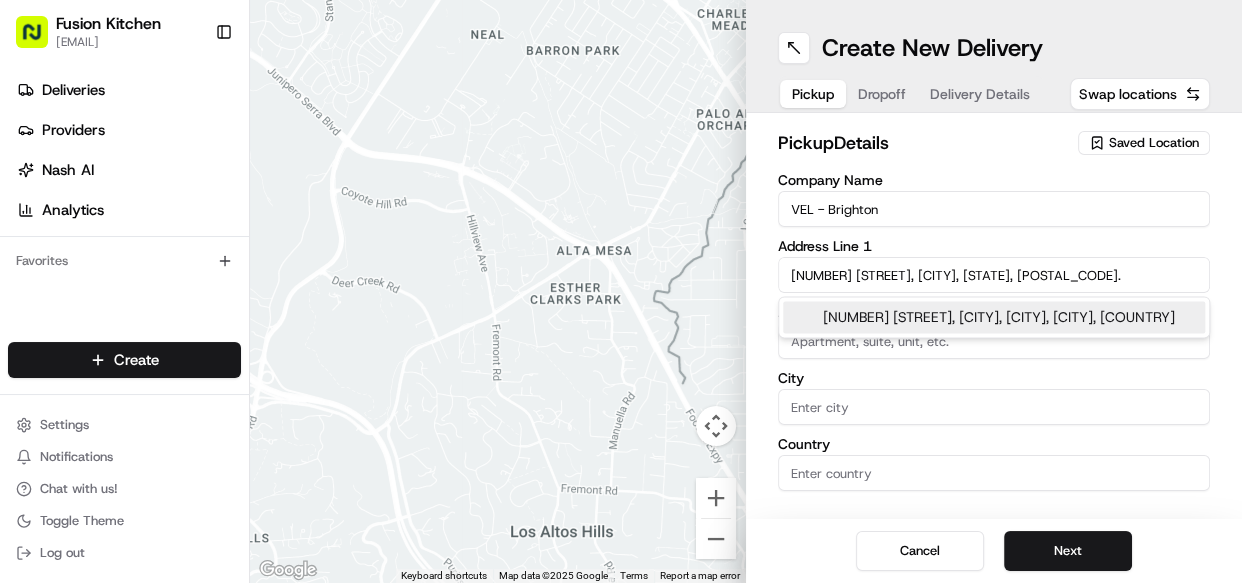click on "[NUMBER] [STREET], [CITY], [CITY], [CITY], [COUNTRY]" at bounding box center [994, 317] 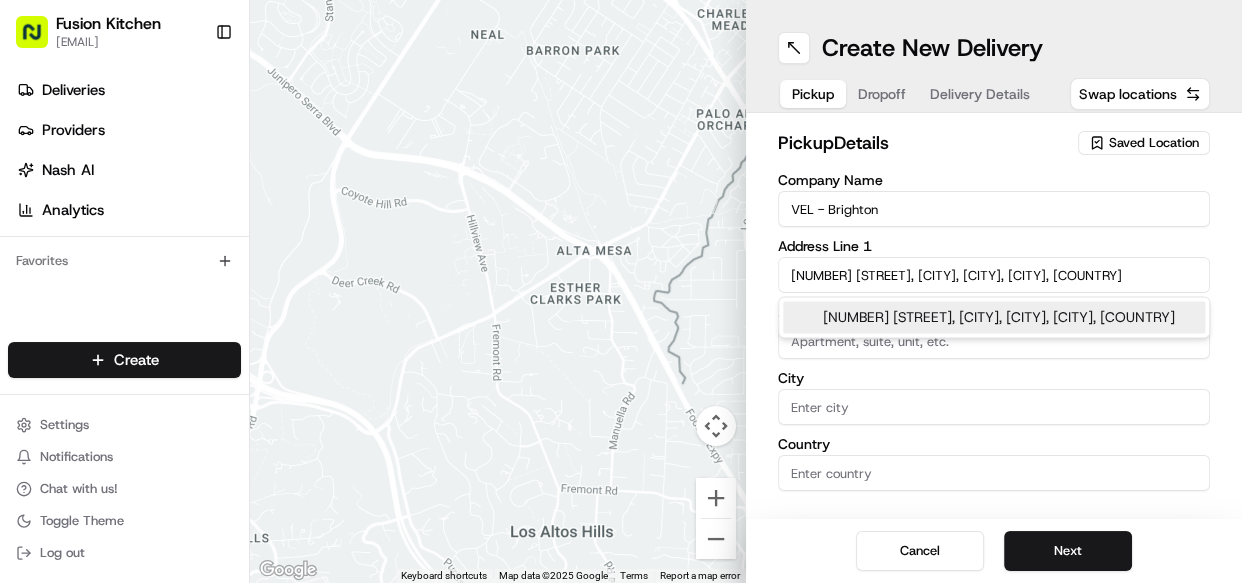 type on "[NUMBER] [STREET], [CITY], [CITY], [CITY] [POSTAL_CODE], [COUNTRY]" 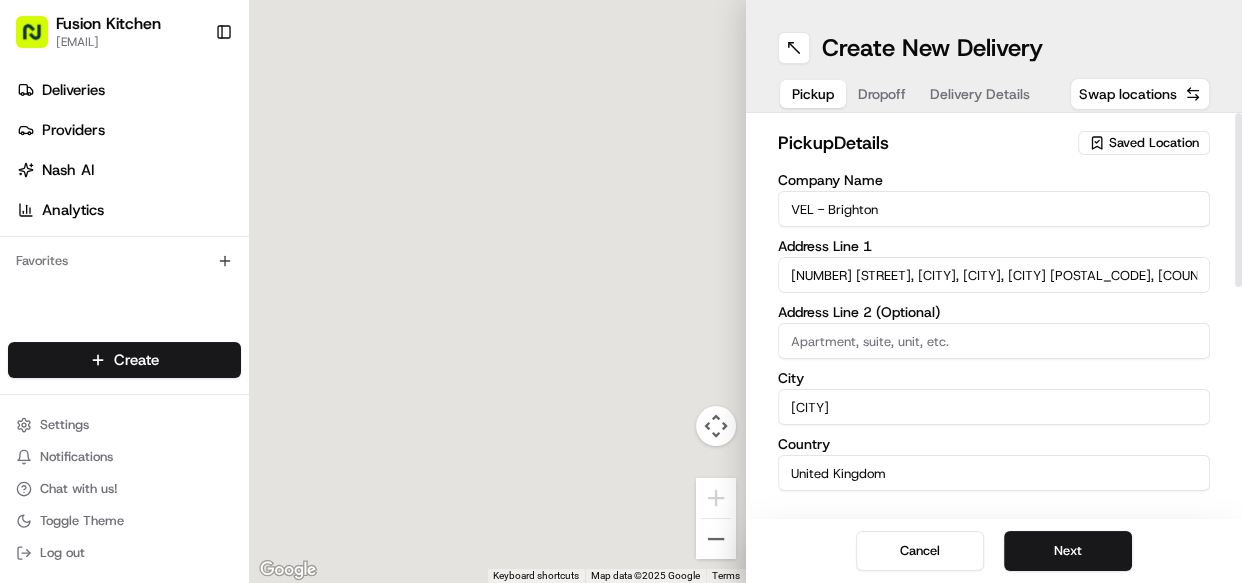 type on "[NUMBER] [STREET]" 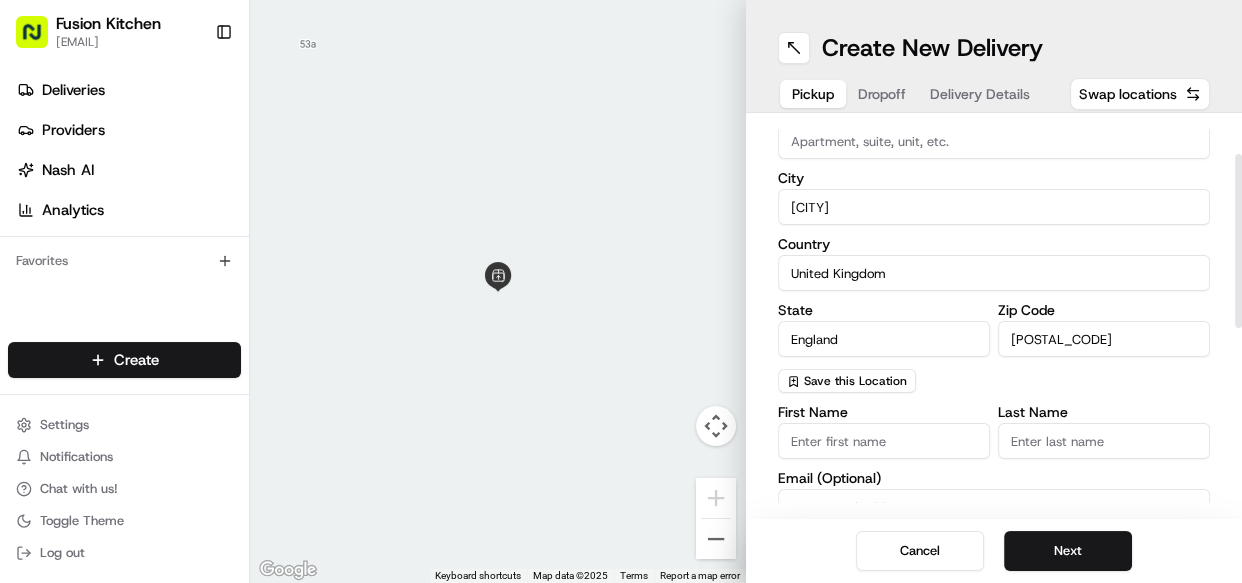 scroll, scrollTop: 272, scrollLeft: 0, axis: vertical 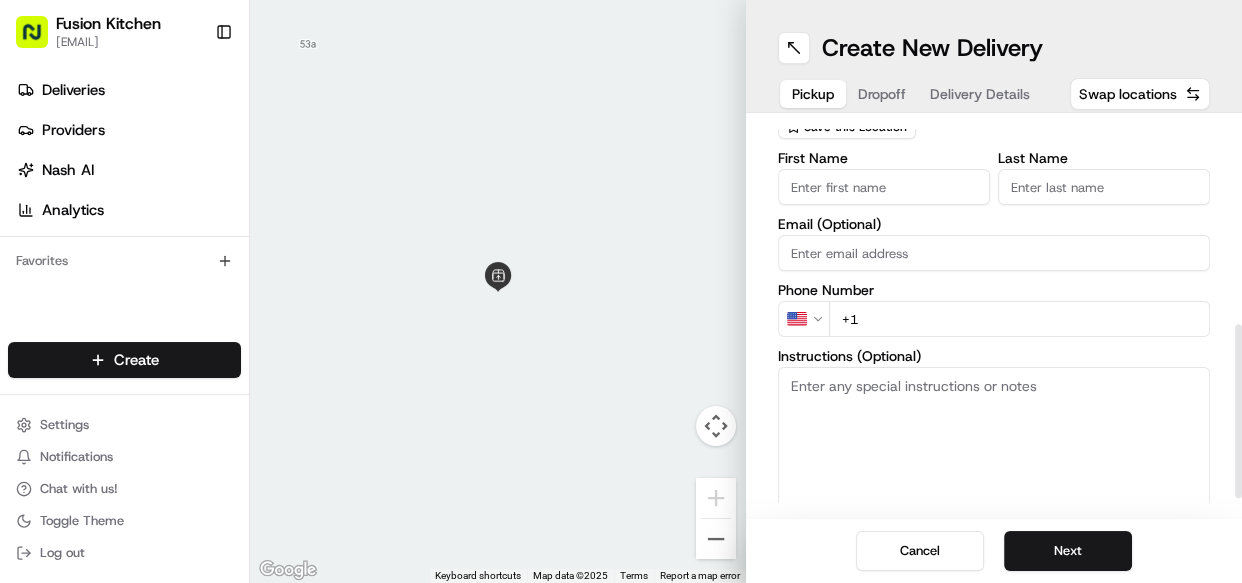 click on "Fusion Kitchen [EMAIL] Toggle Sidebar Deliveries Providers Nash AI Analytics Favorites Main Menu Members & Organization Organization Users Roles Preferences Customization Tracking Orchestration Automations Dispatch Strategy Locations Pickup Locations Dropoff Locations Billing Billing Refund Requests Integrations Notification Triggers Webhooks API Keys Request Logs Create Settings Notifications Chat with us! Toggle Theme Log out ← Move left → Move right ↑ Move up ↓ Move down + Zoom in - Zoom out Home Jump left by 75% End Jump right by 75% Page Up Jump up by 75% Page Down Jump down by 75% Keyboard shortcuts Map Data Map data ©2025 Google Map data ©2025 Google 200 m Click to toggle between metric and imperial units Terms Report a map error Create New Delivery Pickup Dropoff Delivery Details Swap locations pickup Details Saved Location Company Name VEL - [CITY] Address Line 1 [NUMBER] [STREET] Address Line 2 (Optional) City [CITY] Country United Kingdom State England [PHONE]" at bounding box center (621, 291) 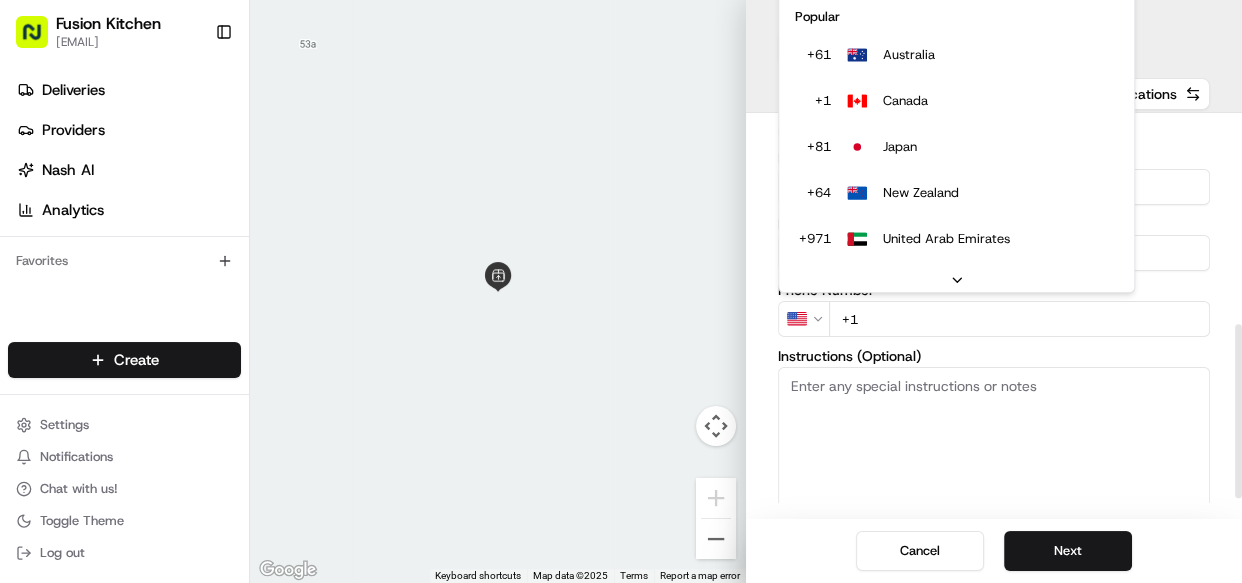 scroll, scrollTop: 85, scrollLeft: 0, axis: vertical 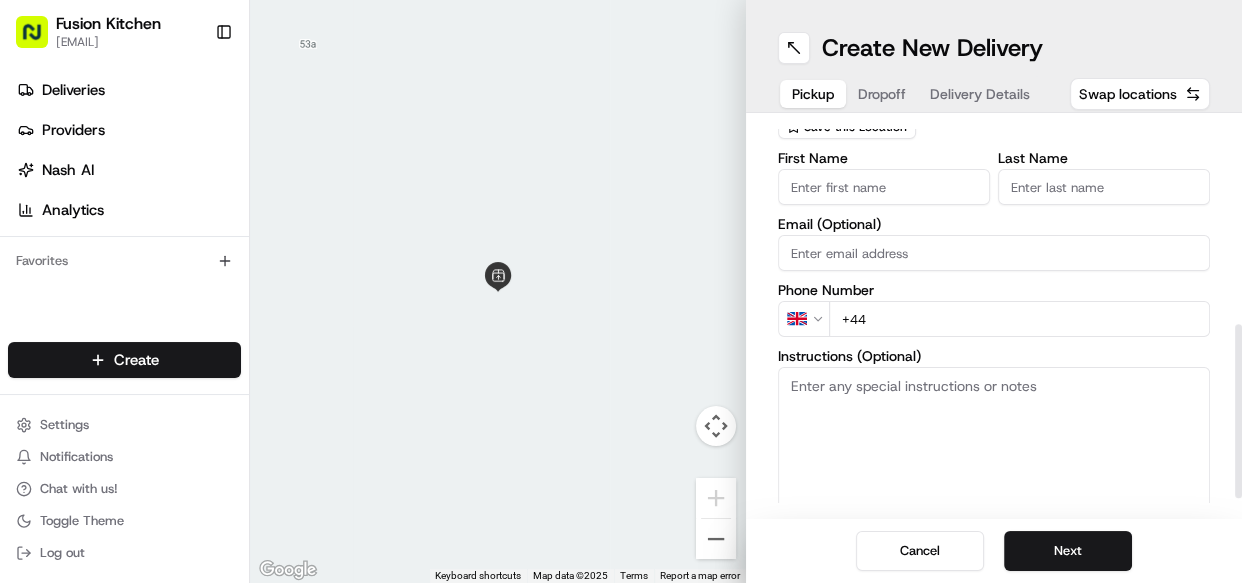 click on "+44" at bounding box center [1019, 319] 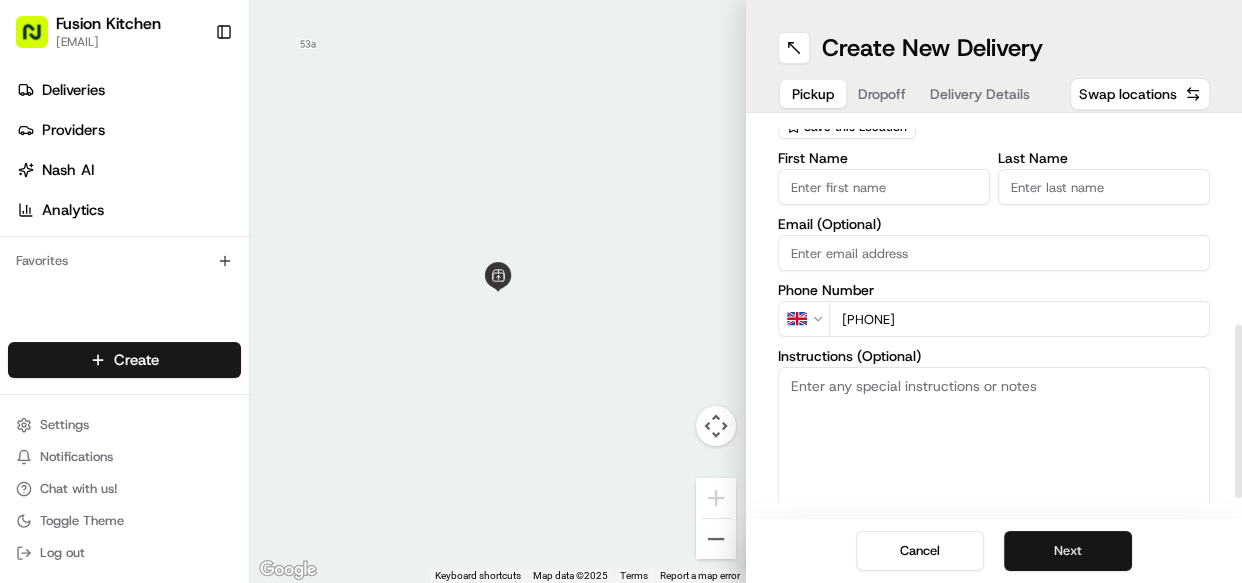 type on "[PHONE]" 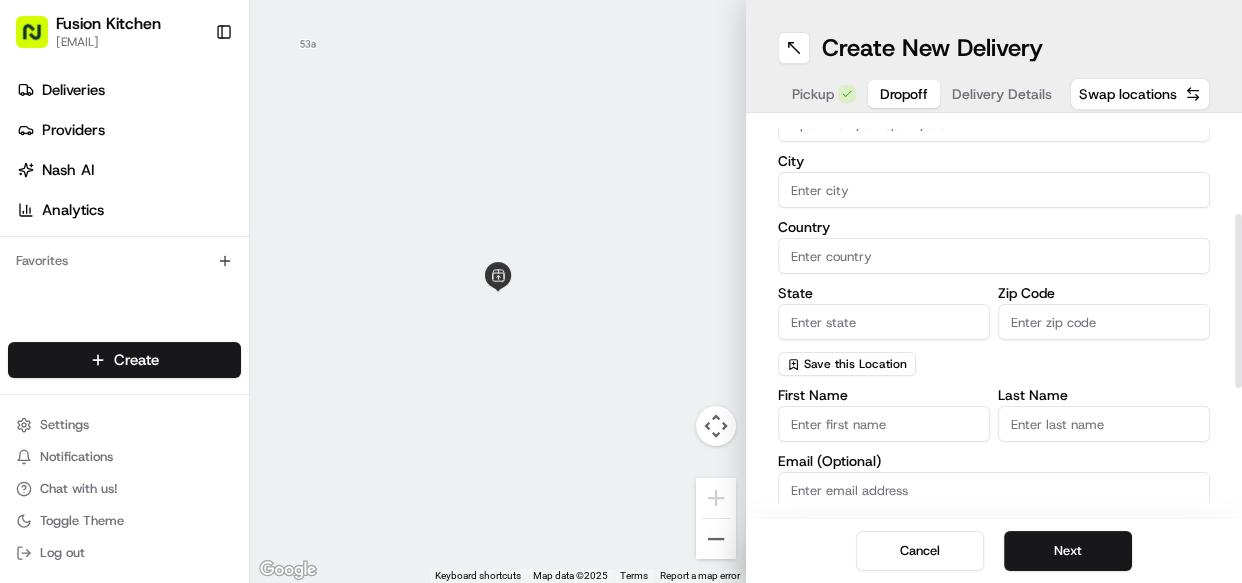 scroll, scrollTop: 181, scrollLeft: 0, axis: vertical 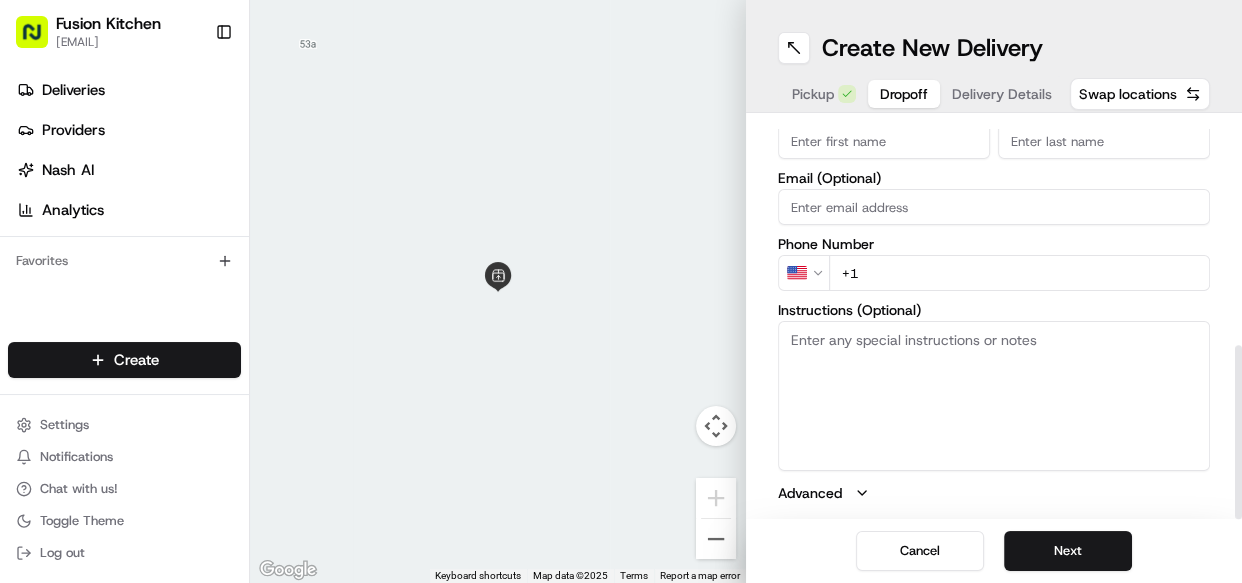 click on "Instructions (Optional)" at bounding box center [994, 396] 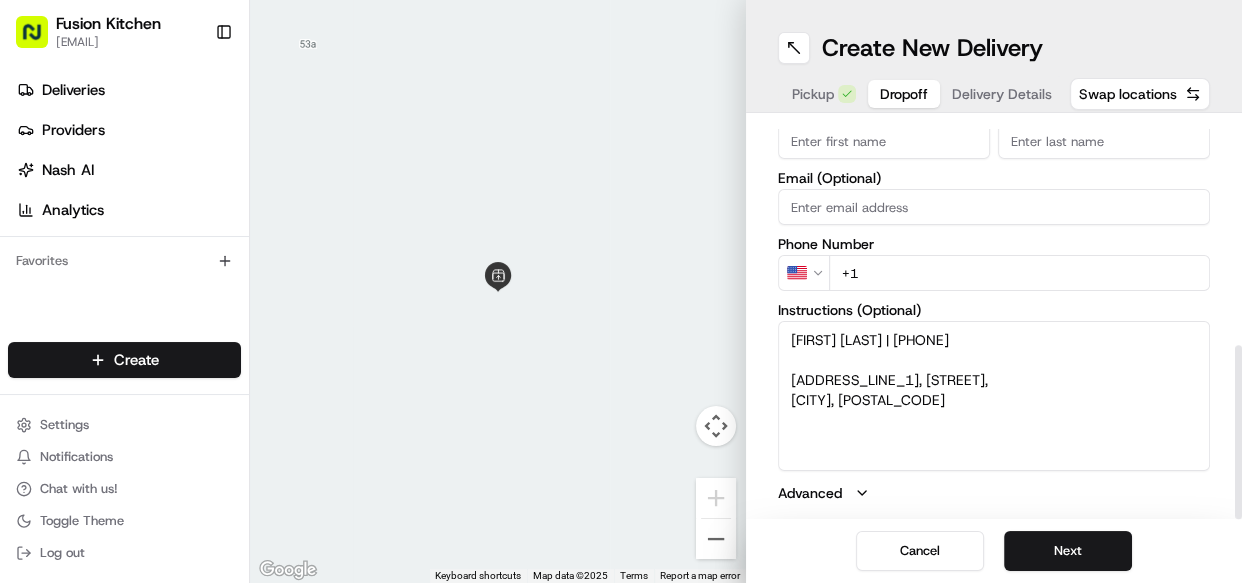 drag, startPoint x: 977, startPoint y: 344, endPoint x: 861, endPoint y: 335, distance: 116.34862 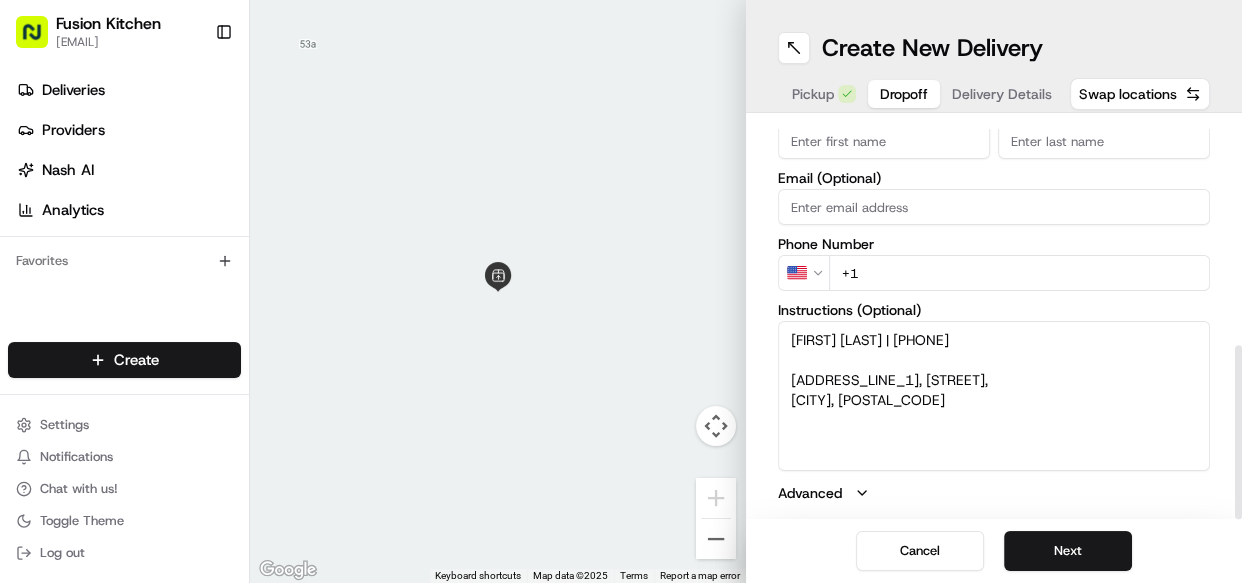 type on "[FIRST] [LAST] | [PHONE]
[ADDRESS_LINE_1], [STREET],
[CITY], [POSTAL_CODE]" 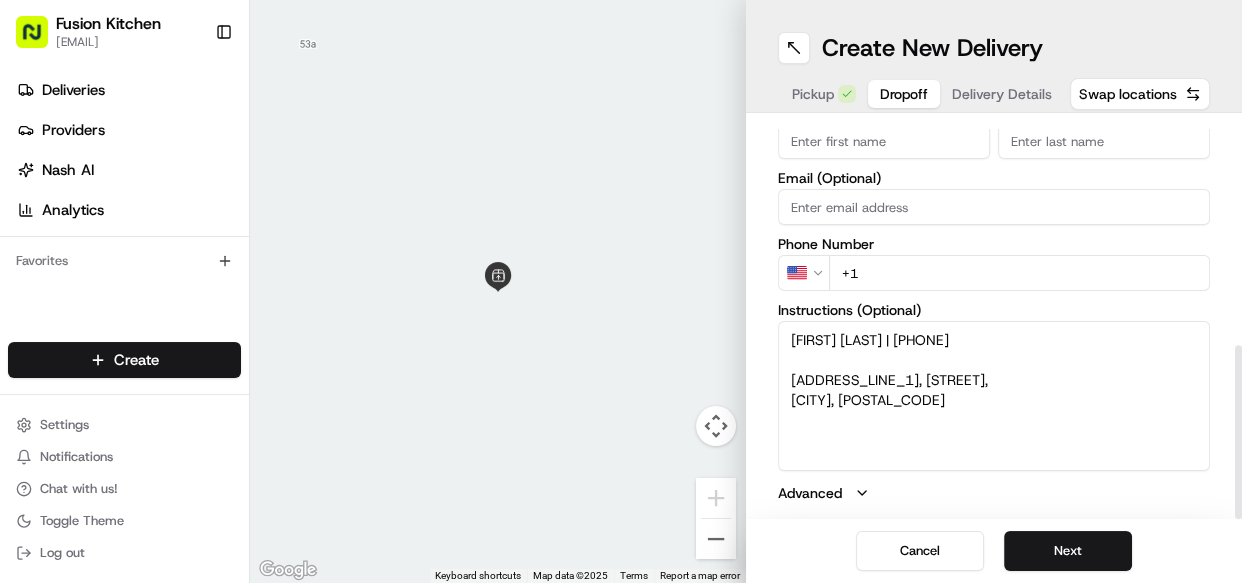 click on "Fusion Kitchen [EMAIL] Toggle Sidebar Deliveries Providers Nash AI Analytics Favorites Main Menu Members & Organization Organization Users Roles Preferences Customization Tracking Orchestration Automations Dispatch Strategy Locations Pickup Locations Dropoff Locations Billing Billing Refund Requests Integrations Notification Triggers Webhooks API Keys Request Logs Create Settings Notifications Chat with us! Toggle Theme Log out ← Move left → Move right ↑ Move up ↓ Move down + Zoom in - Zoom out Home Jump left by 75% End Jump right by 75% Page Up Jump up by 75% Page Down Jump down by 75% Keyboard shortcuts Map Data Map data ©2025 Map data ©2025 1 m Click to toggle between metric and imperial units Terms Report a map error Create New Delivery Pickup Dropoff Delivery Details Swap locations dropoff Details Saved Location Company Name Address Line 1 Address Line 2 (Optional) City Country State Zip Code Save this Location First Name [FIRST] Last Name [LAST] Email (Optional) US" at bounding box center [621, 291] 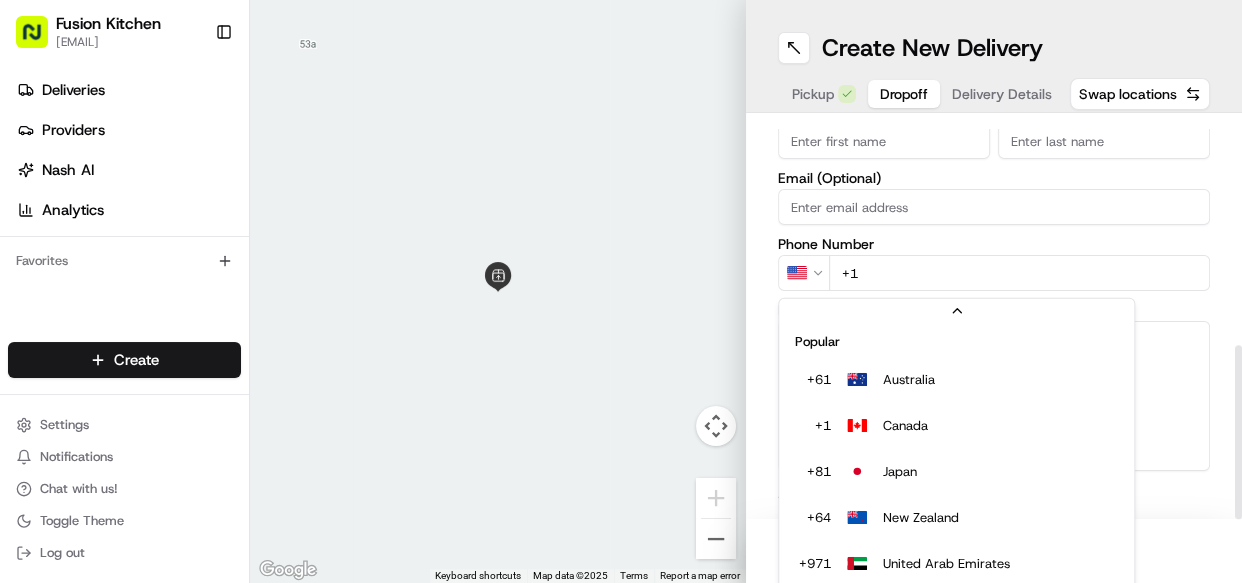 scroll, scrollTop: 85, scrollLeft: 0, axis: vertical 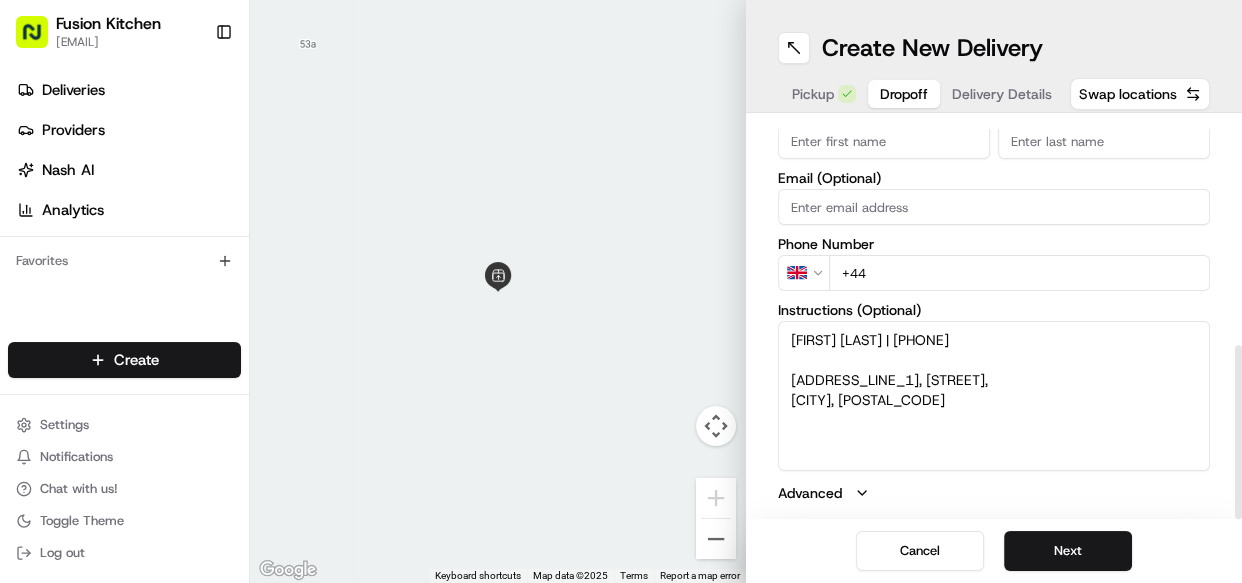 click on "+44" at bounding box center (1019, 273) 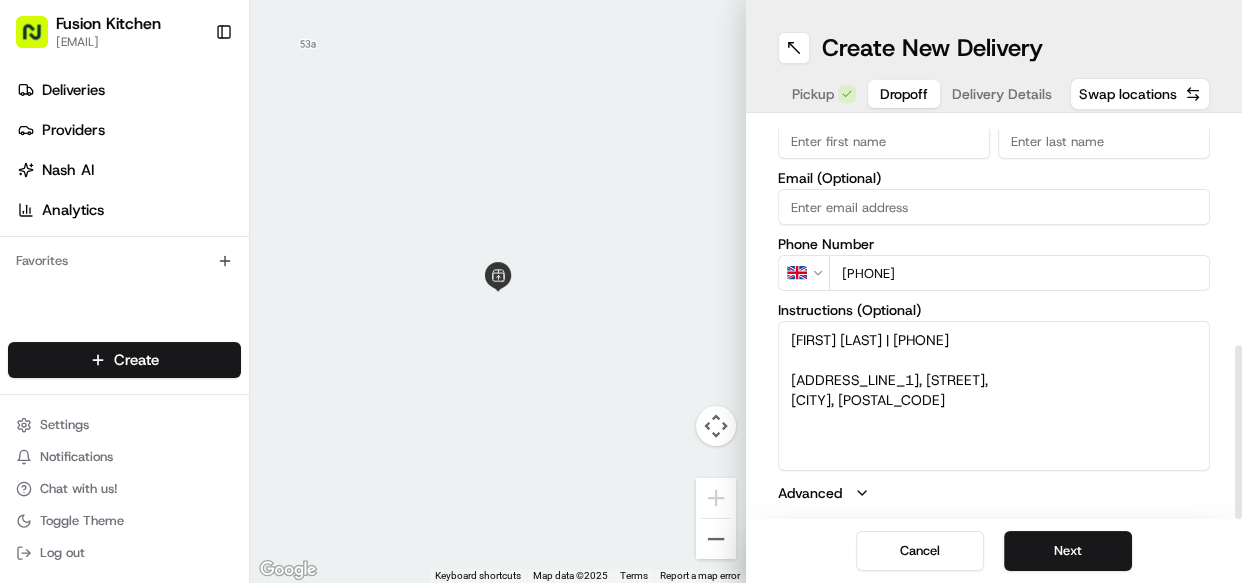 type on "[PHONE]" 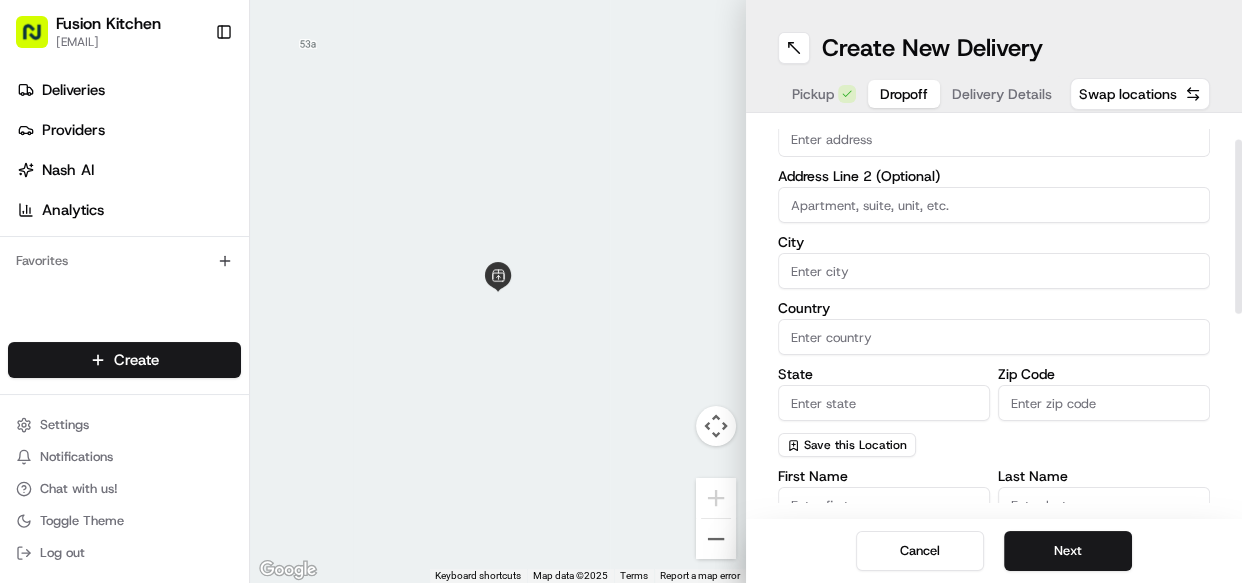 scroll, scrollTop: 0, scrollLeft: 0, axis: both 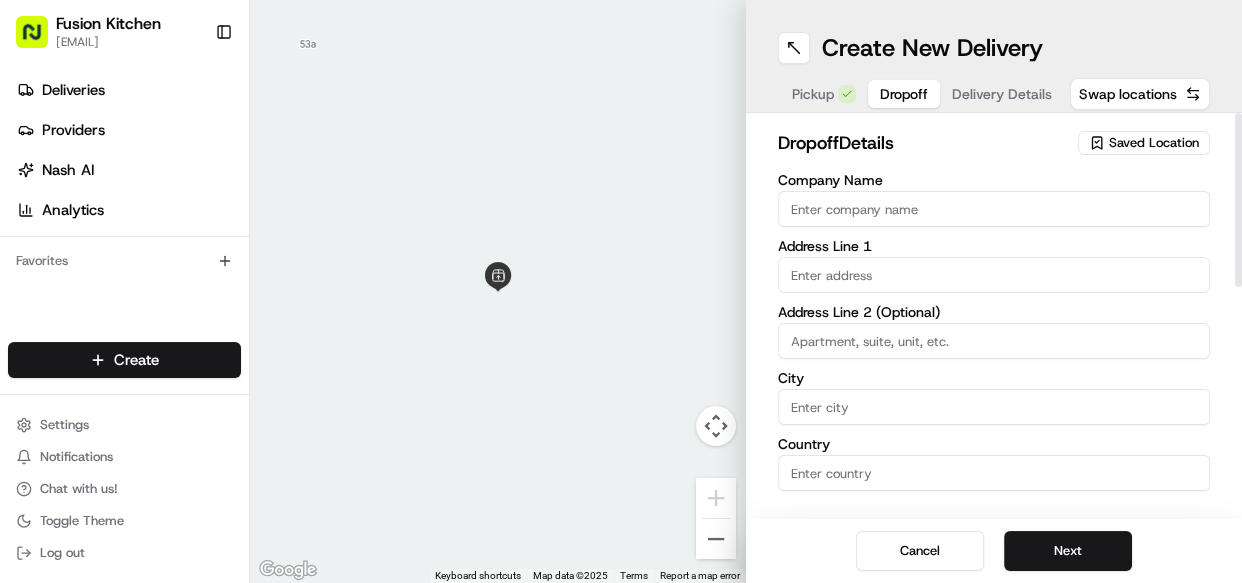 click on "Company Name" at bounding box center [994, 209] 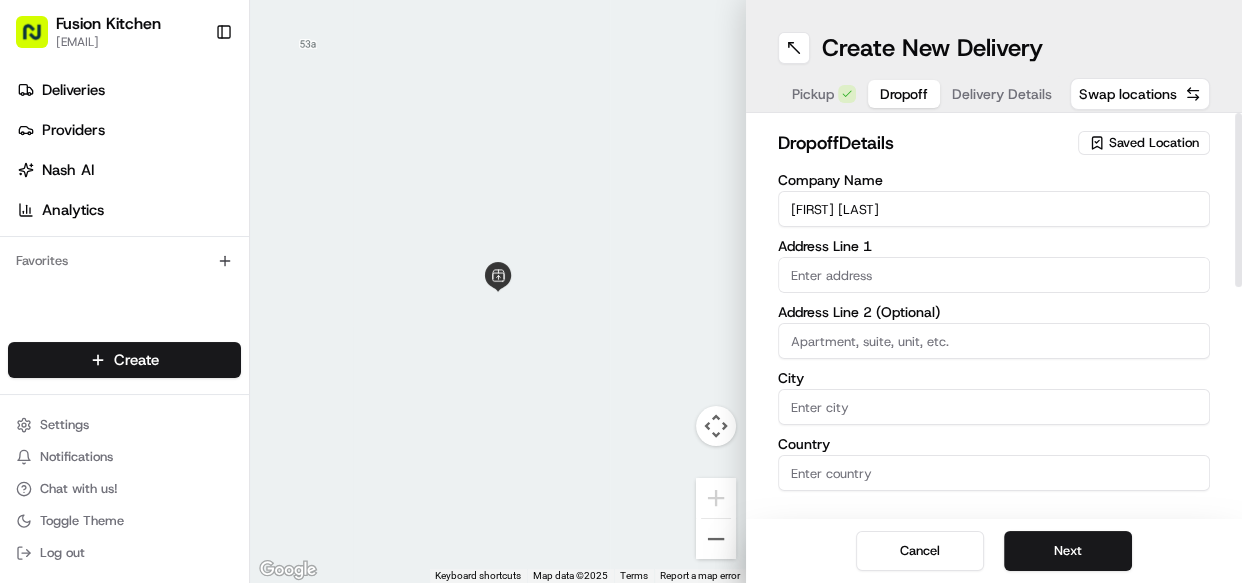 click on "[FIRST] [LAST]" at bounding box center (994, 209) 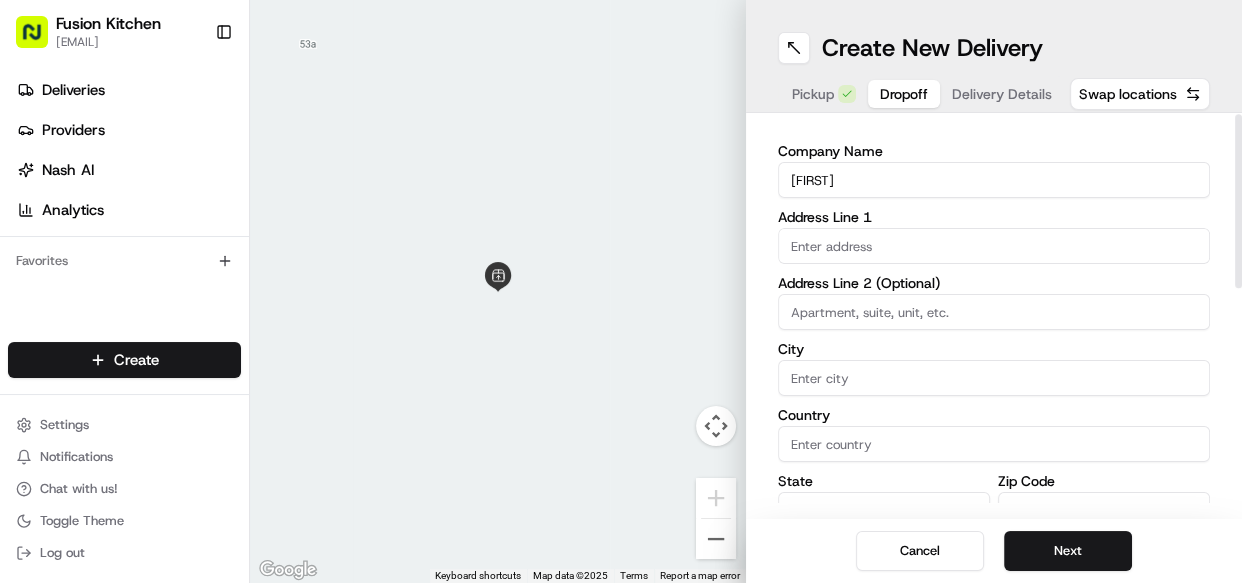 scroll, scrollTop: 0, scrollLeft: 0, axis: both 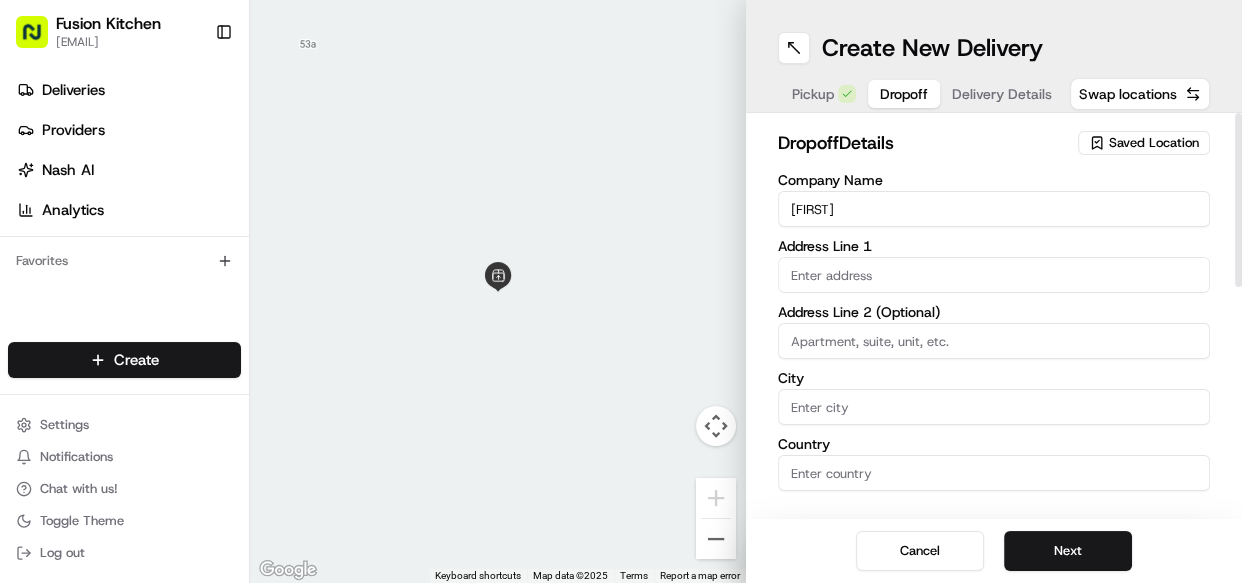 drag, startPoint x: 849, startPoint y: 209, endPoint x: 780, endPoint y: 210, distance: 69.00725 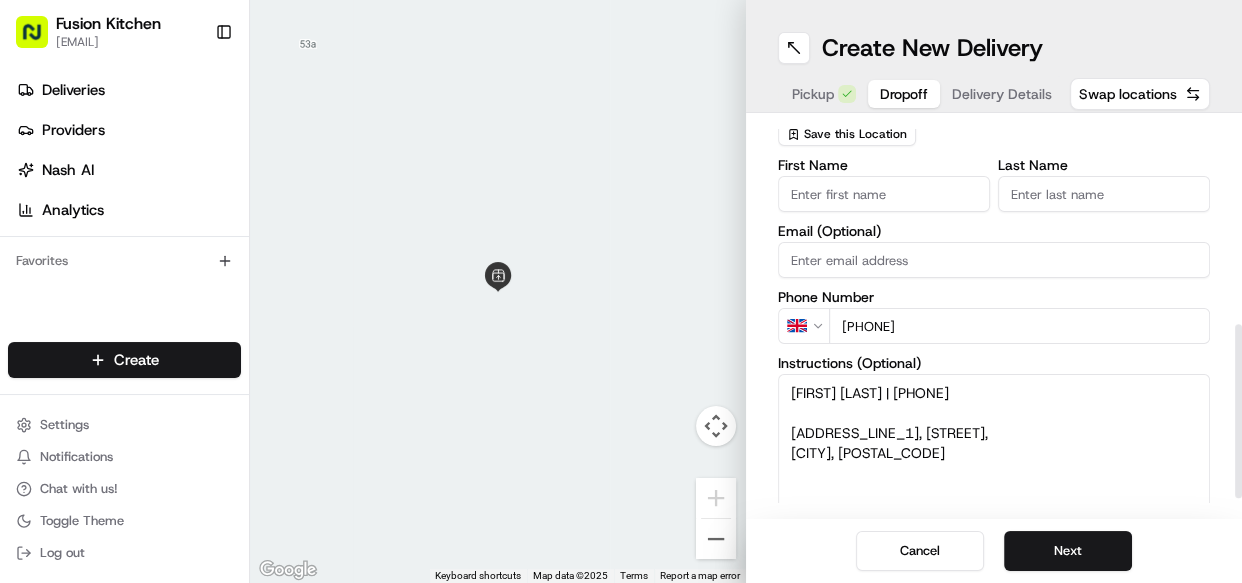 scroll, scrollTop: 454, scrollLeft: 0, axis: vertical 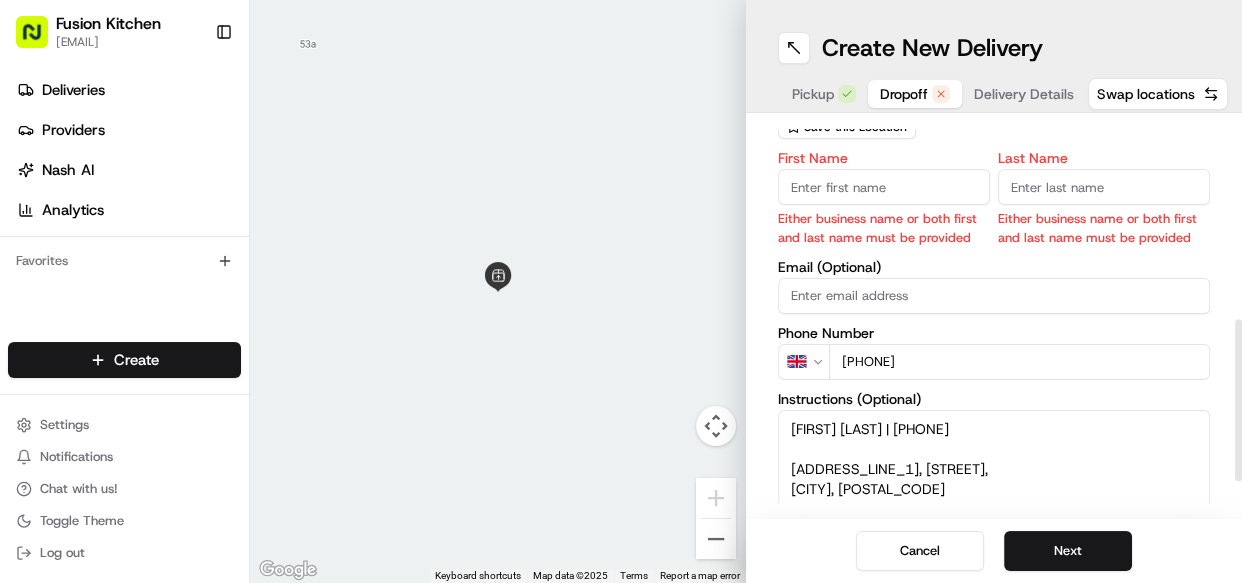 drag, startPoint x: 853, startPoint y: 387, endPoint x: 780, endPoint y: 401, distance: 74.330345 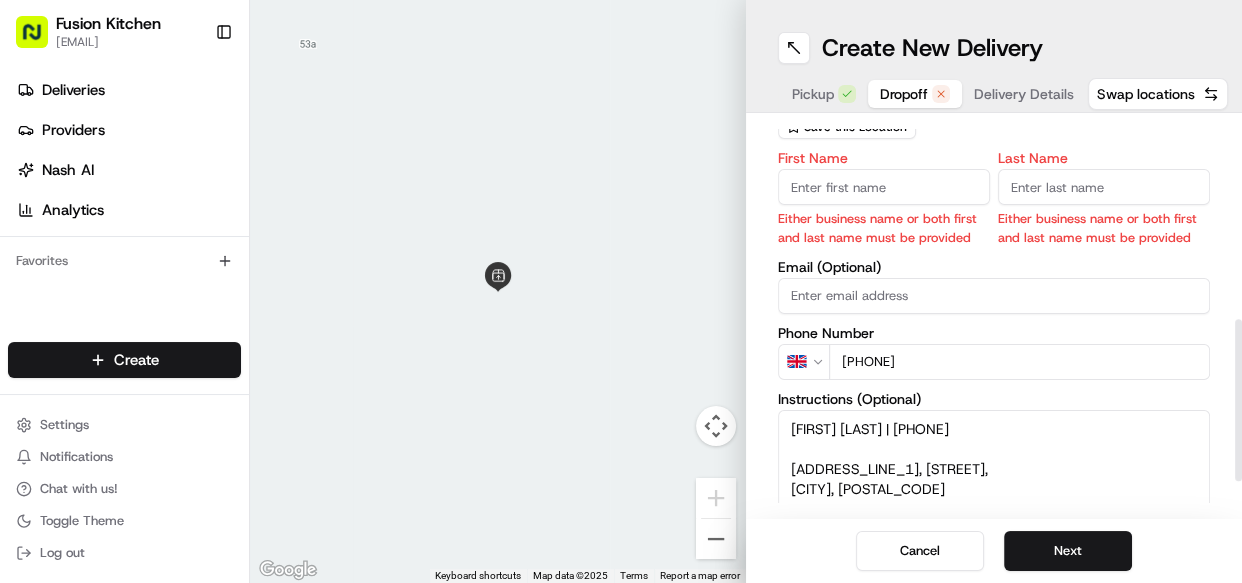 click on "Instructions (Optional) [FIRST] [LAST] | [PHONE]
[ADDRESS_LINE_1], [STREET],
[CITY], [POSTAL_CODE]" at bounding box center (994, 476) 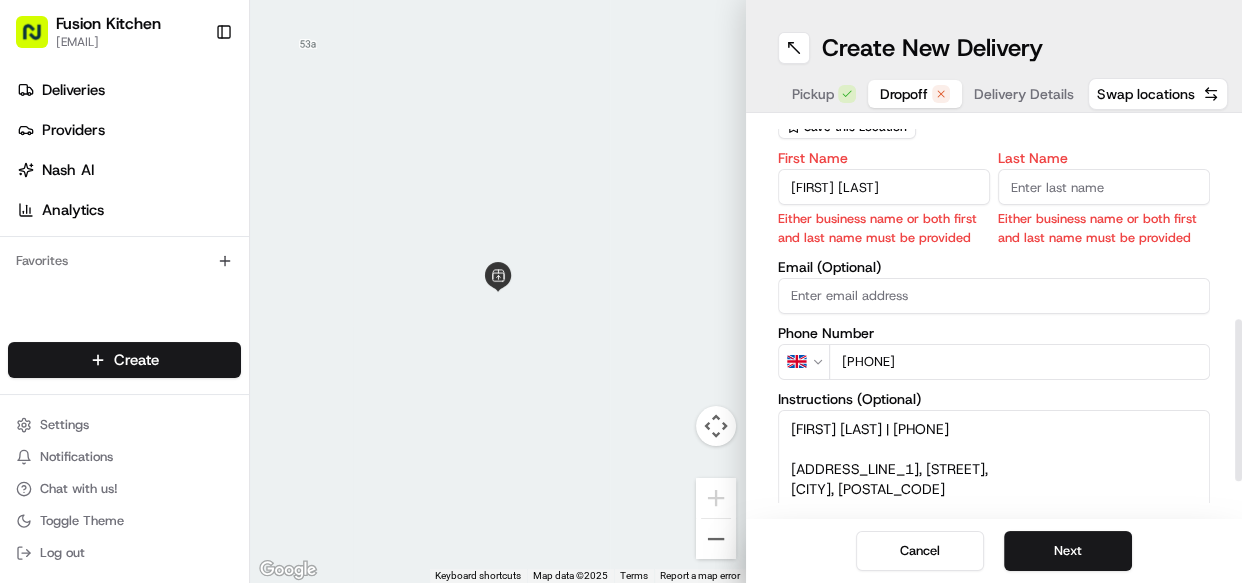 click on "[FIRST] [LAST]" at bounding box center [884, 187] 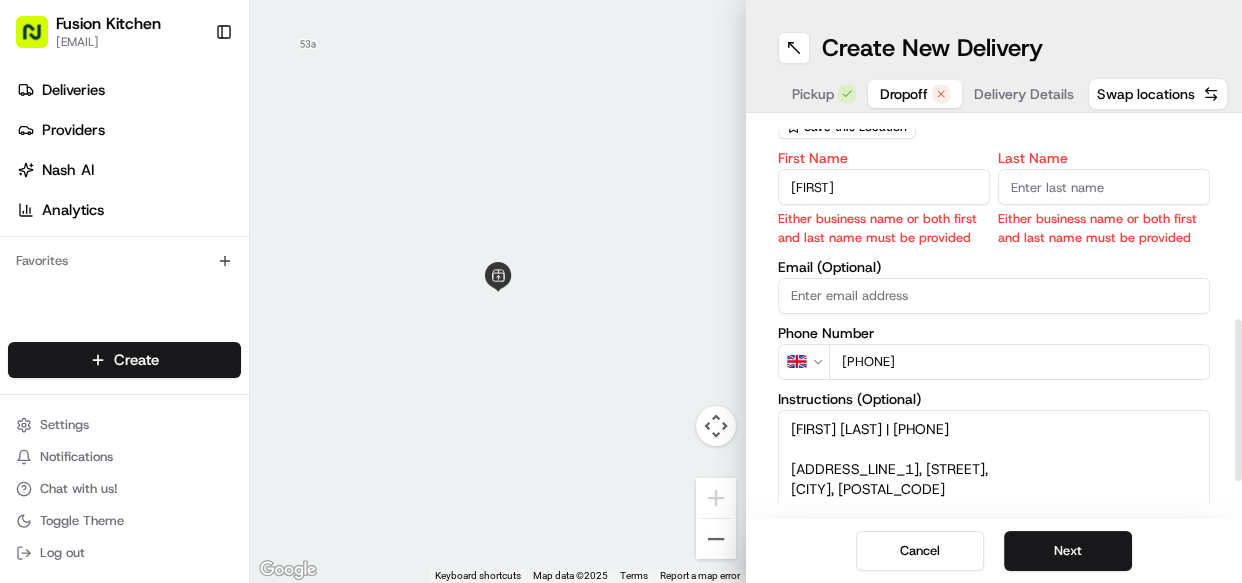 type on "[FIRST]" 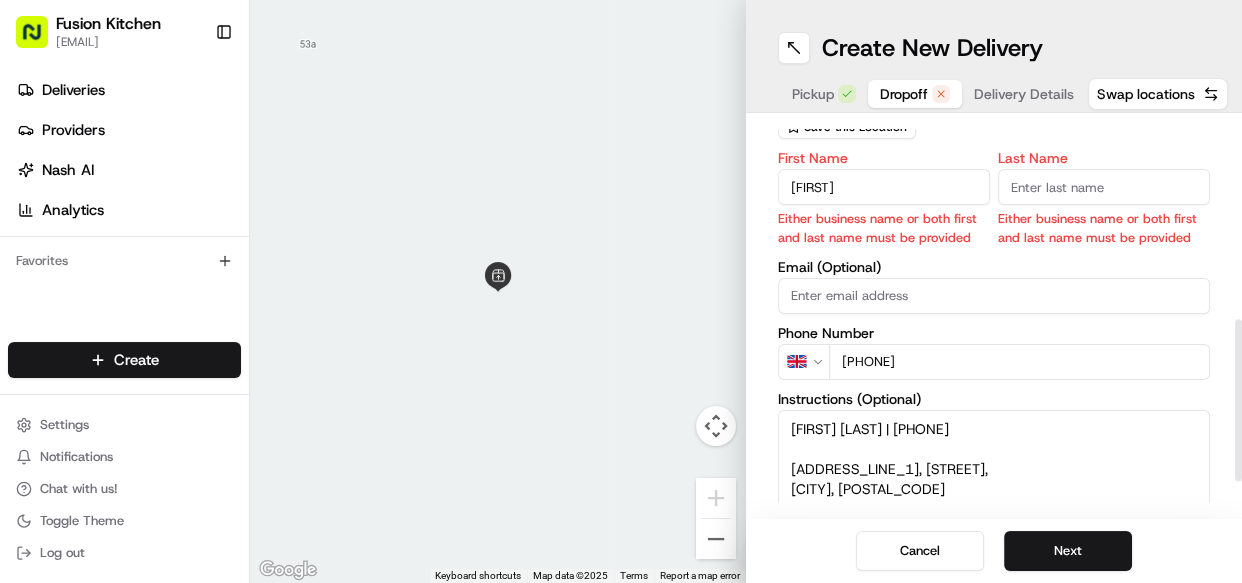 scroll, scrollTop: 454, scrollLeft: 0, axis: vertical 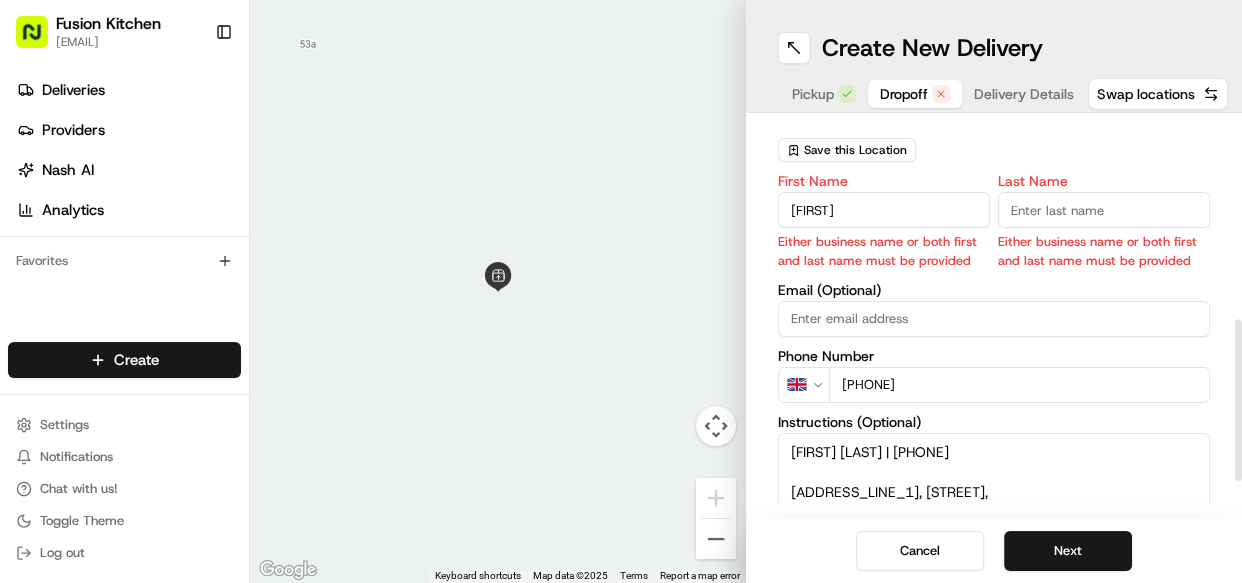 click on "Last Name" at bounding box center (1104, 210) 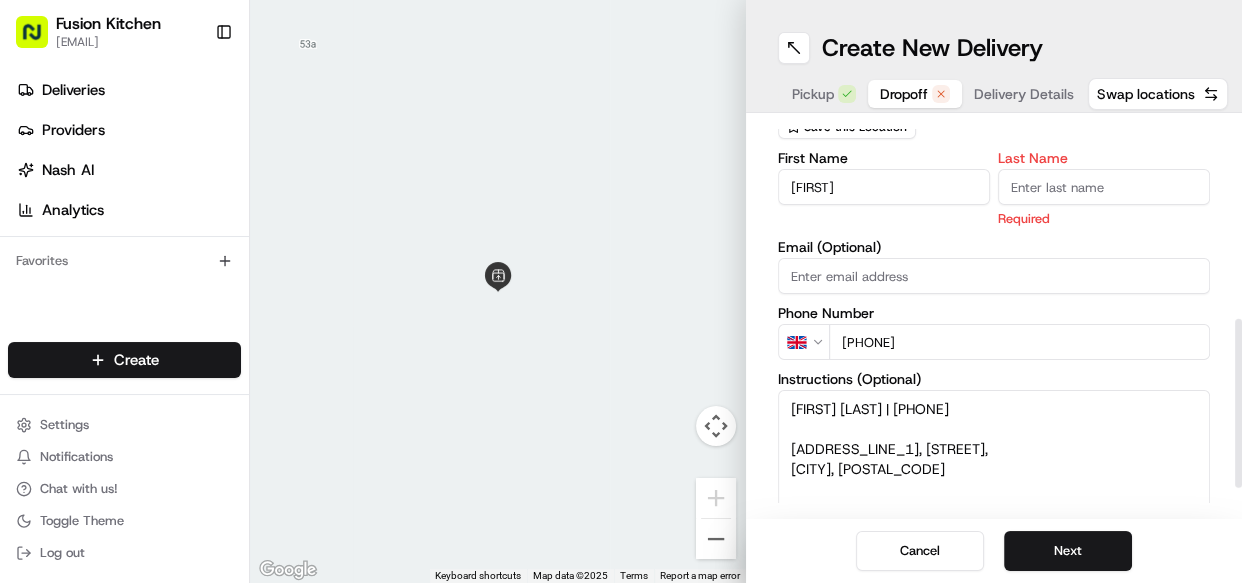 paste on "[LAST]" 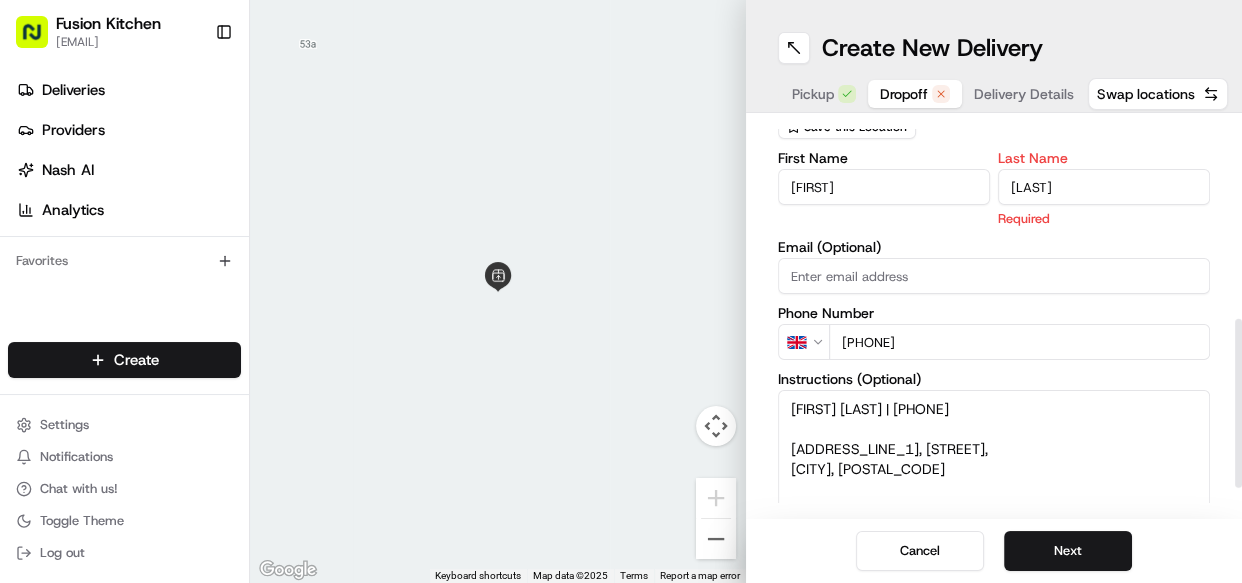 type on "[LAST]" 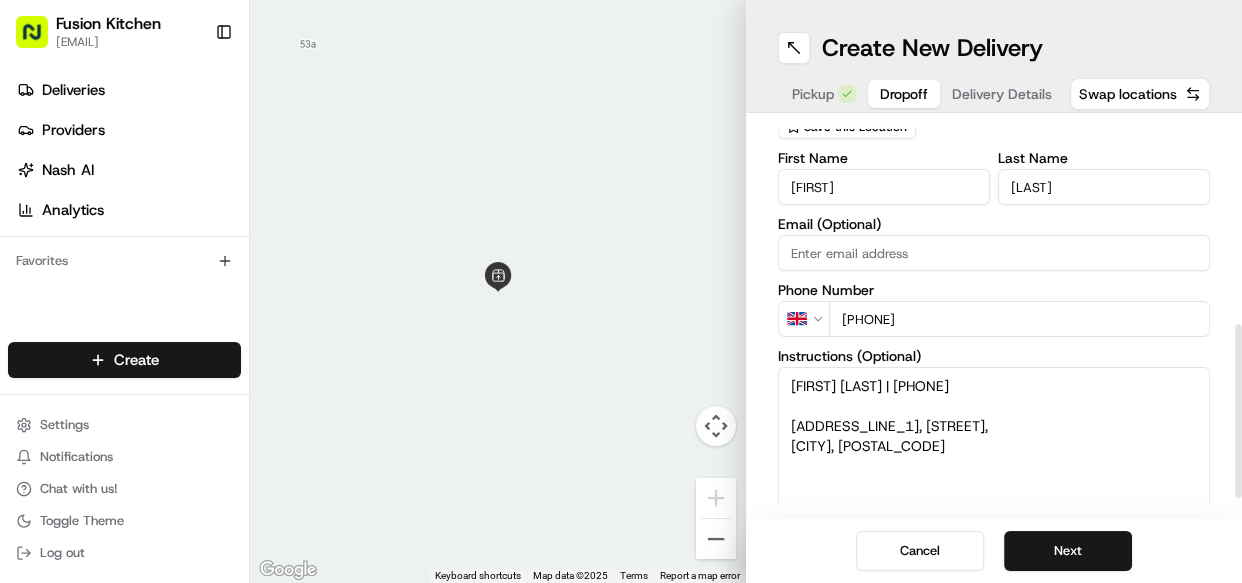drag, startPoint x: 786, startPoint y: 441, endPoint x: 994, endPoint y: 449, distance: 208.1538 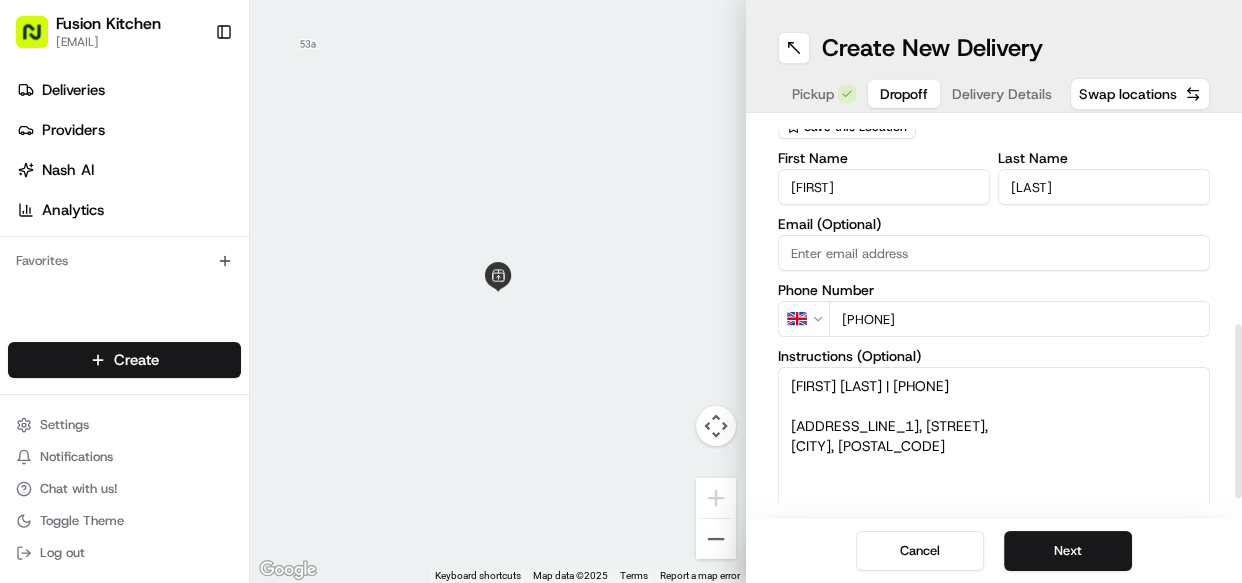 click on "[FIRST] [LAST] | [PHONE]
[ADDRESS_LINE_1], [STREET],
[CITY], [POSTAL_CODE]" at bounding box center [994, 442] 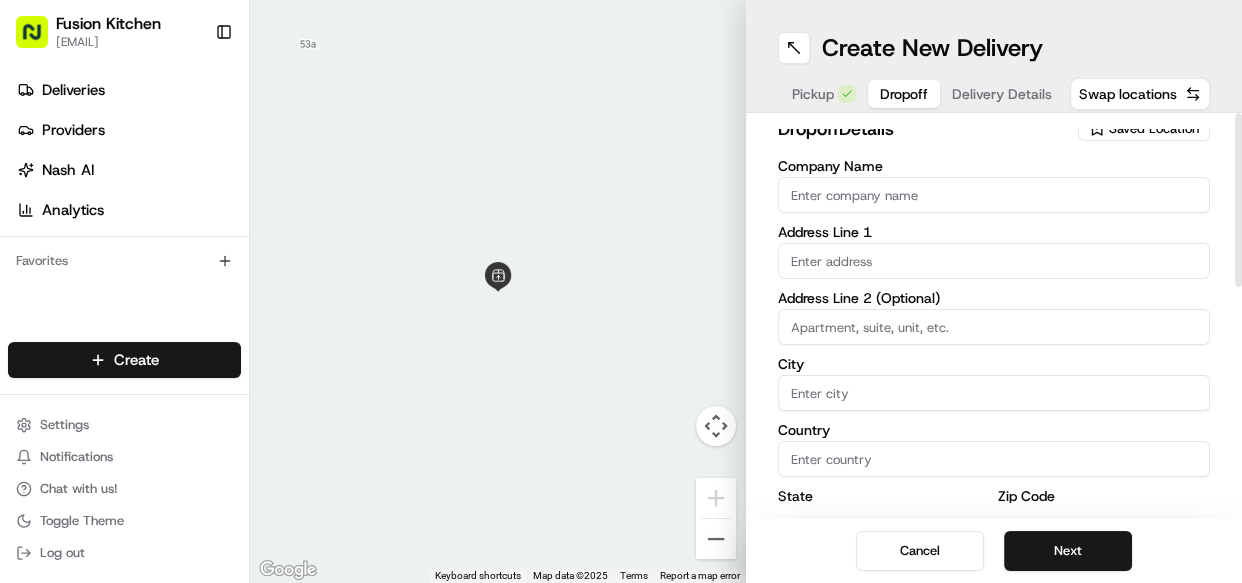scroll, scrollTop: 0, scrollLeft: 0, axis: both 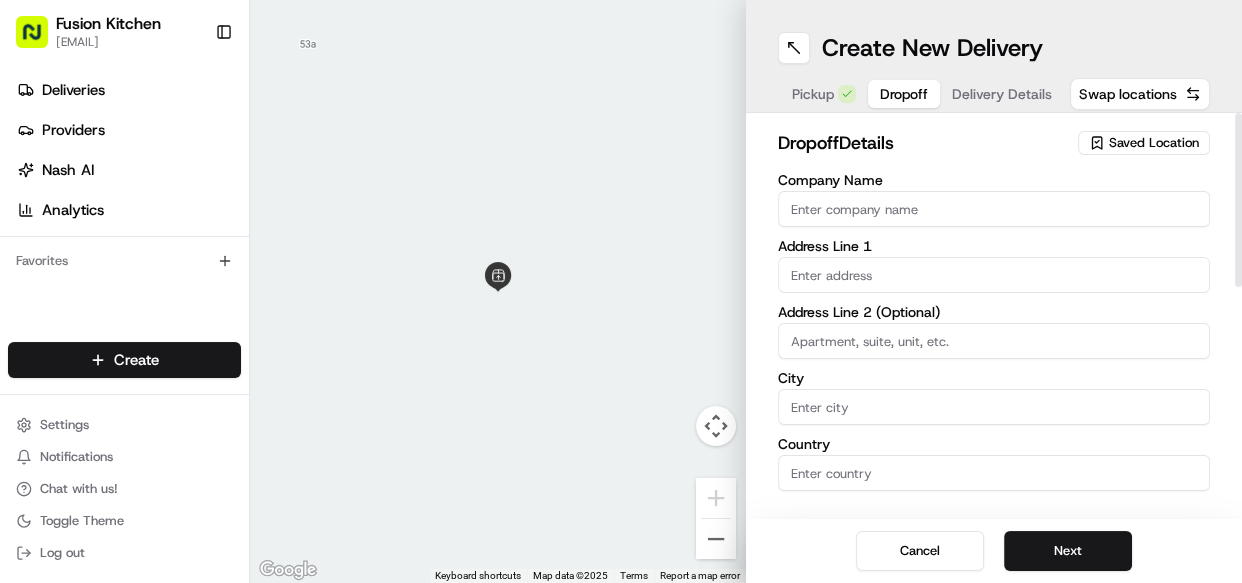 click at bounding box center [994, 275] 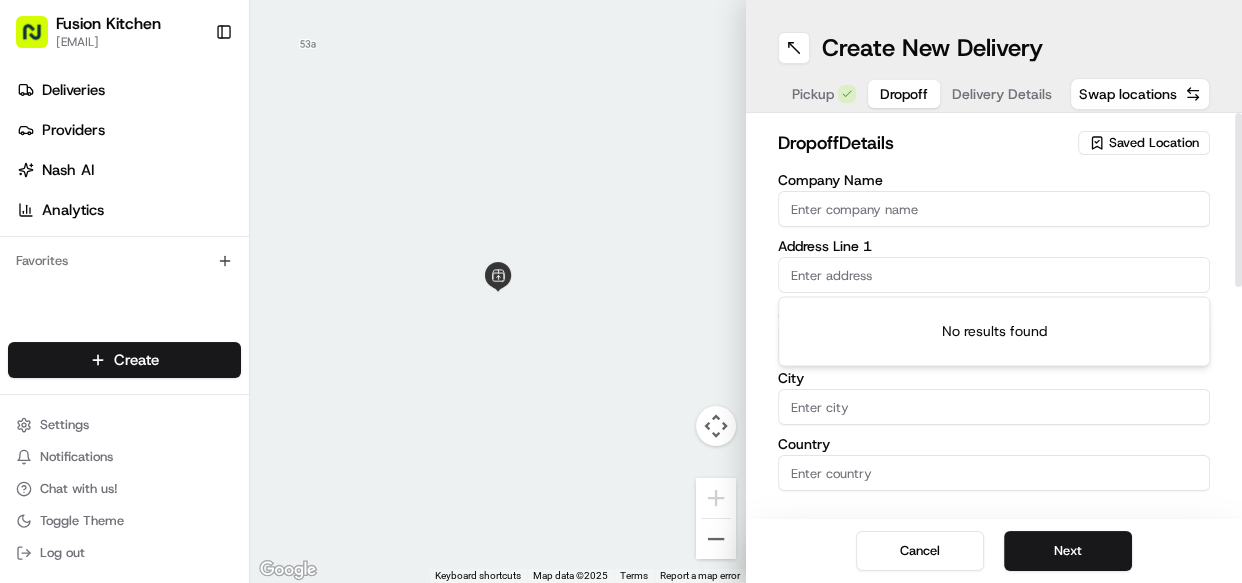 paste on "[ADDRESS_LINE_1], [STREET], [CITY], [POSTAL_CODE]" 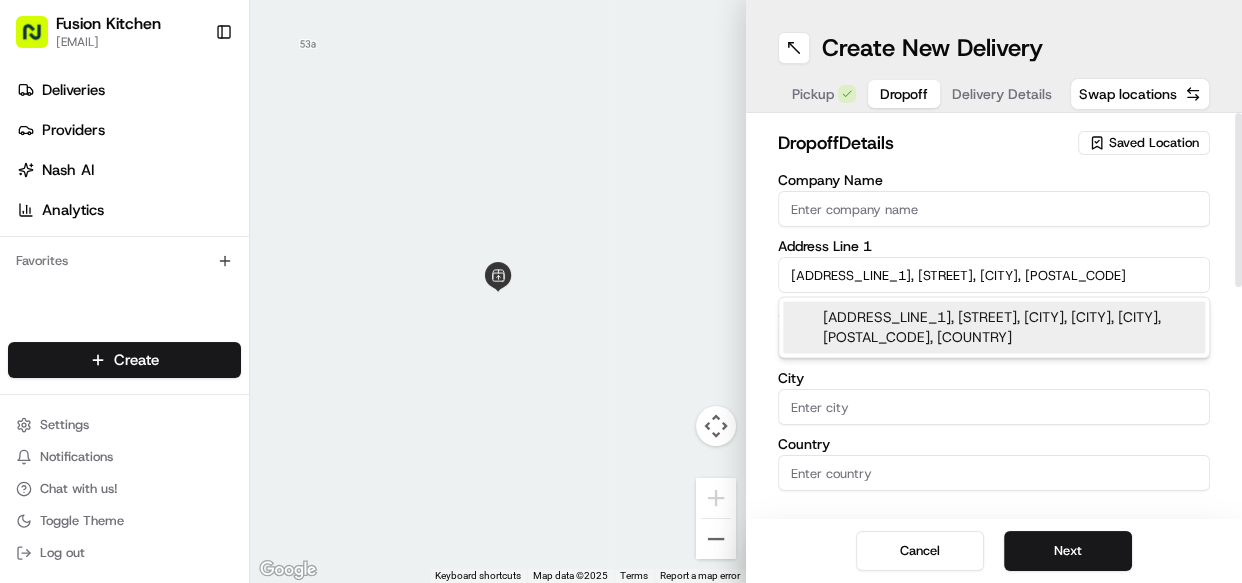 click on "[ADDRESS_LINE_1], [STREET], [CITY], [CITY], [CITY], [POSTAL_CODE], [COUNTRY]" at bounding box center (994, 327) 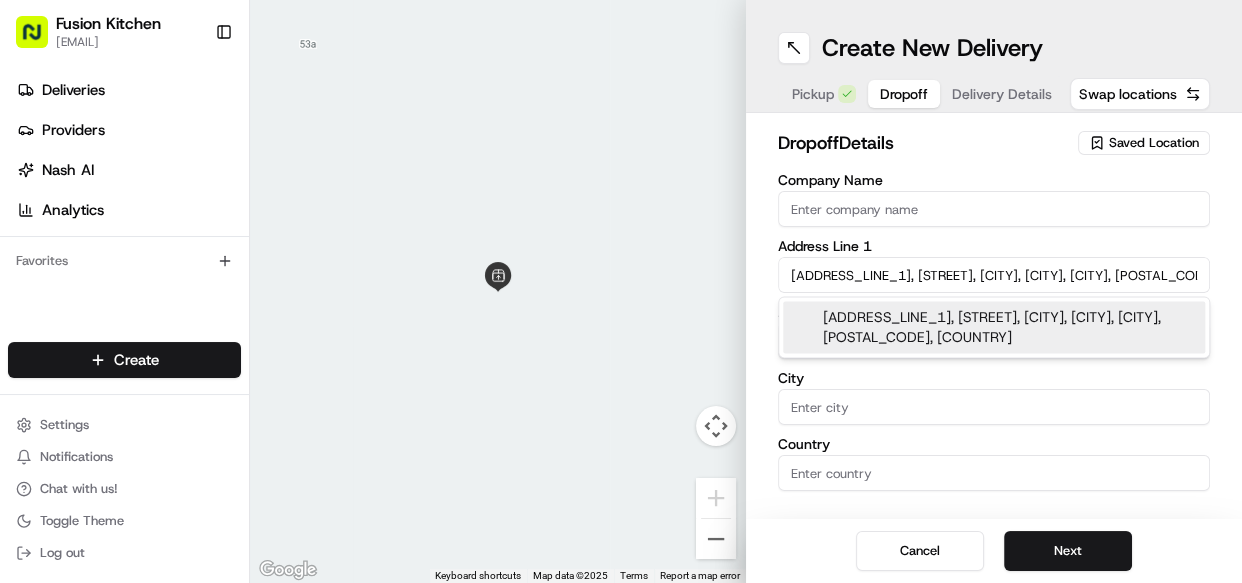 type on "[NUMBER], [STREET], [CITY] and [CITY], [CITY] [POSTCODE], [COUNTRY]" 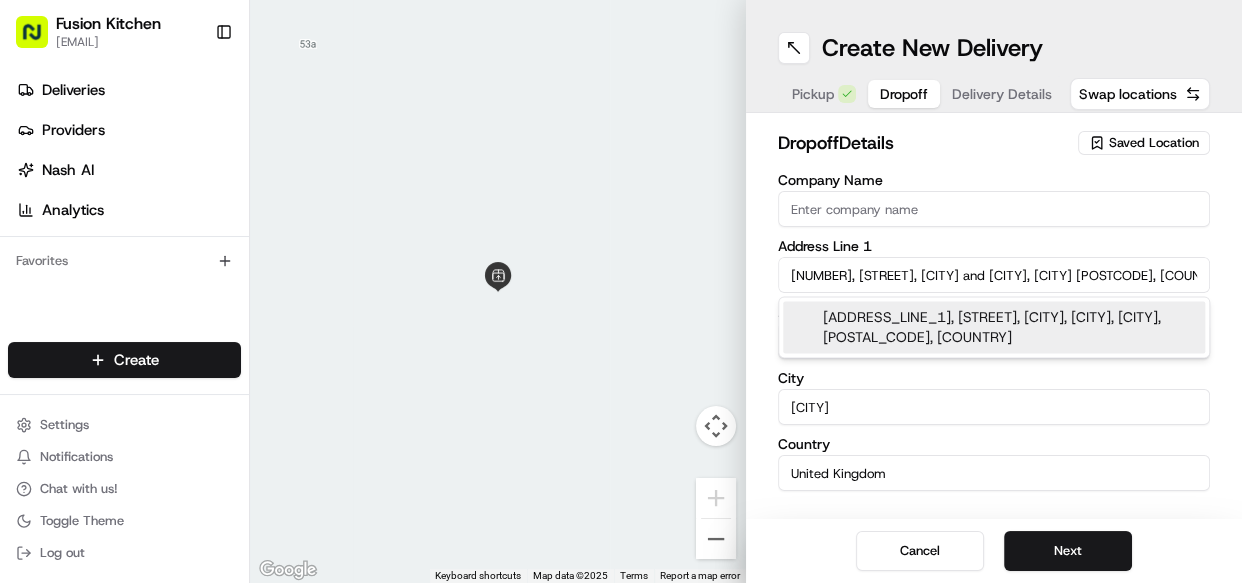 type on "[NUMBER] [STREET]" 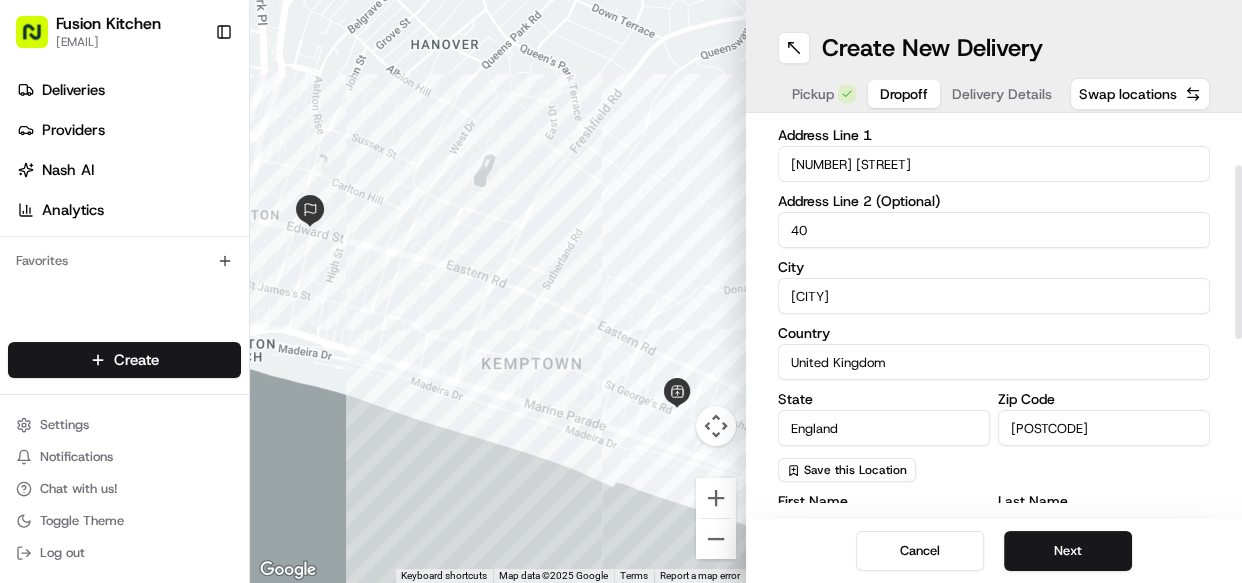 scroll, scrollTop: 272, scrollLeft: 0, axis: vertical 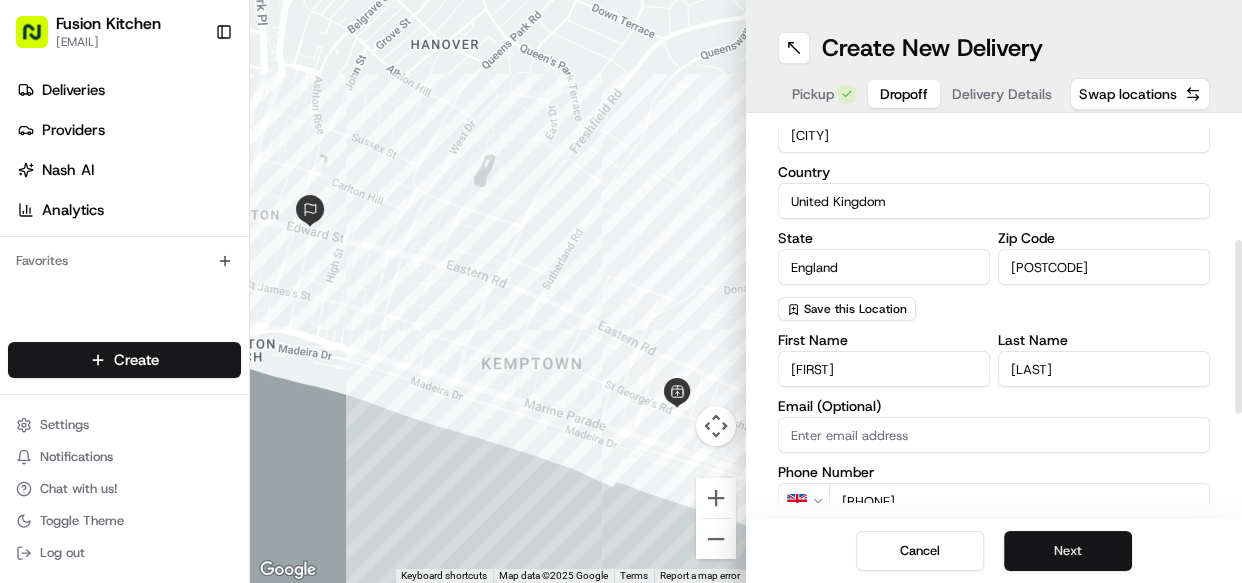 click on "Next" at bounding box center [1068, 551] 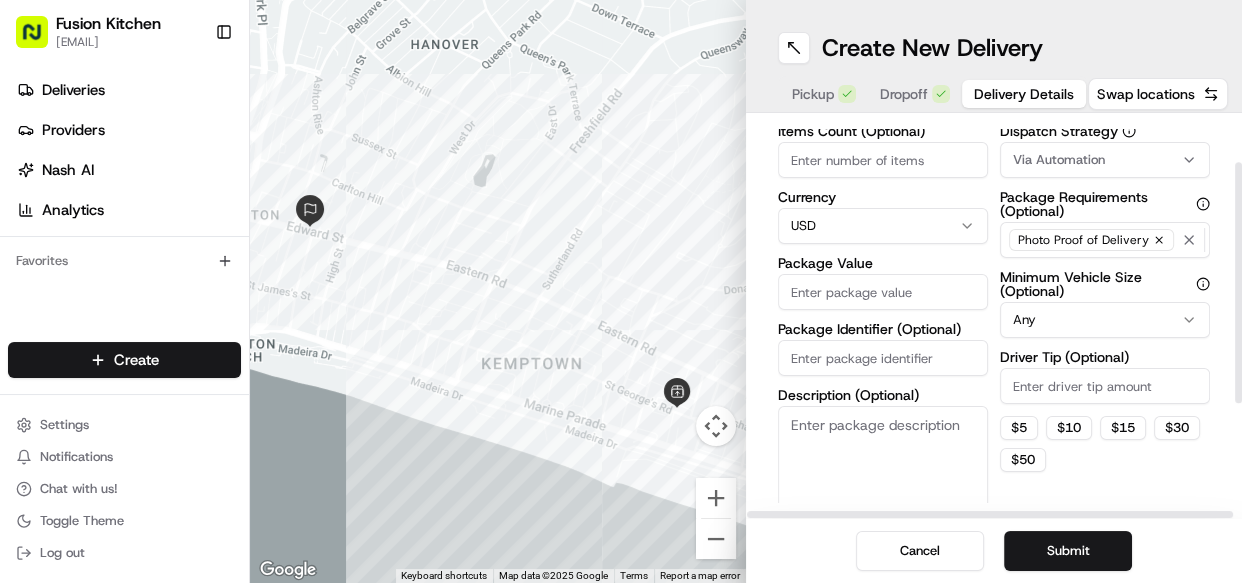 scroll, scrollTop: 74, scrollLeft: 0, axis: vertical 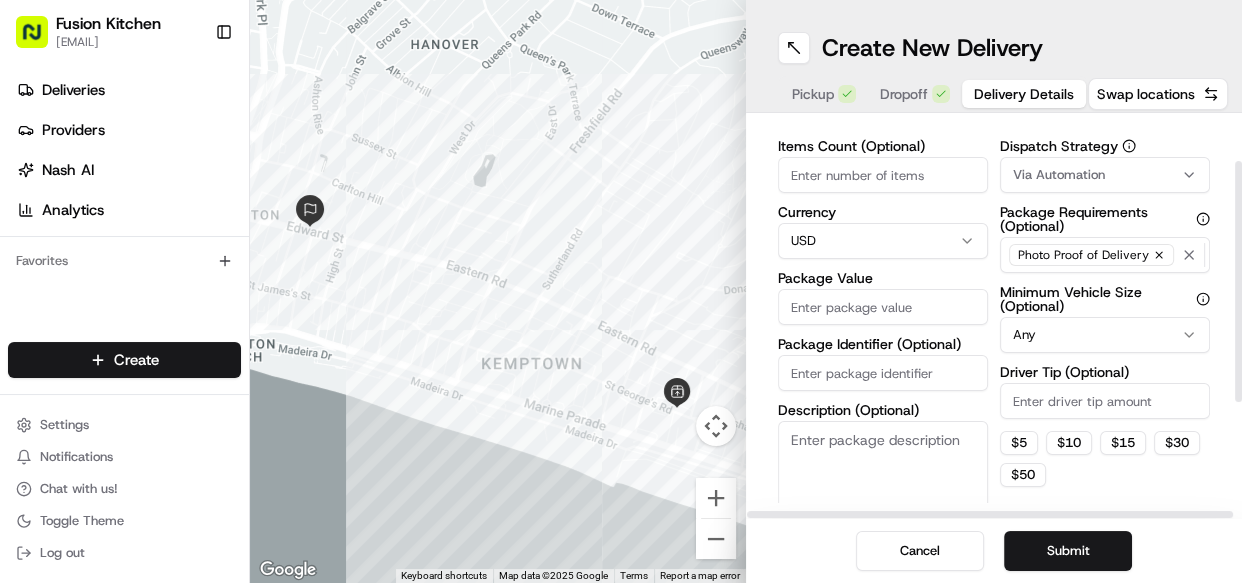 click on "Fusion Kitchen [EMAIL] Toggle Sidebar Deliveries Providers Nash AI Analytics Favorites Main Menu Members & Organization Organization Users Roles Preferences Customization Tracking Orchestration Automations Dispatch Strategy Locations Pickup Locations Dropoff Locations Billing Billing Refund Requests Integrations Notification Triggers Webhooks API Keys Request Logs Create Settings Notifications Chat with us! Toggle Theme Log out ← Move left → Move right ↑ Move up ↓ Move down + Zoom in - Zoom out Home Jump left by 75% End Jump right by 75% Page Up Jump up by 75% Page Down Jump down by 75% Keyboard shortcuts Map Data Map data ©2025 Map data ©2025 1 m Click to toggle between metric and imperial units Terms Report a map error Create New Delivery Pickup Dropoff Delivery Details Swap locations Delivery Details now scheduled Items Count (Optional) Currency USD Package Value Package Identifier (Optional) Description (Optional) Dispatch Strategy Via Automation Any $" at bounding box center [621, 291] 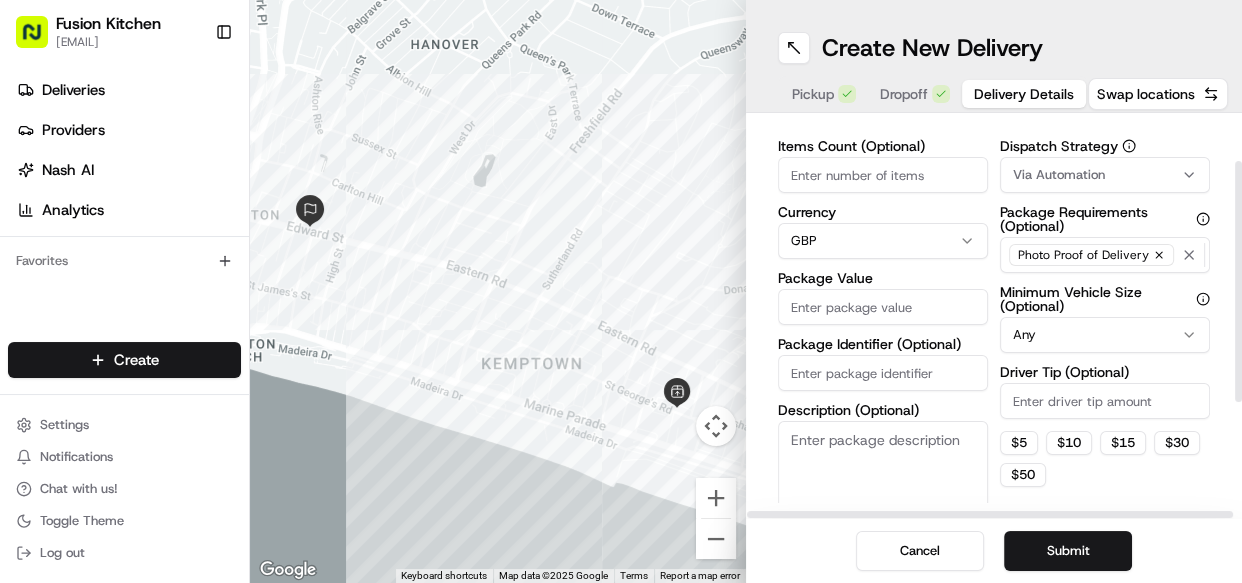 click on "Package Value" at bounding box center [883, 307] 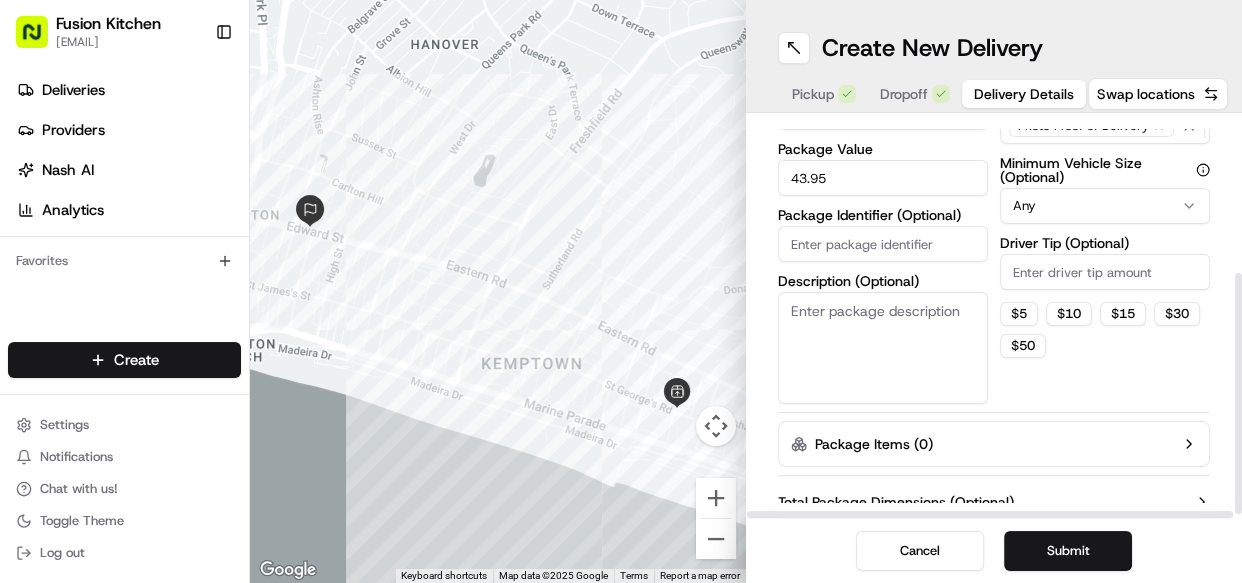 scroll, scrollTop: 255, scrollLeft: 0, axis: vertical 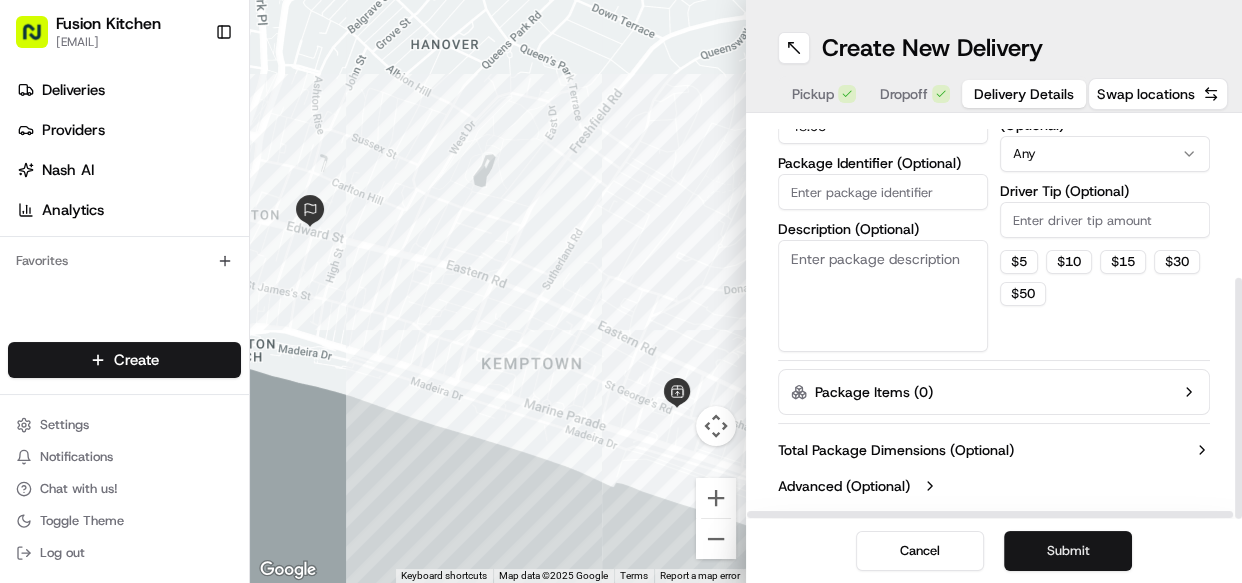 type on "43.95" 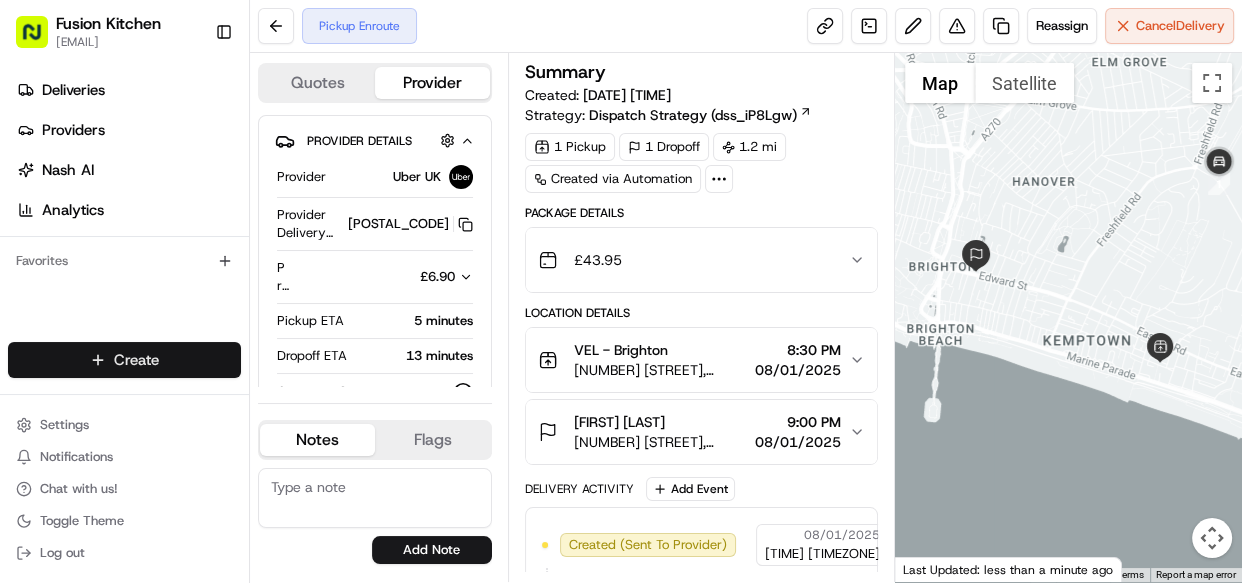 click on "Fusion Kitchen hari@example.com Toggle Sidebar Deliveries Providers Nash AI Analytics Favorites Main Menu Members & Organization Organization Users Roles Preferences Customization Tracking Orchestration Automations Dispatch Strategy Locations Pickup Locations Dropoff Locations Billing Billing Refund Requests Integrations Notification Triggers Webhooks API Keys Request Logs Create Settings Notifications Chat with us! Toggle Theme Log out Pickup Enroute Reassign Cancel  Delivery Quotes Provider Provider Details Hidden ( 1 ) Provider Uber UK   Provider Delivery ID AE15B Copy  del__EpdIR9tSESRCTNyIurhWw AE15B Price £6.90 Pickup ETA 5 minutes Dropoff ETA 13 minutes Customer Support Driver Details Hidden ( 6 ) Name [LAST] [INITIAL]. Pickup Phone Number [PHONE] x83333782 Dropoff Phone Number [PHONE] Tip £0.00 Type motorcycle Make Honda Model NSC License Plate Number ***7TYZ Notes Flags chakkaravarthi@example.com hari@example.com arun@example.com saran@example.com" at bounding box center [621, 291] 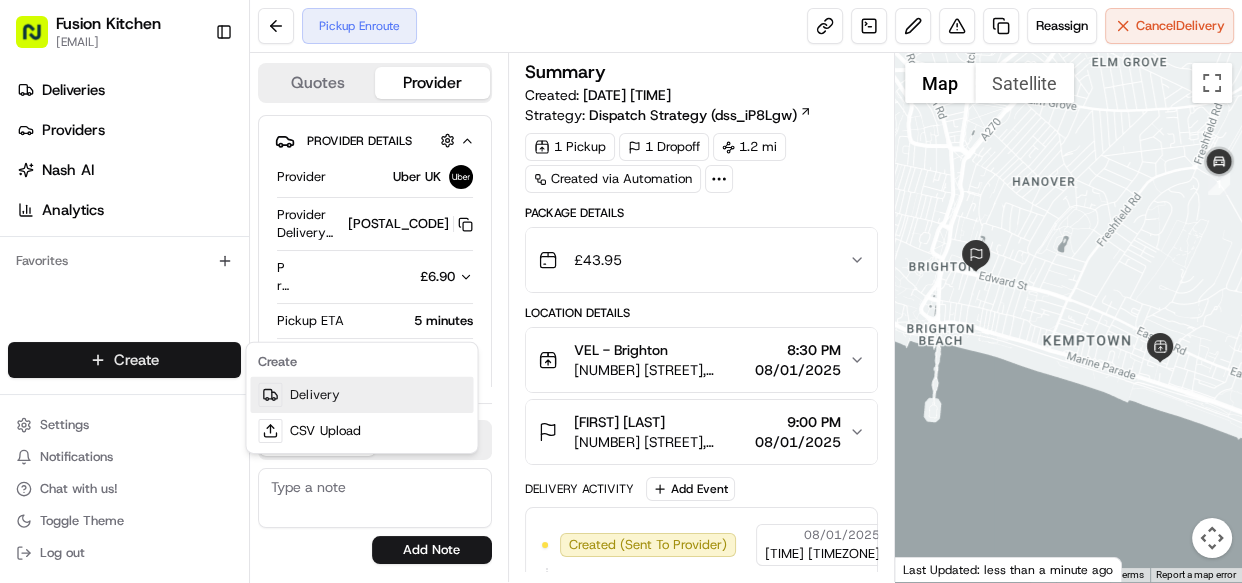 click on "Delivery" at bounding box center (361, 395) 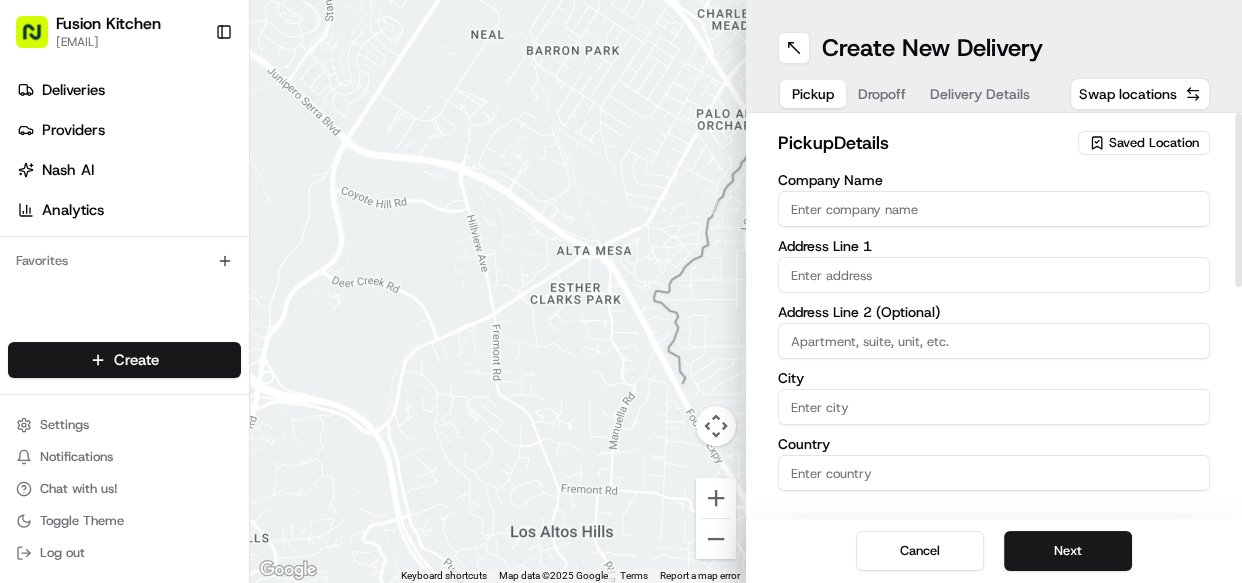 click on "Company Name" at bounding box center (994, 209) 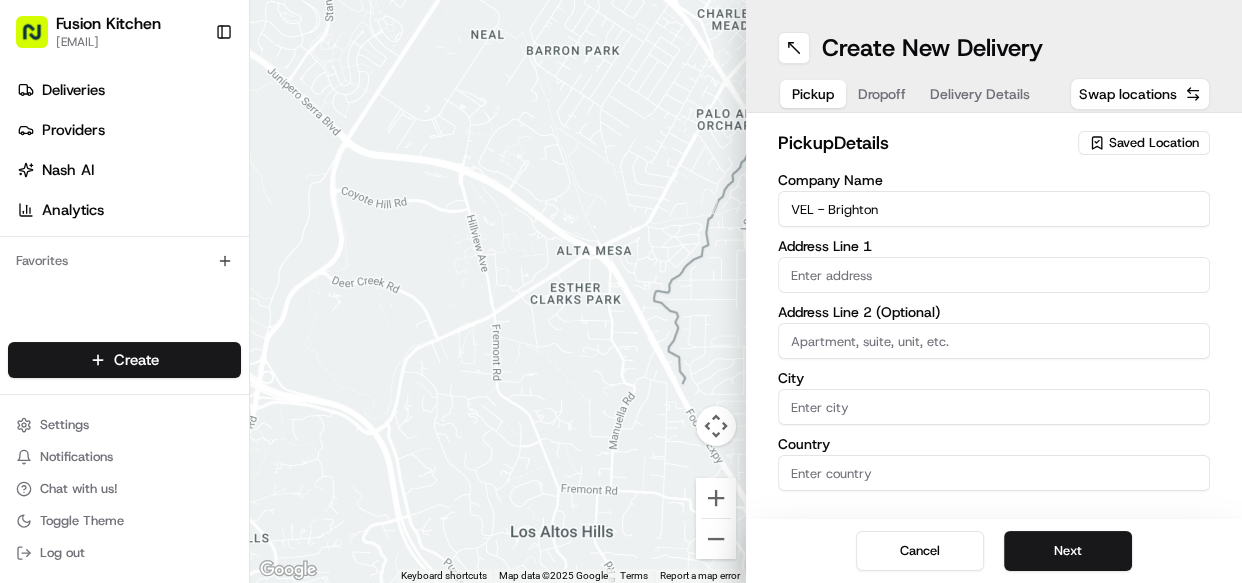 type on "VEL - Brighton" 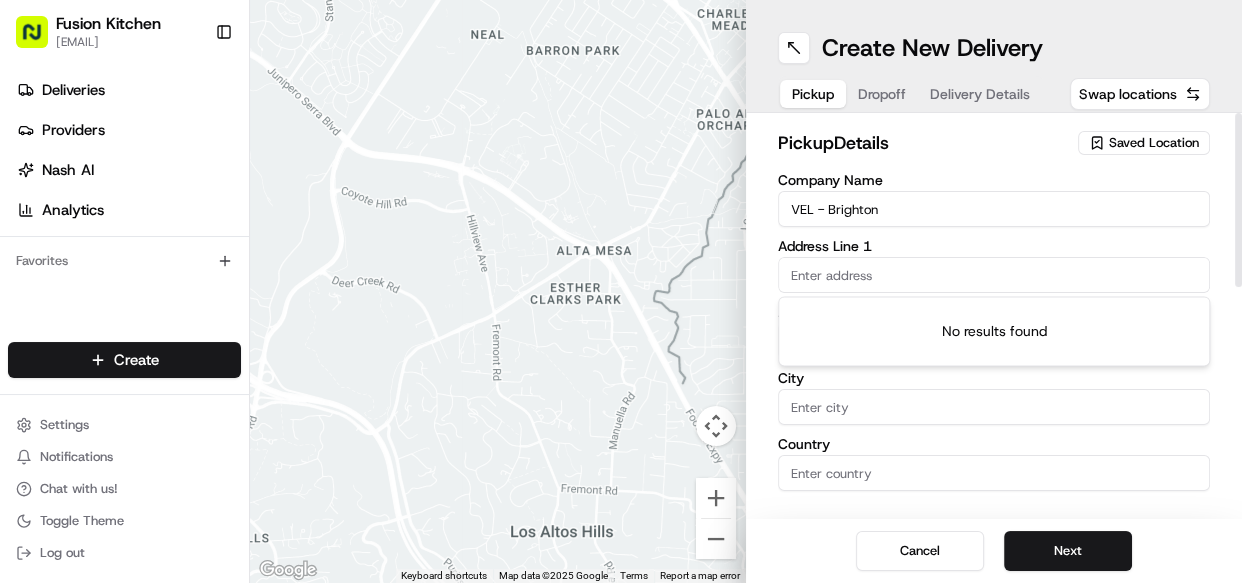 click at bounding box center (994, 275) 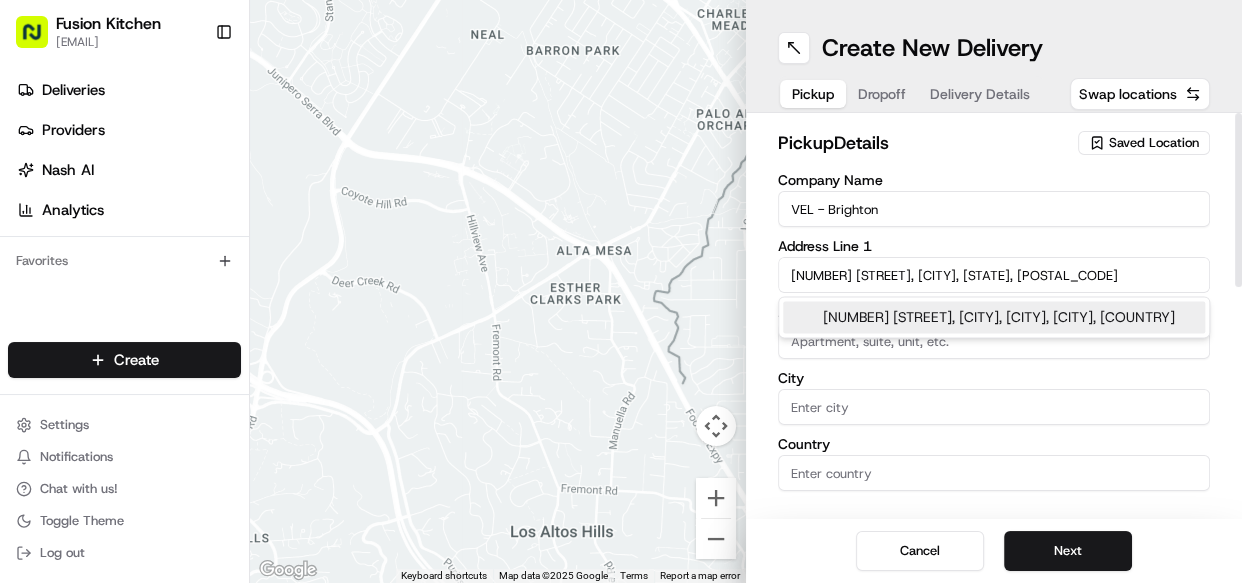 click on "[NUMBER] [STREET], [CITY], [CITY], [CITY], [COUNTRY]" at bounding box center (994, 317) 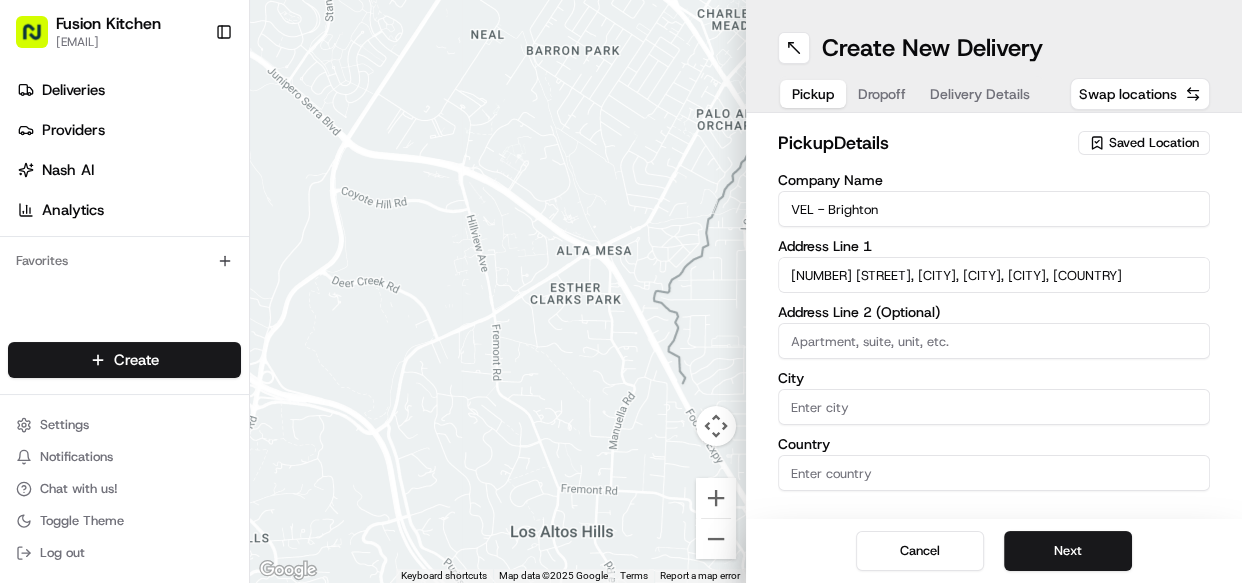 type on "[NUMBER] [STREET], [CITY], [CITY], [CITY] [POSTAL_CODE], [COUNTRY]" 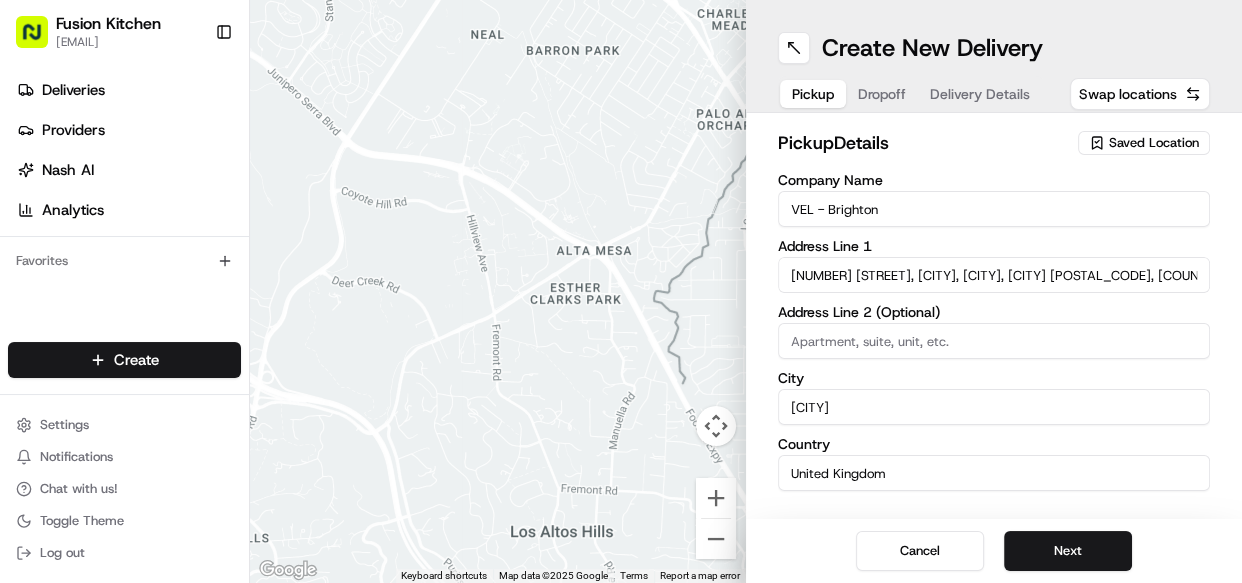 type on "[NUMBER] [STREET]" 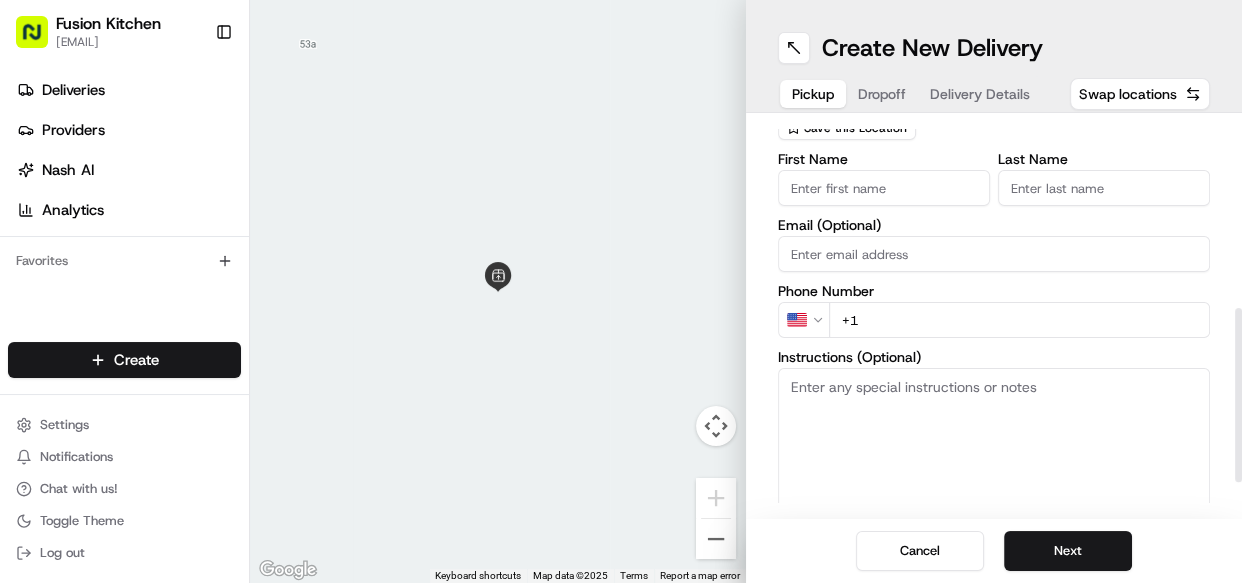 scroll, scrollTop: 454, scrollLeft: 0, axis: vertical 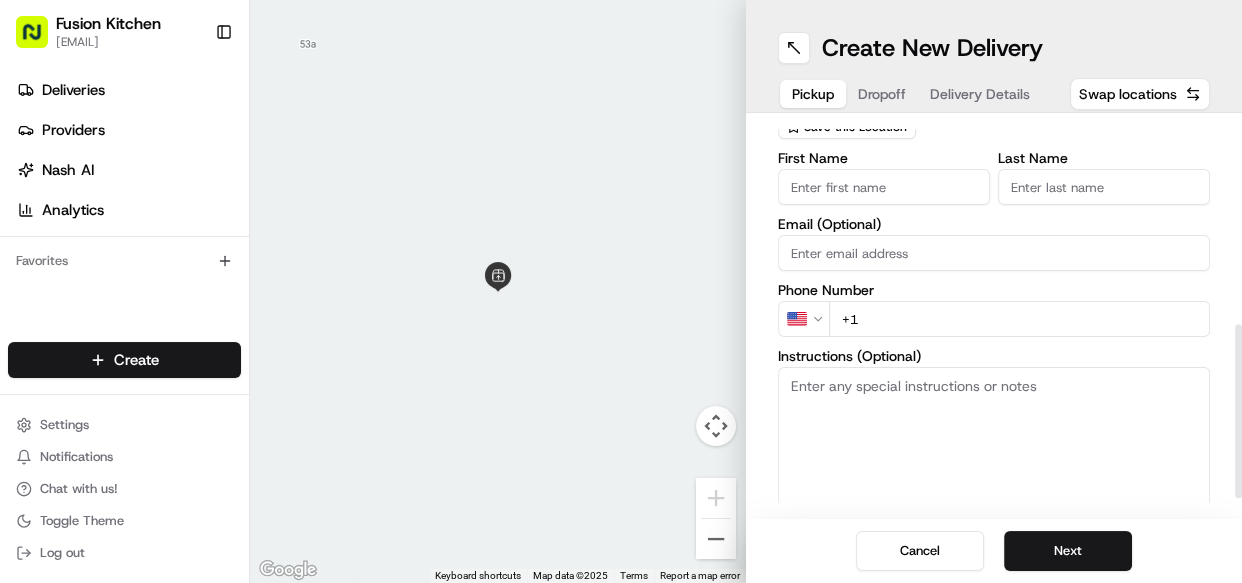 click on "Fusion Kitchen [EMAIL] Toggle Sidebar Deliveries Providers Nash AI Analytics Favorites Main Menu Members & Organization Organization Users Roles Preferences Customization Tracking Orchestration Automations Dispatch Strategy Locations Pickup Locations Dropoff Locations Billing Billing Refund Requests Integrations Notification Triggers Webhooks API Keys Request Logs Create Settings Notifications Chat with us! Toggle Theme Log out ← Move left → Move right ↑ Move up ↓ Move down + Zoom in - Zoom out Home Jump left by 75% End Jump right by 75% Page Up Jump up by 75% Page Down Jump down by 75% Keyboard shortcuts Map Data Map data ©2025 Google Map data ©2025 Google 200 m Click to toggle between metric and imperial units Terms Report a map error Create New Delivery Pickup Dropoff Delivery Details Swap locations pickup Details Saved Location Company Name VEL - [CITY] Address Line 1 [NUMBER] [STREET] Address Line 2 (Optional) City [CITY] Country United Kingdom State England [PHONE]" at bounding box center [621, 291] 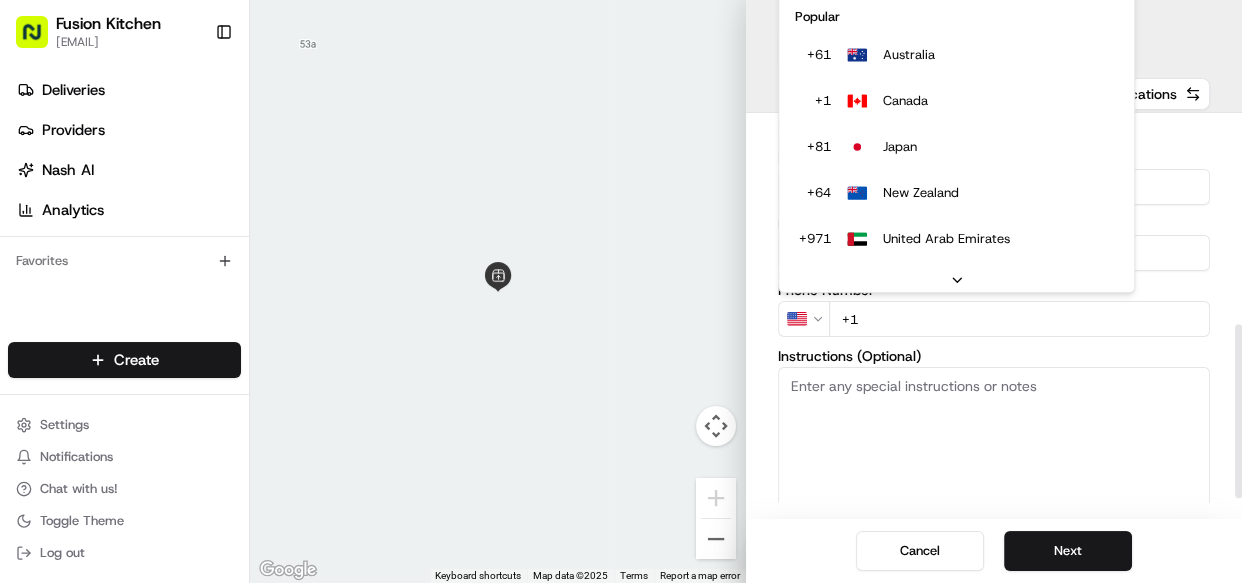 scroll, scrollTop: 85, scrollLeft: 0, axis: vertical 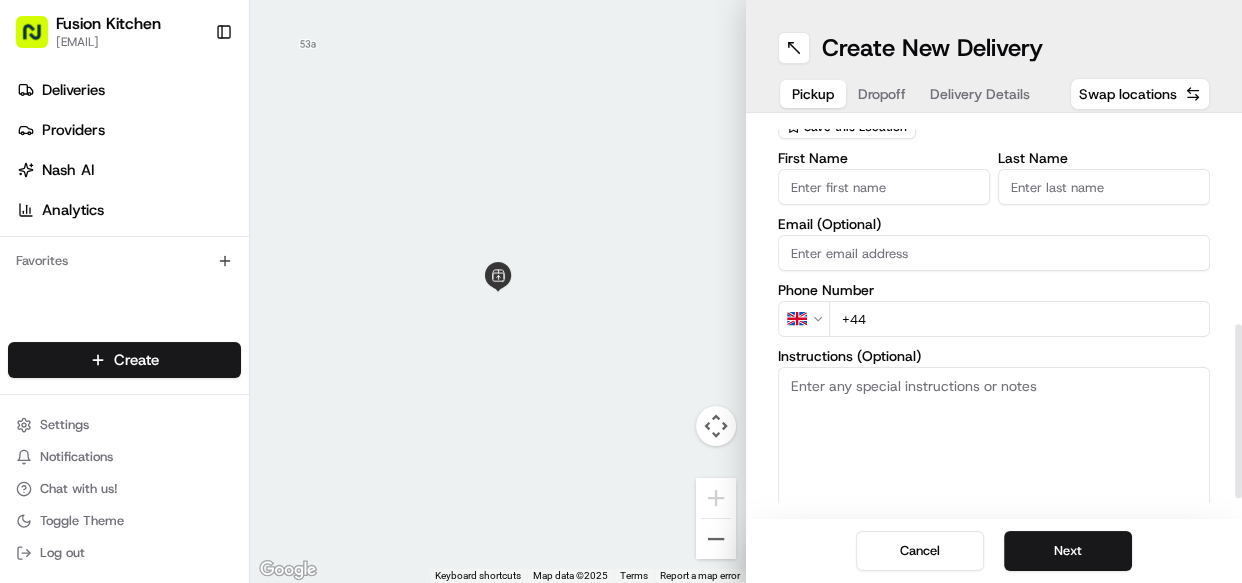 click on "+44" at bounding box center (1019, 319) 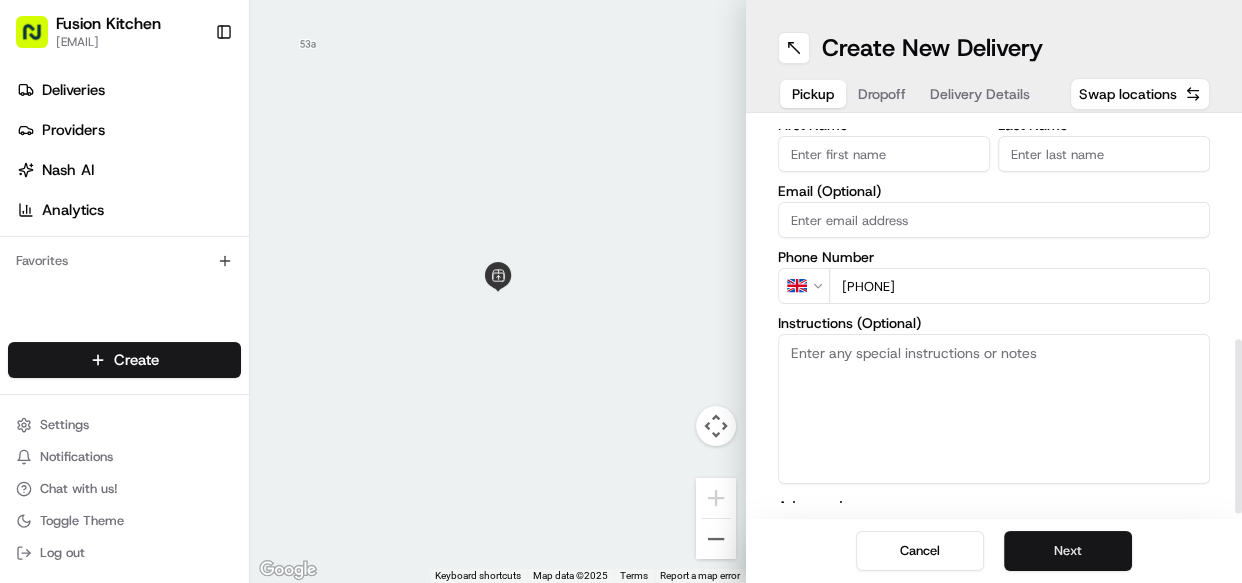 scroll, scrollTop: 500, scrollLeft: 0, axis: vertical 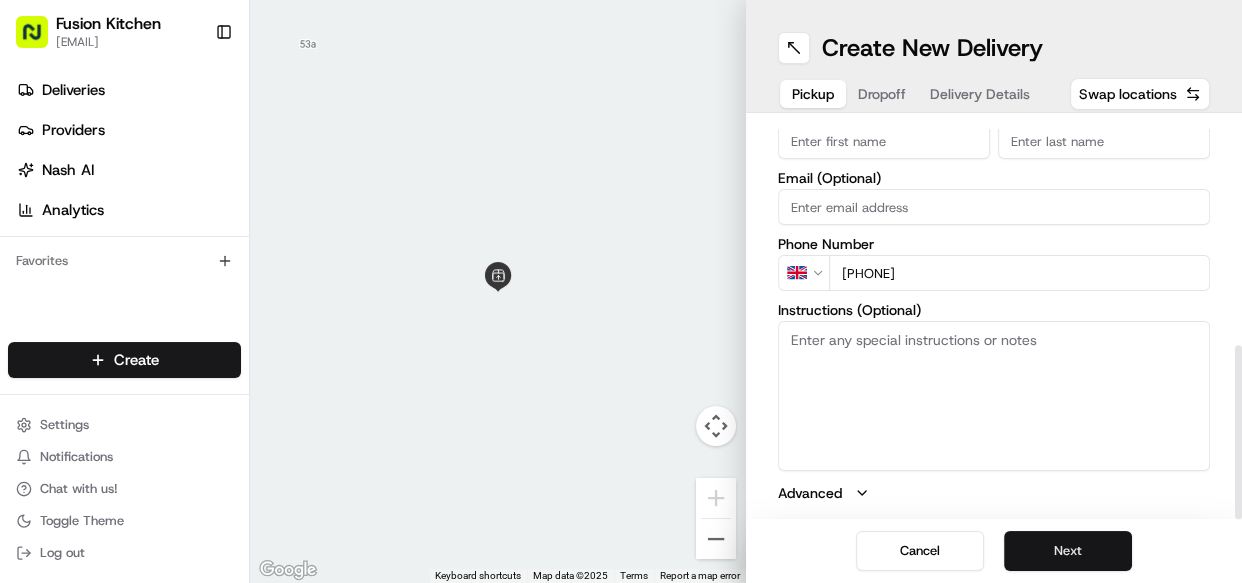 type on "[PHONE]" 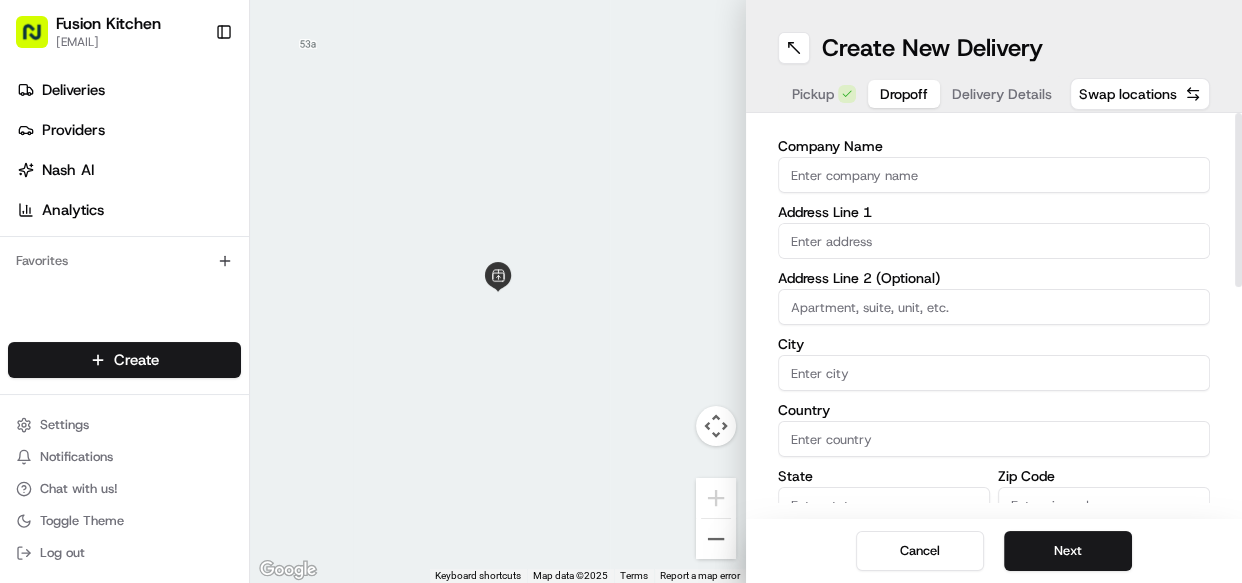scroll, scrollTop: 0, scrollLeft: 0, axis: both 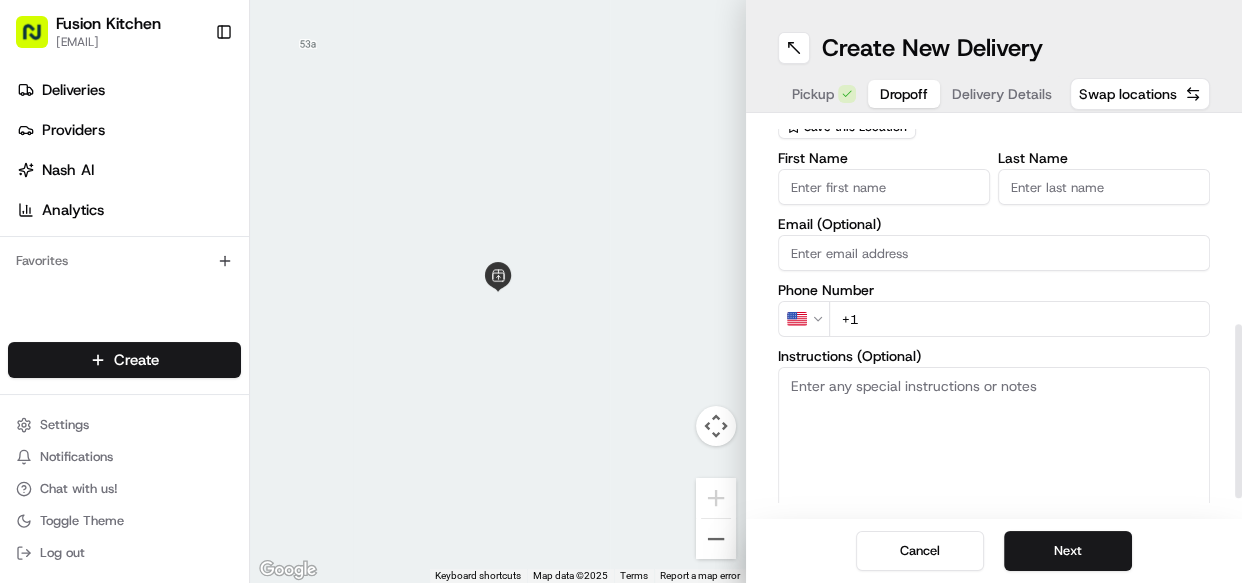 click on "Instructions (Optional)" at bounding box center (994, 442) 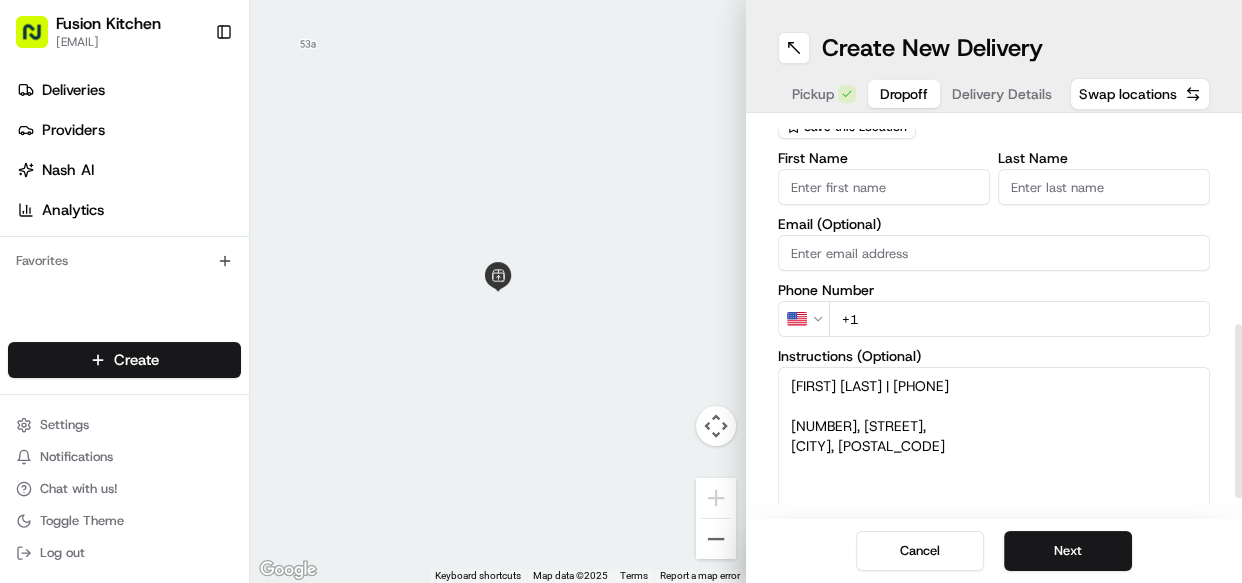drag, startPoint x: 878, startPoint y: 390, endPoint x: 778, endPoint y: 384, distance: 100.17984 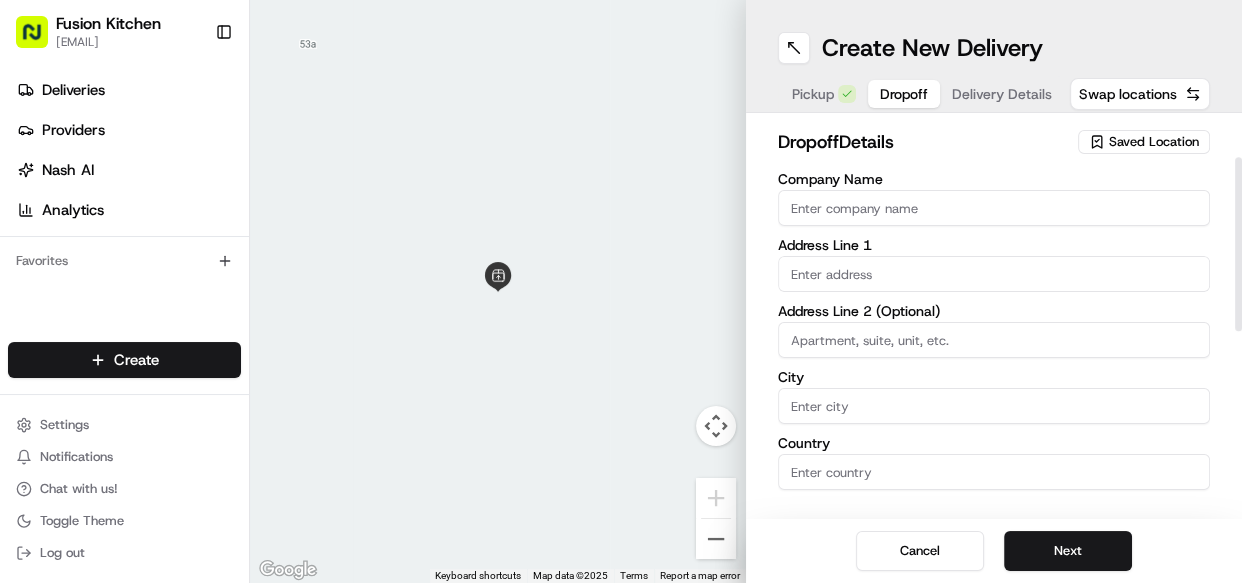 scroll, scrollTop: 0, scrollLeft: 0, axis: both 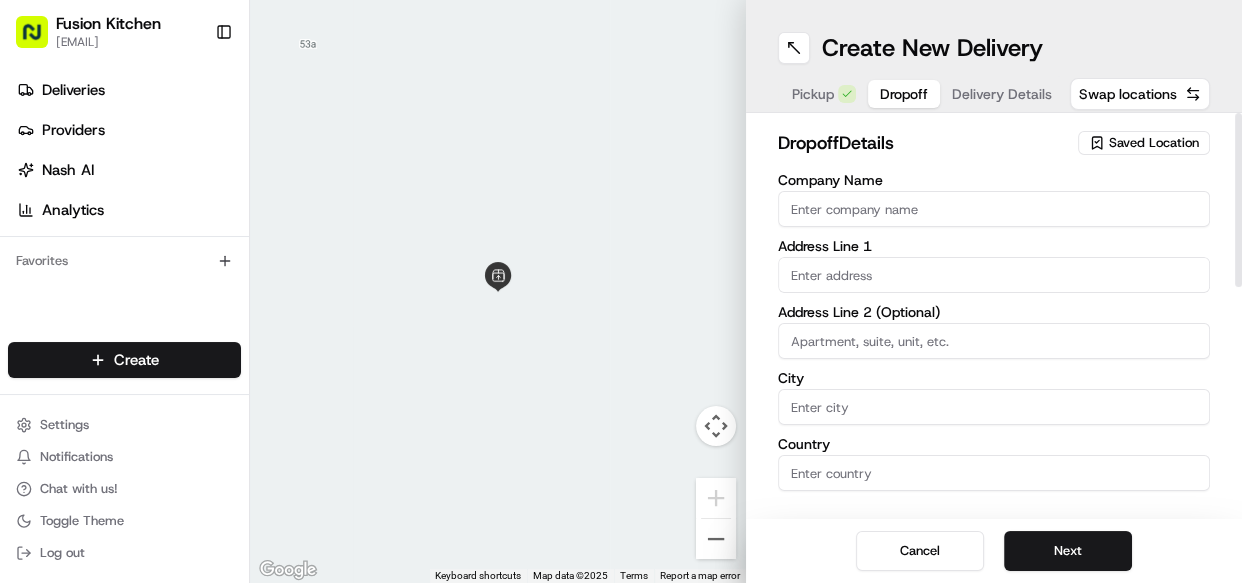 type on "| [PHONE]
[NUMBER], [STREET],
[CITY], [POSTAL_CODE]" 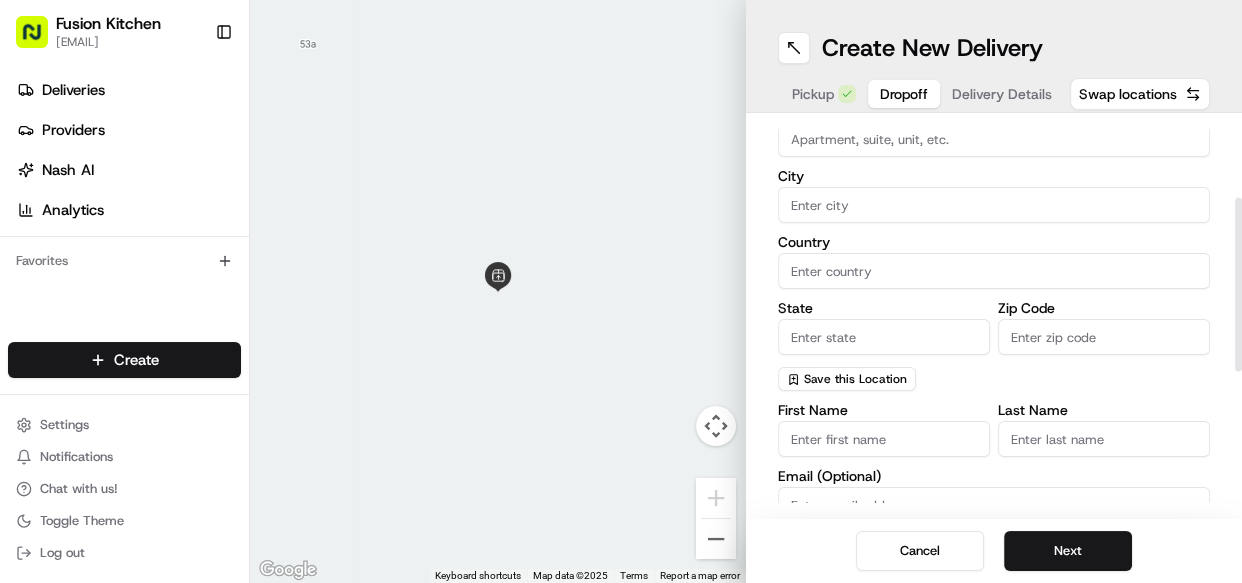 scroll, scrollTop: 181, scrollLeft: 0, axis: vertical 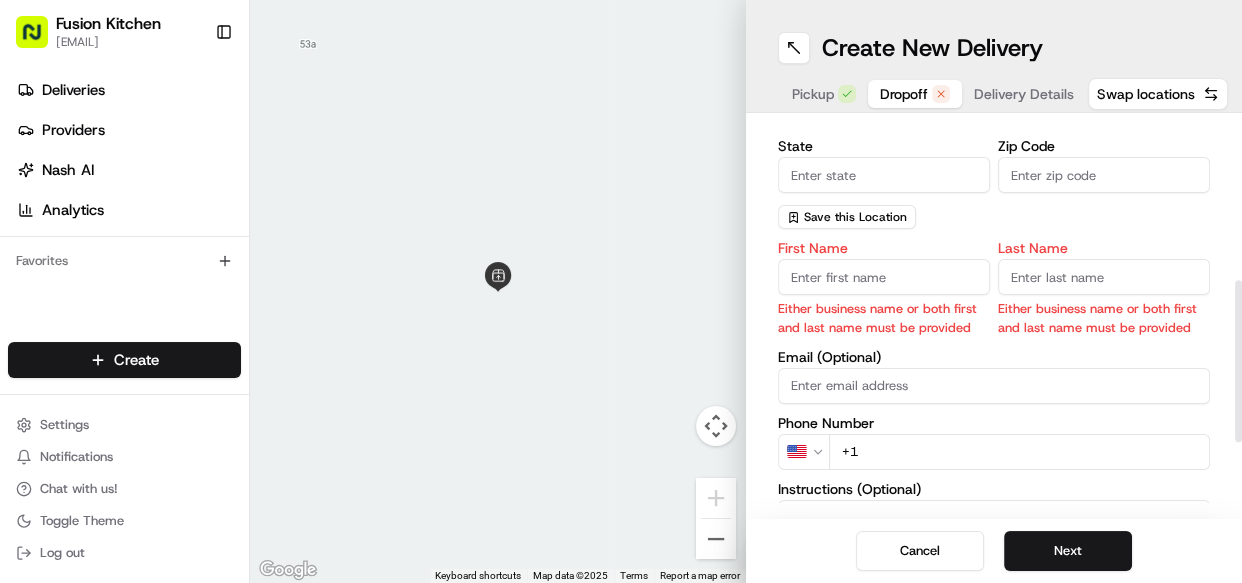click on "First Name" at bounding box center (884, 277) 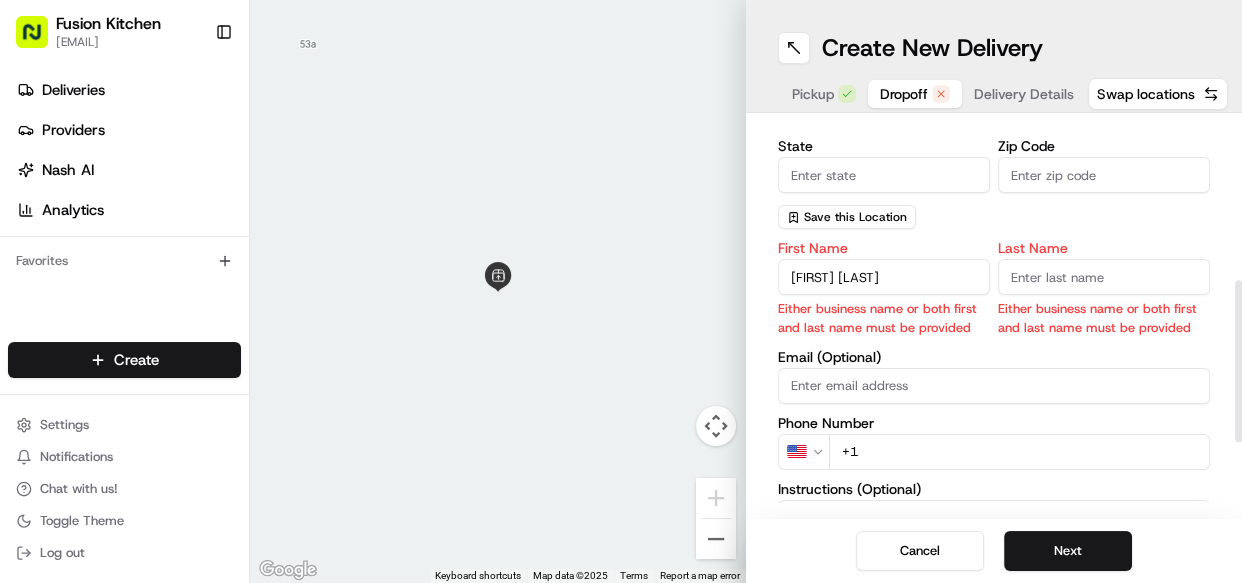 drag, startPoint x: 884, startPoint y: 285, endPoint x: 833, endPoint y: 278, distance: 51.47815 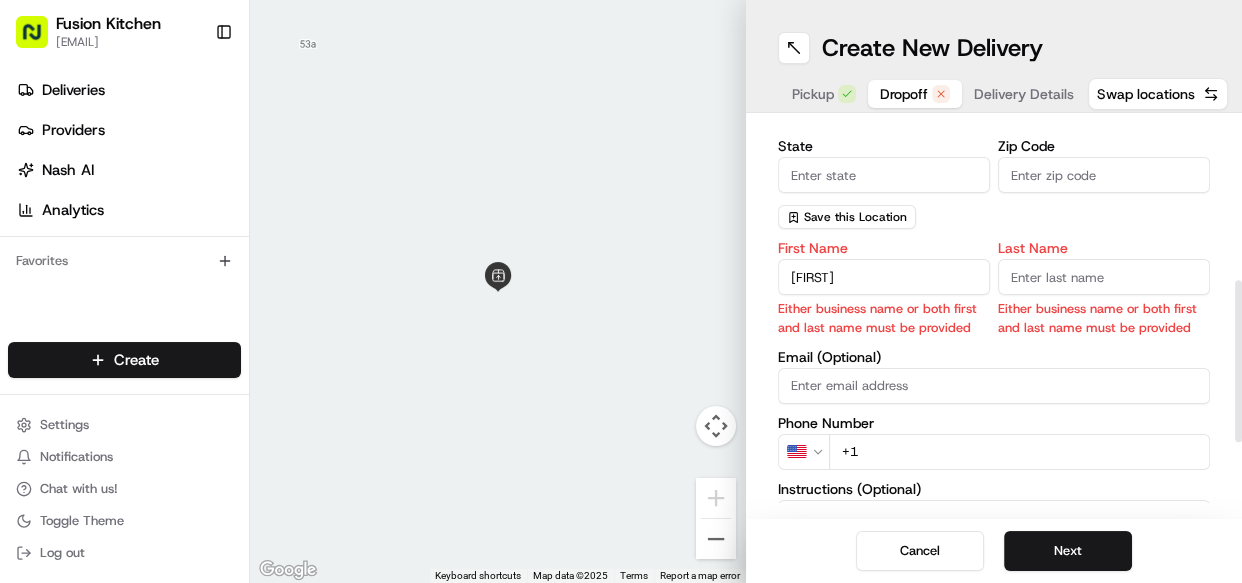 type on "[FIRST]" 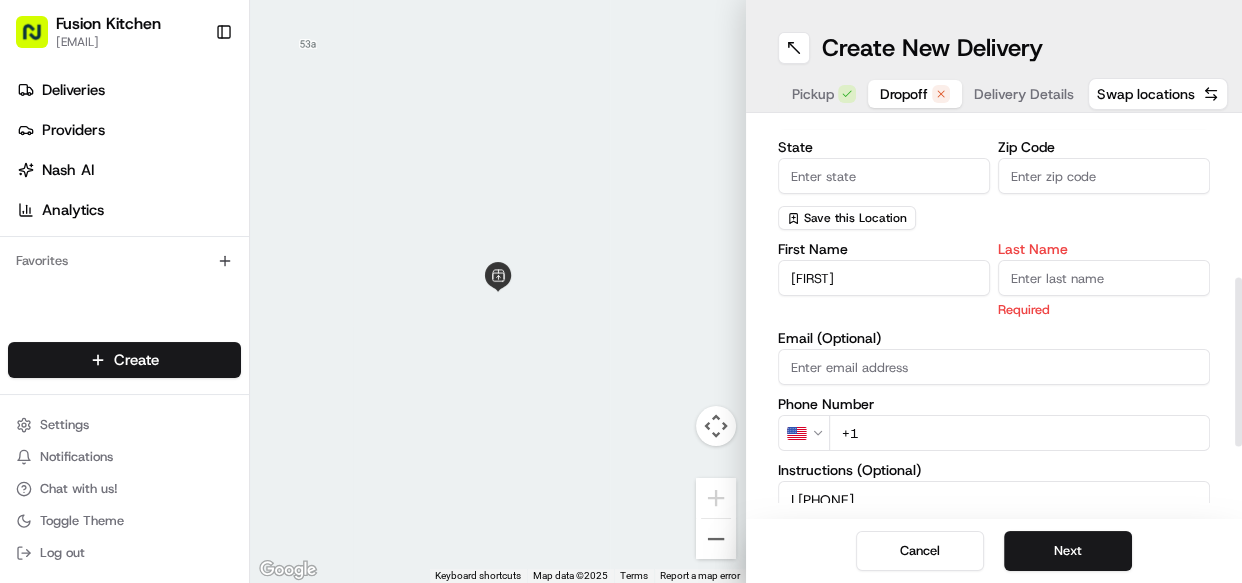 click on "Last Name" at bounding box center (1104, 278) 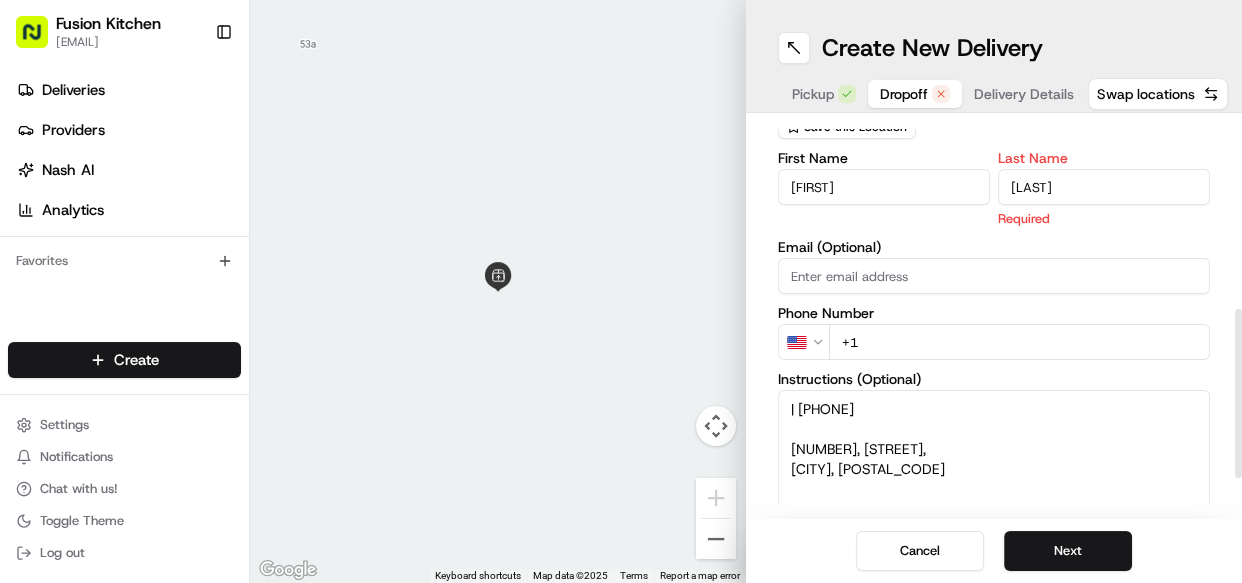 scroll, scrollTop: 432, scrollLeft: 0, axis: vertical 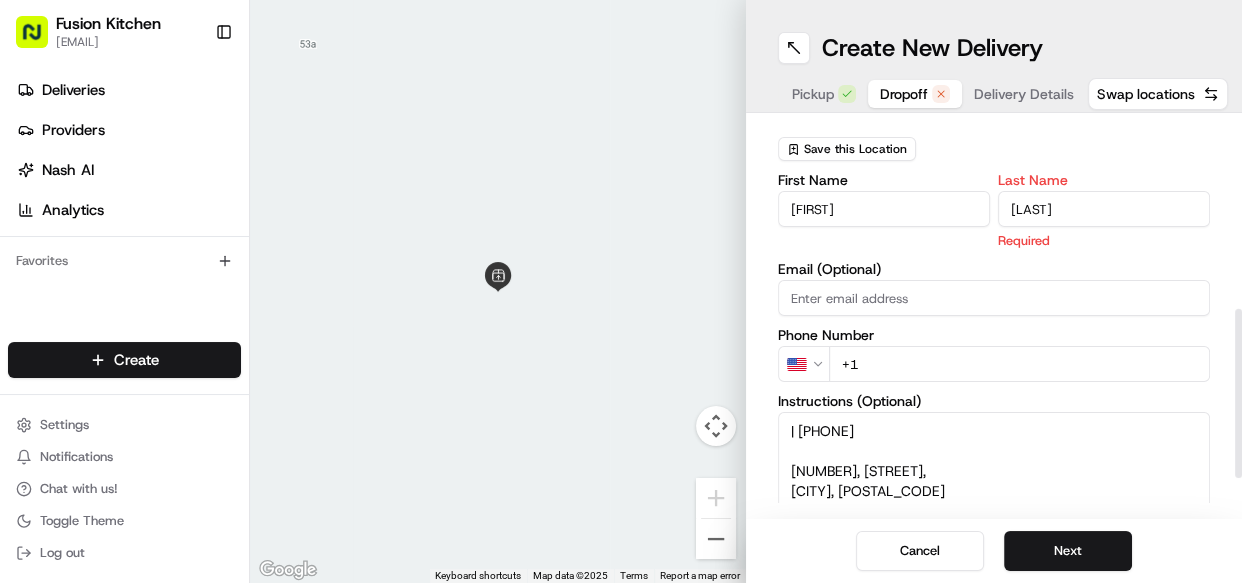 type on "[LAST]" 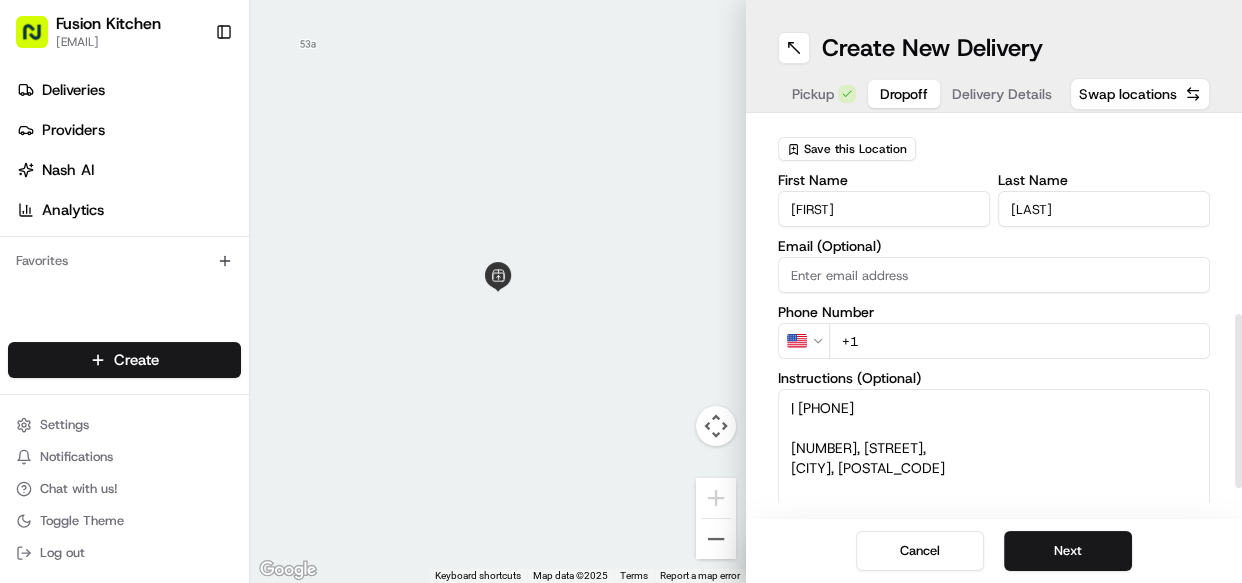 drag, startPoint x: 929, startPoint y: 431, endPoint x: 824, endPoint y: 424, distance: 105.23308 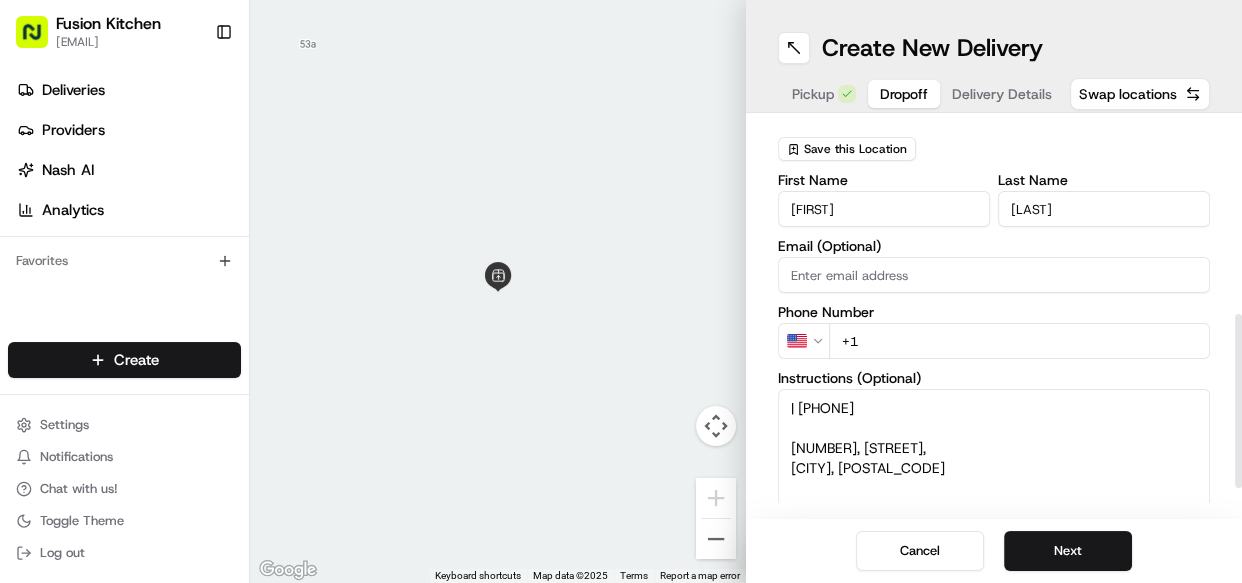 click on "| [PHONE]
[NUMBER], [STREET],
[CITY], [POSTAL_CODE]" at bounding box center (994, 464) 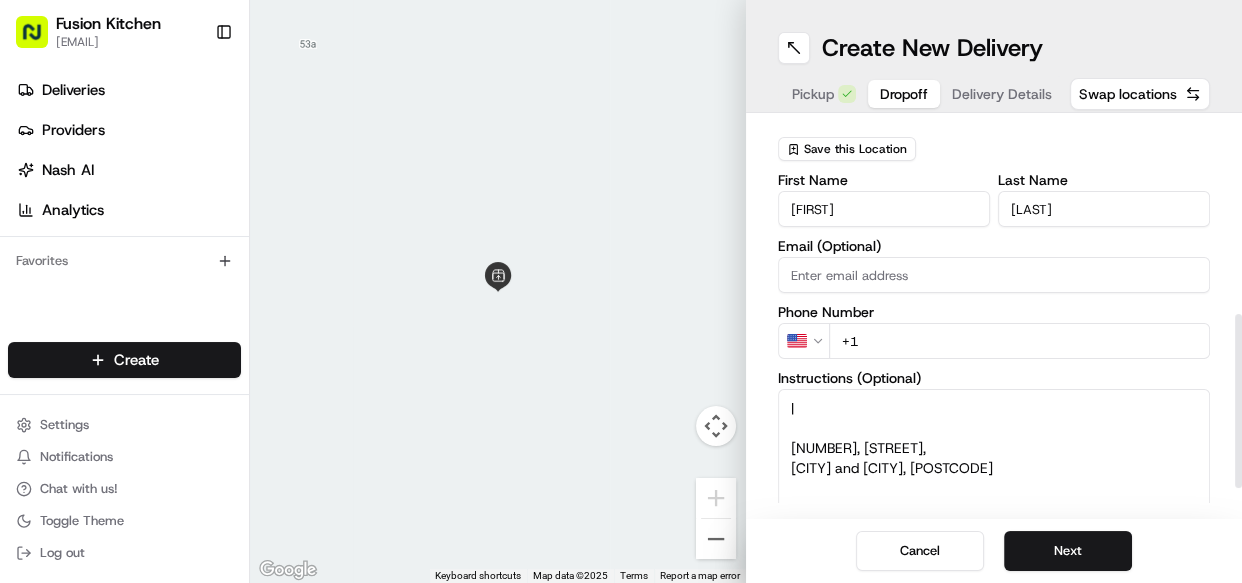 type on "|
[NUMBER], [STREET],
[CITY] and [CITY], [POSTCODE]" 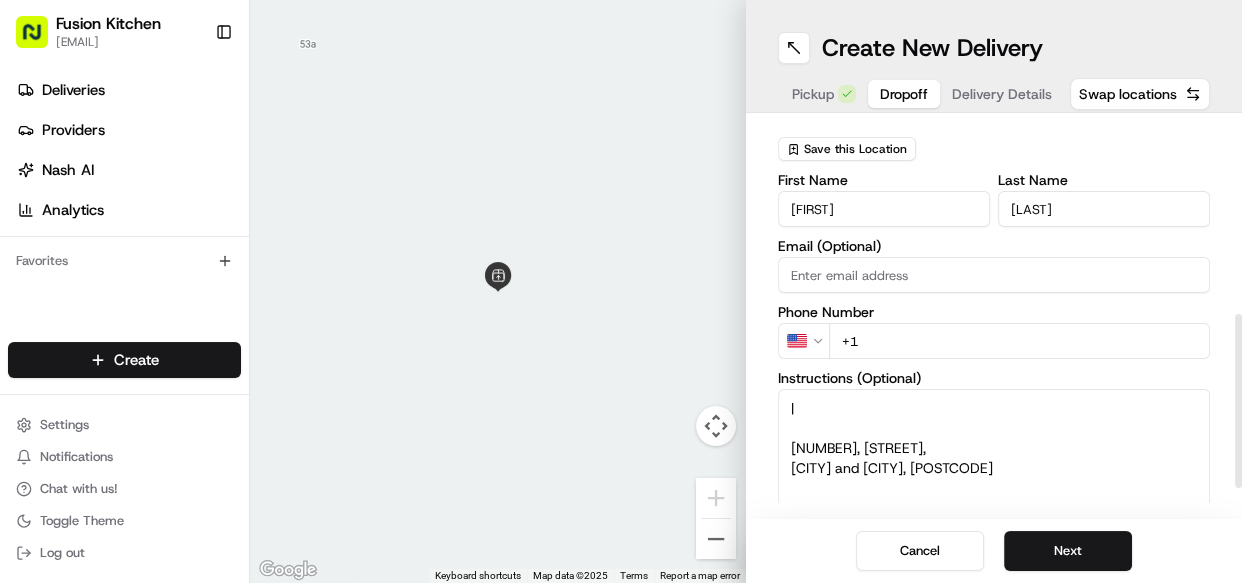 click on "Fusion Kitchen [EMAIL] Toggle Sidebar Deliveries Providers Nash AI Analytics Favorites Main Menu Members & Organization Organization Users Roles Preferences Customization Tracking Orchestration Automations Dispatch Strategy Locations Pickup Locations Dropoff Locations Billing Billing Refund Requests Integrations Notification Triggers Webhooks API Keys Request Logs Create Settings Notifications Chat with us! Toggle Theme Log out ← Move left → Move right ↑ Move up ↓ Move down + Zoom in - Zoom out Home Jump left by 75% End Jump right by 75% Page Up Jump up by 75% Page Down Jump down by 75% Keyboard shortcuts Map Data Map data ©2025 Map data ©2025 1 m Click to toggle between metric and imperial units Terms Report a map error Create New Delivery Pickup Dropoff Delivery Details Swap locations dropoff Details Saved Location Company Name Address Line 1 Address Line 2 (Optional) City Country State Zip Code Save this Location First Name [FIRST] Last Name [LAST] Email (Optional) US" at bounding box center (621, 291) 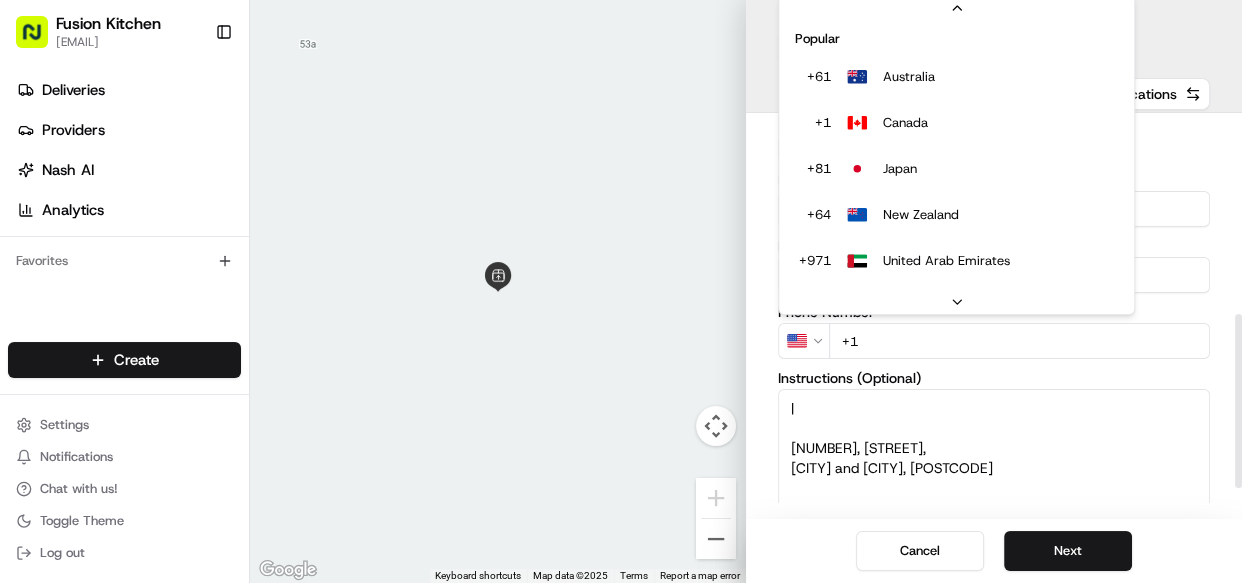 scroll, scrollTop: 85, scrollLeft: 0, axis: vertical 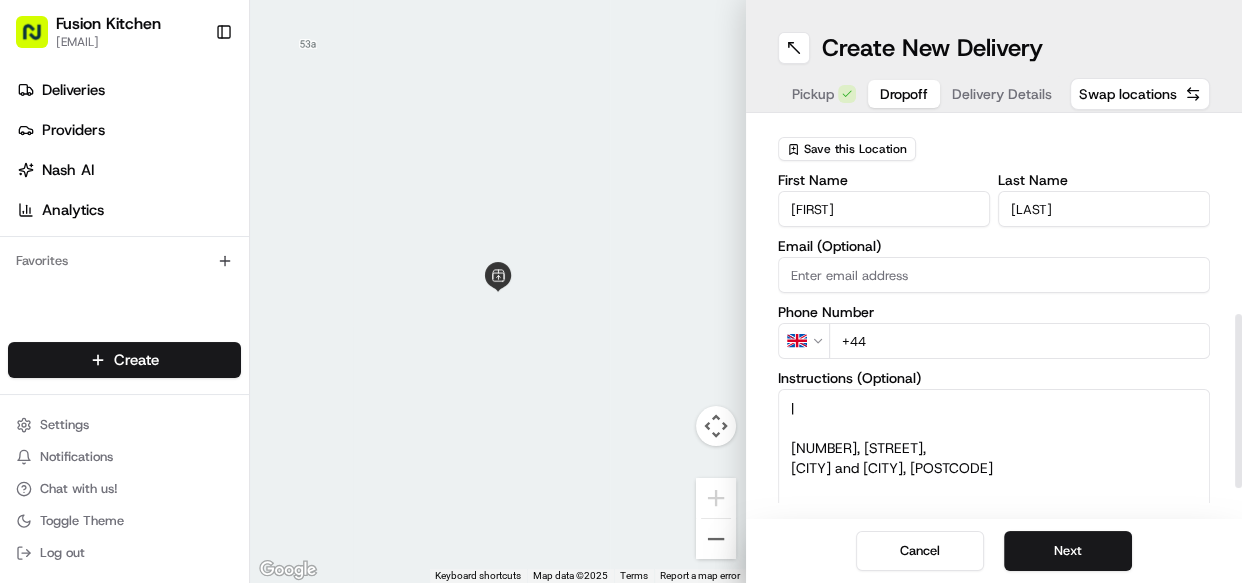 click on "+44" at bounding box center (1019, 341) 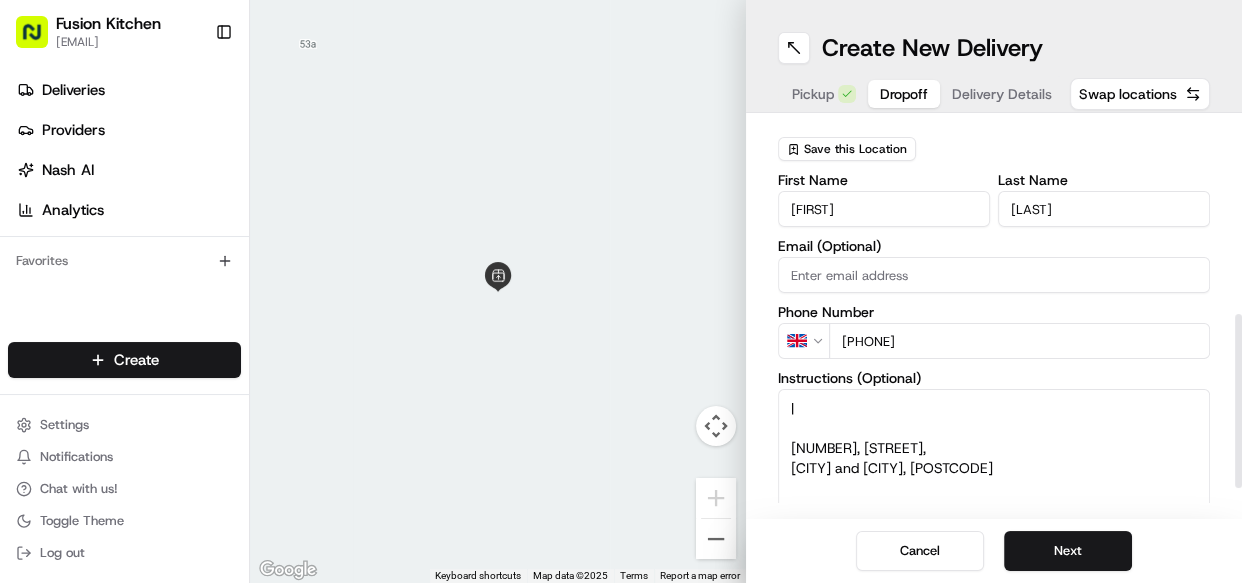 type on "[PHONE]" 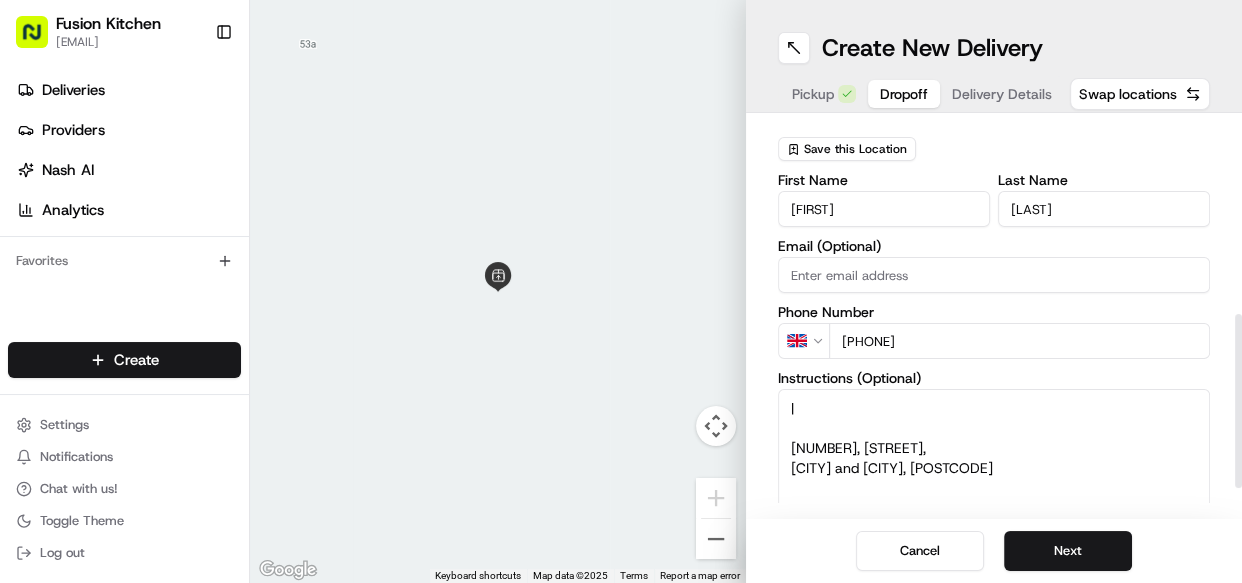 drag, startPoint x: 788, startPoint y: 446, endPoint x: 988, endPoint y: 469, distance: 201.31816 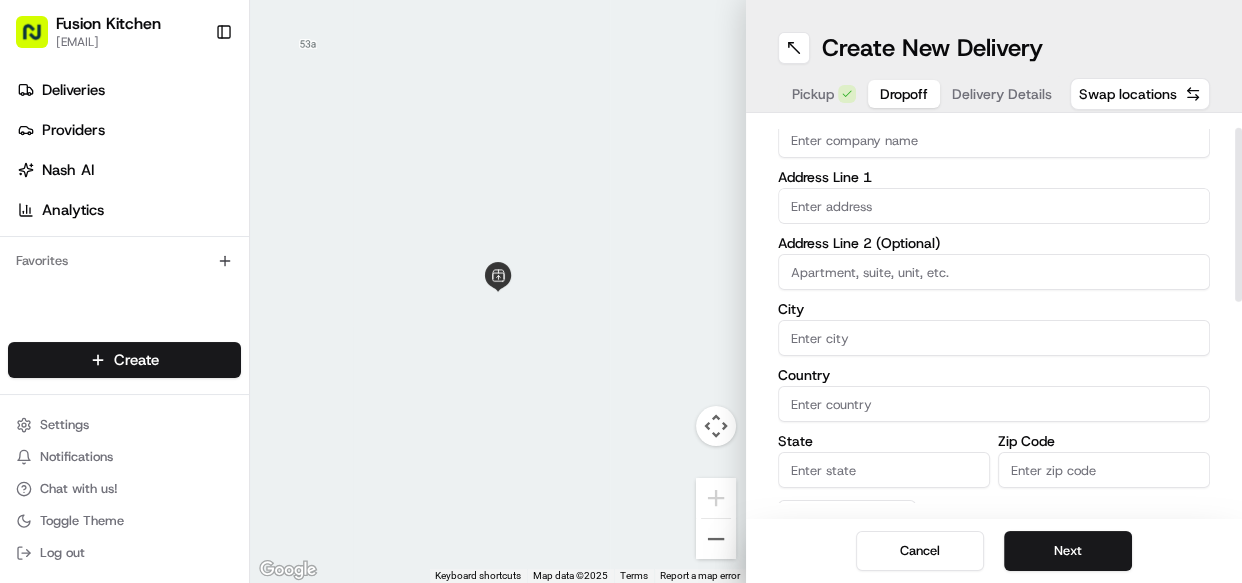 scroll, scrollTop: 0, scrollLeft: 0, axis: both 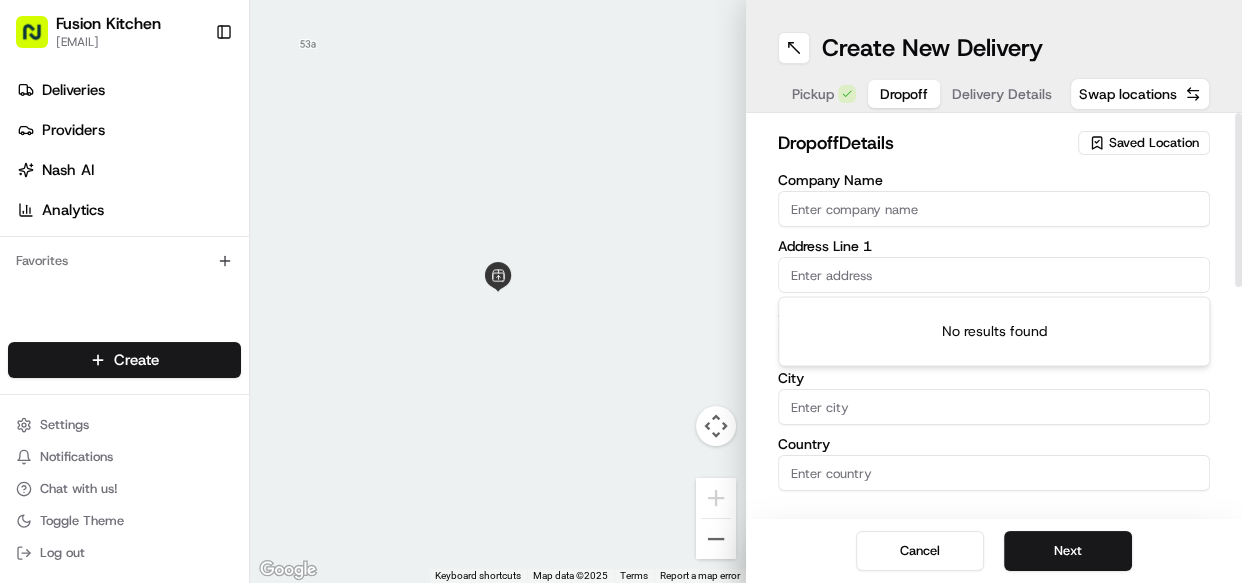 click at bounding box center (994, 275) 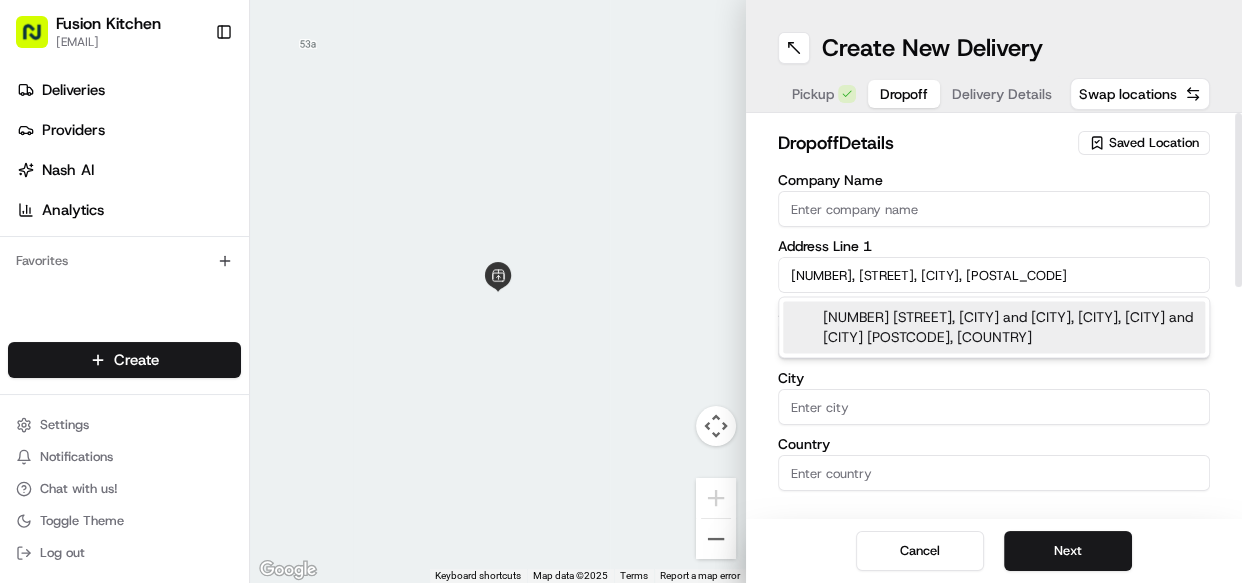 click on "[NUMBER] [STREET], [CITY] and [CITY], [CITY], [CITY] and [CITY] [POSTCODE], [COUNTRY]" at bounding box center (994, 327) 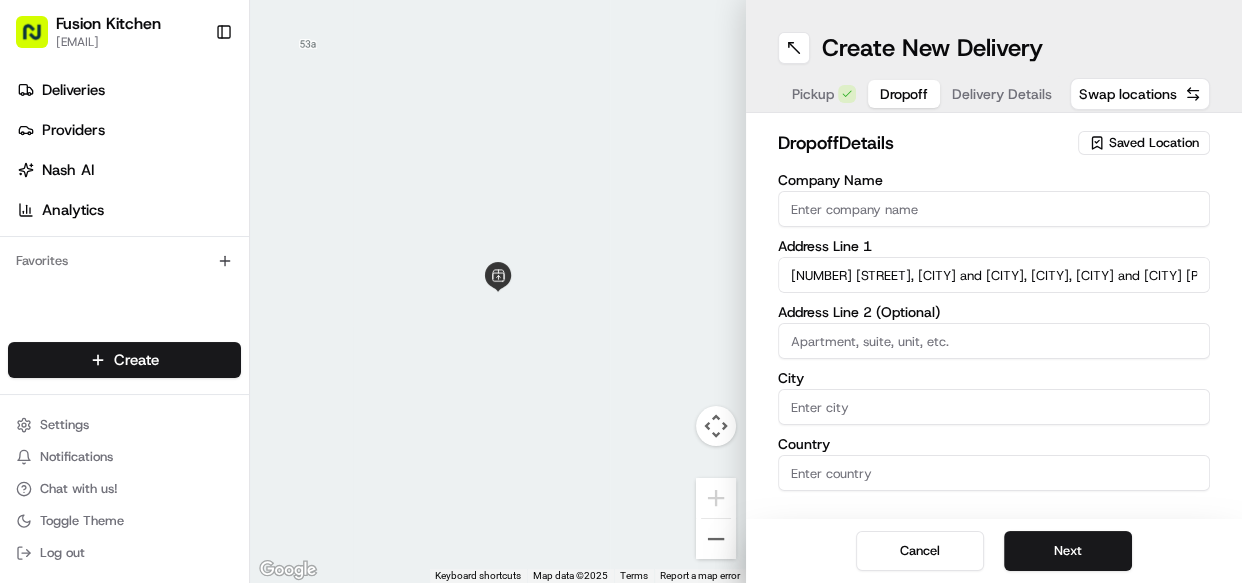 type on "[NUMBER] [STREET], [CITY], [CITY] [POSTAL_CODE], [COUNTRY]" 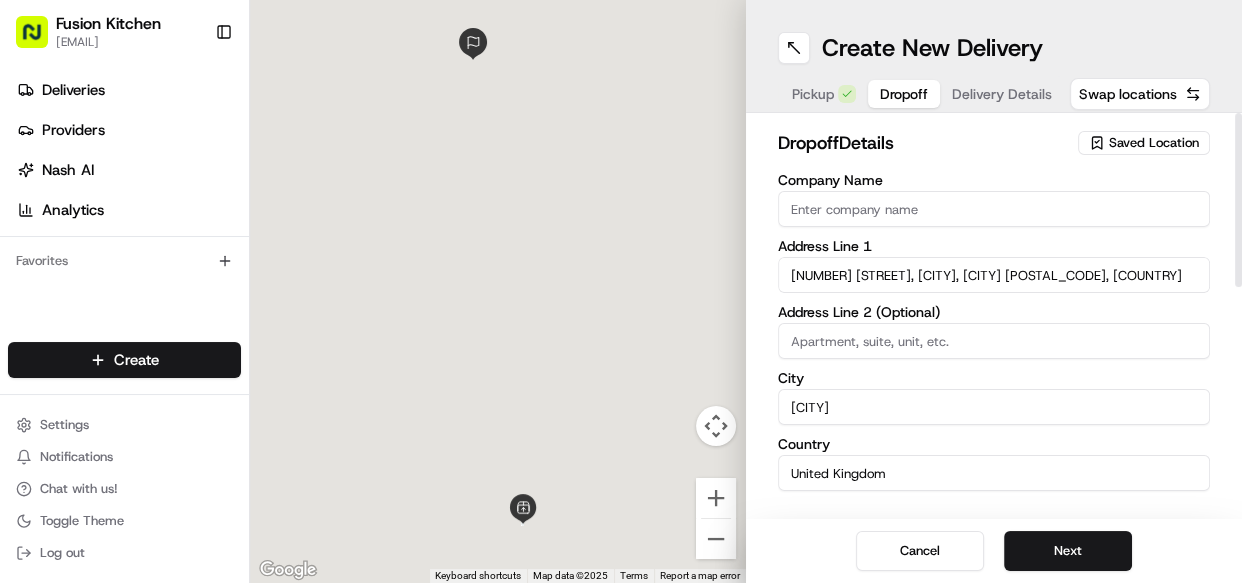 type on "[NUMBER] [STREET]" 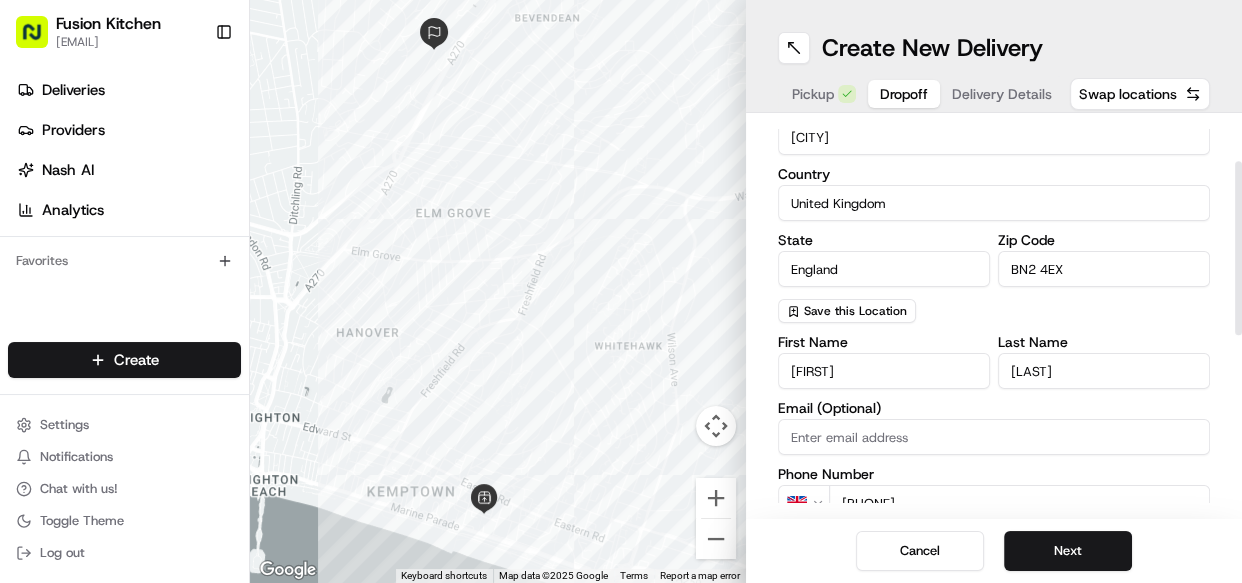 scroll, scrollTop: 272, scrollLeft: 0, axis: vertical 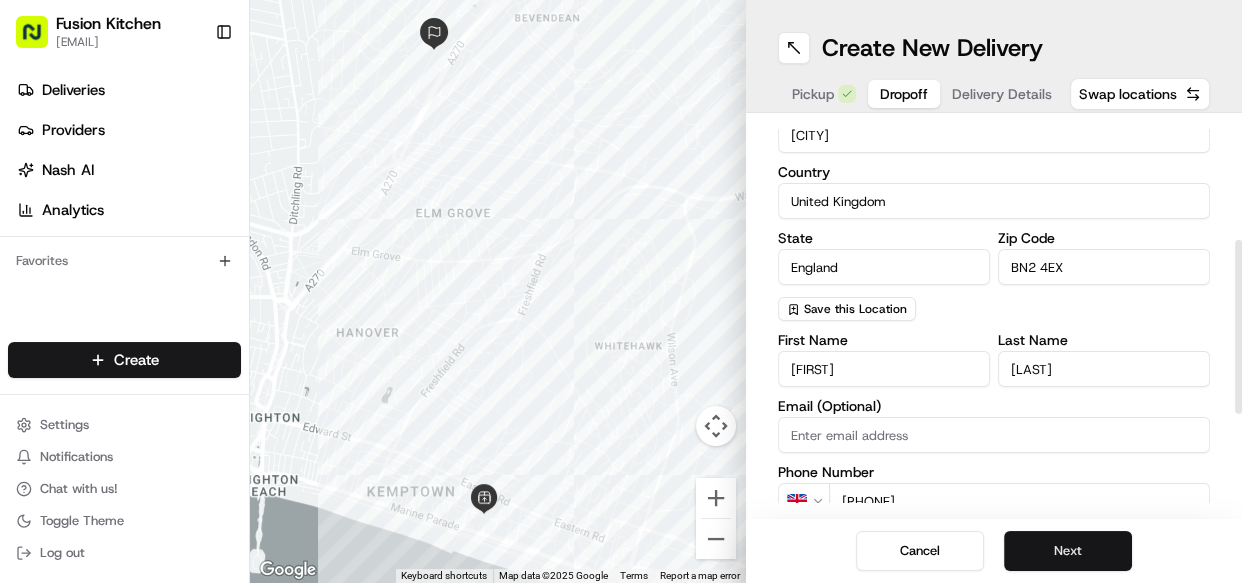 click on "Next" at bounding box center [1068, 551] 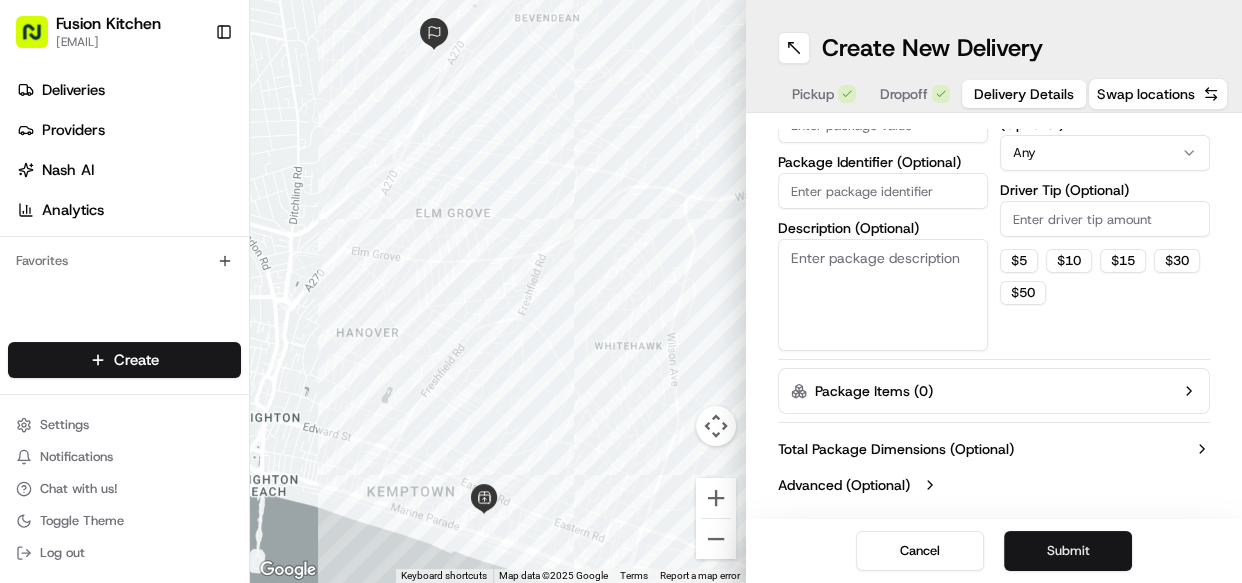 scroll, scrollTop: 256, scrollLeft: 0, axis: vertical 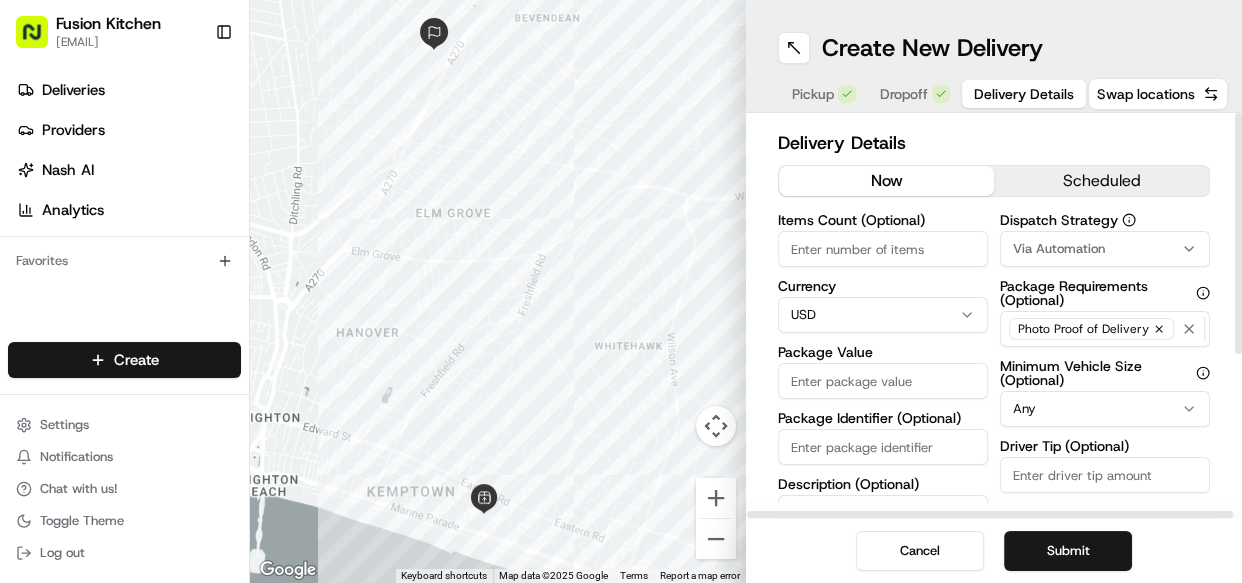click on "Package Value" at bounding box center (883, 381) 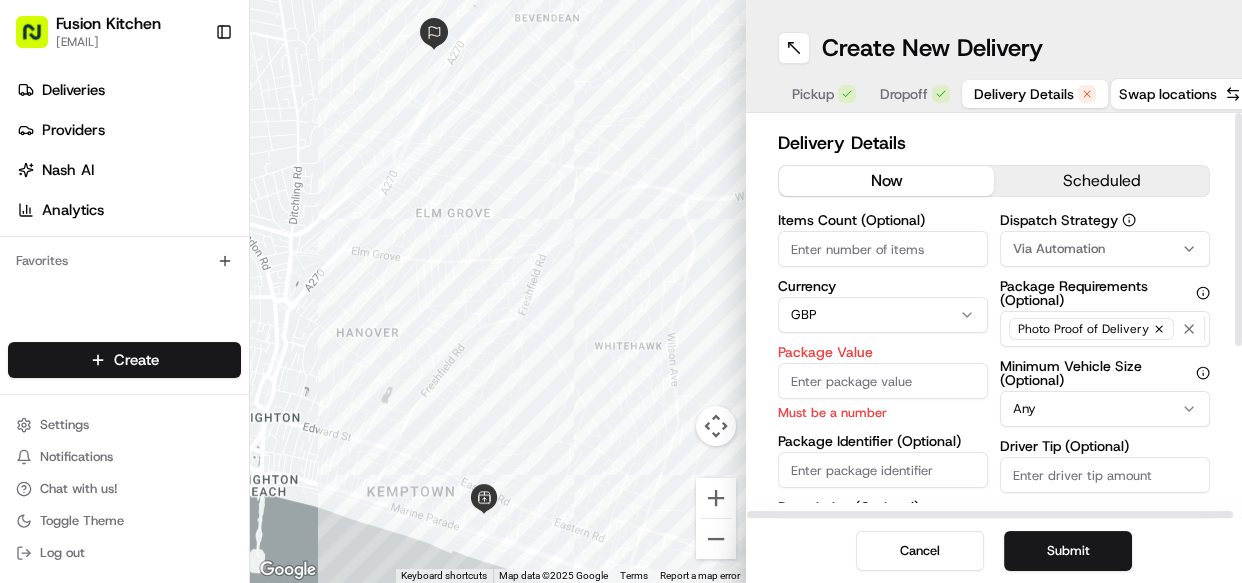 click on "Package Value" at bounding box center [883, 381] 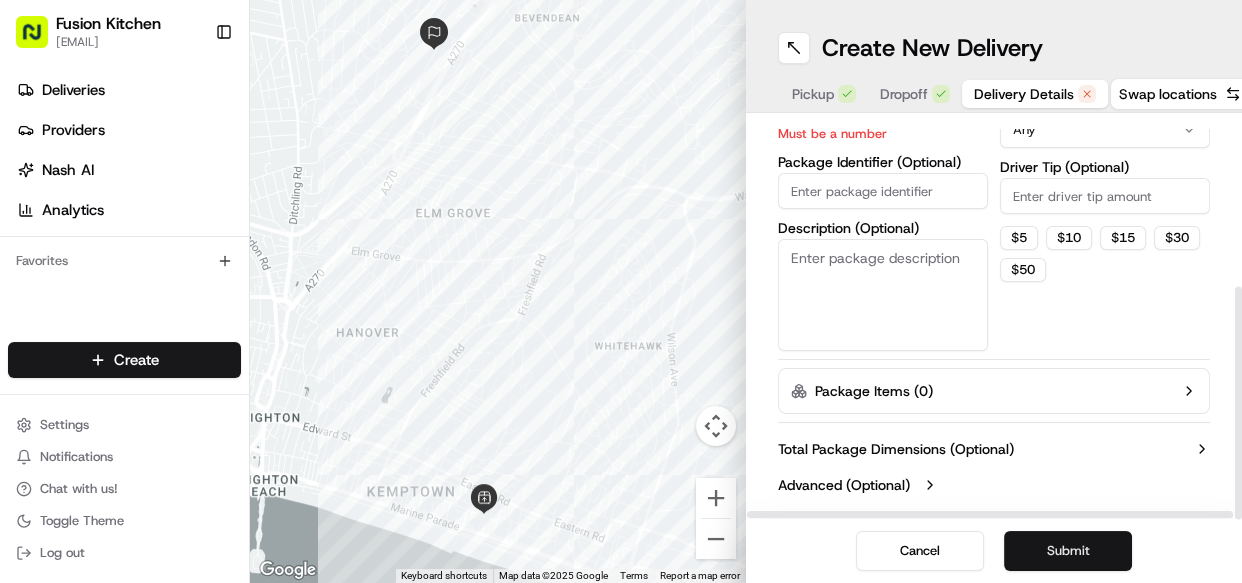 type on "28.73" 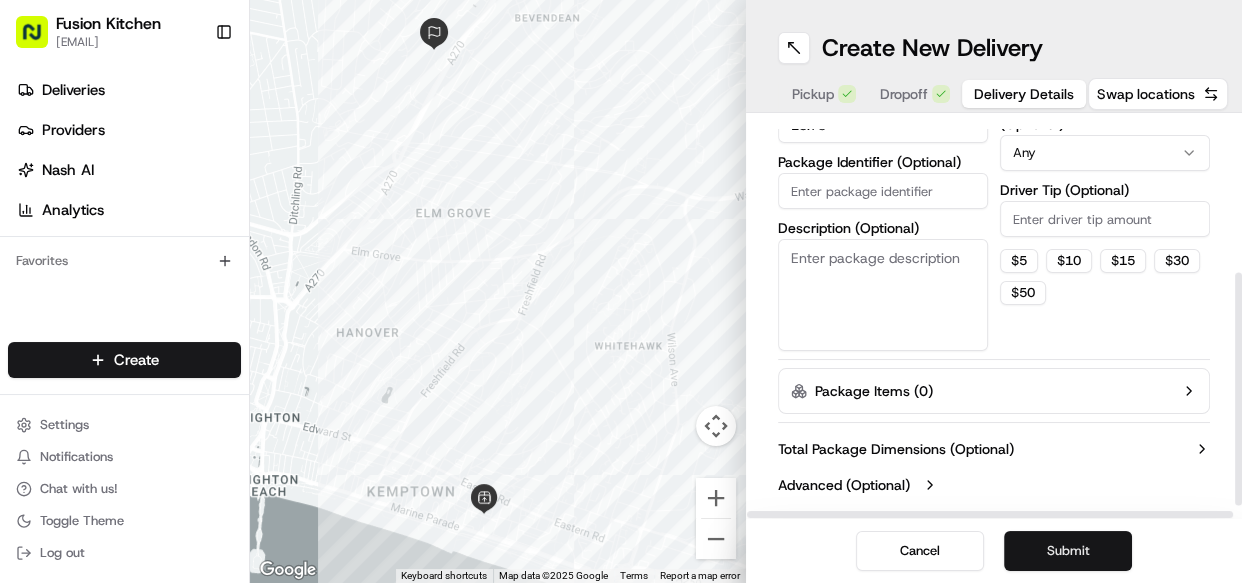 scroll, scrollTop: 256, scrollLeft: 0, axis: vertical 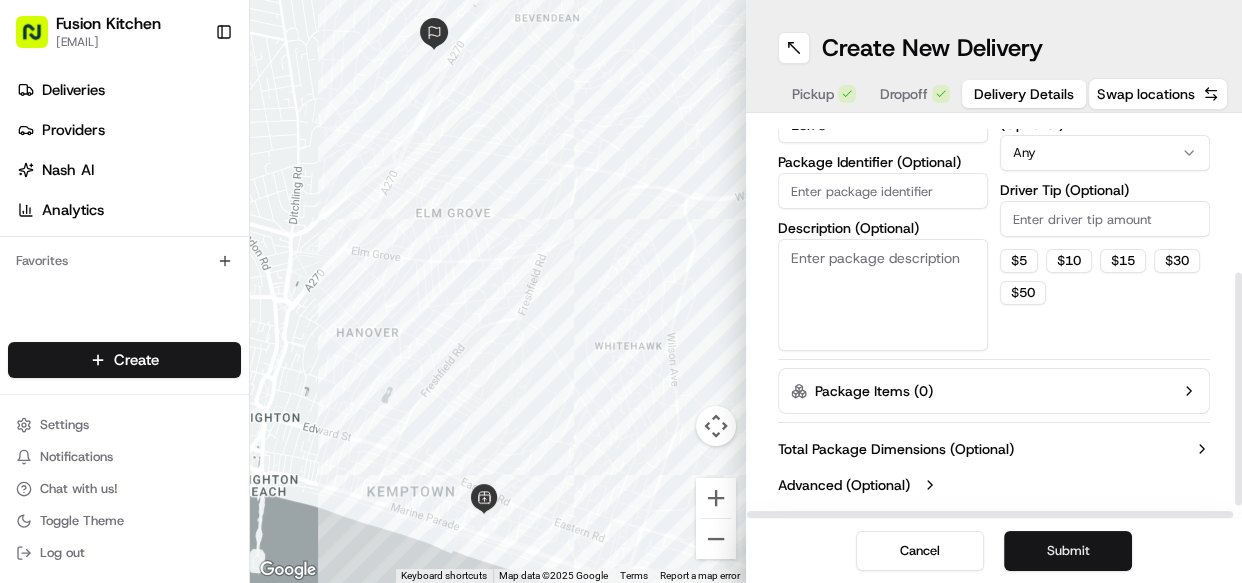 click on "Submit" at bounding box center [1068, 551] 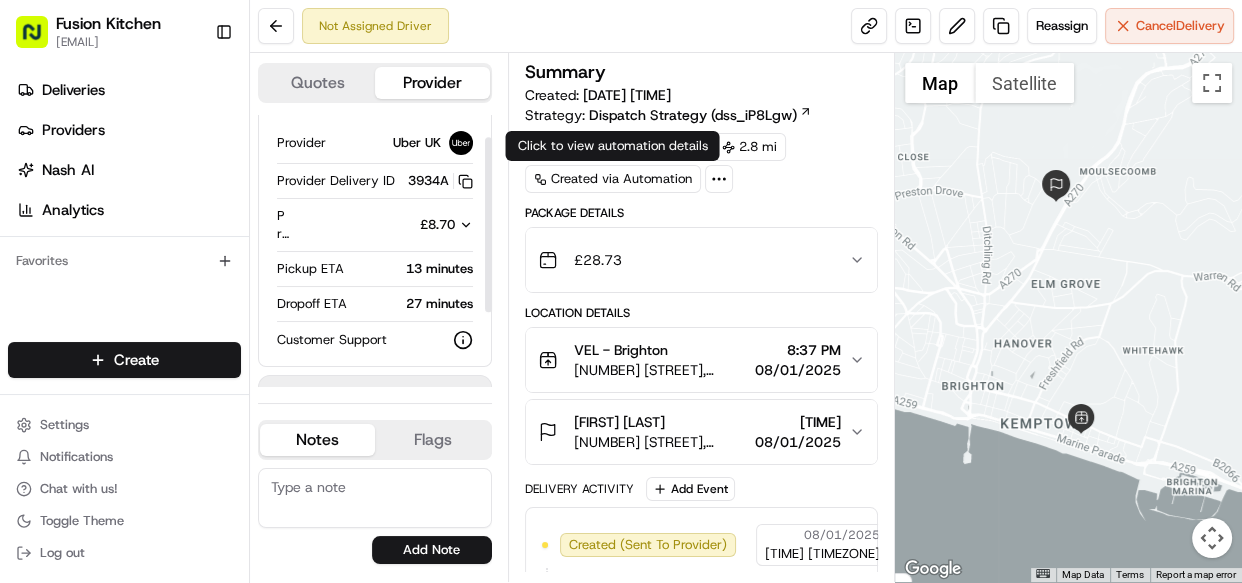 scroll, scrollTop: 0, scrollLeft: 0, axis: both 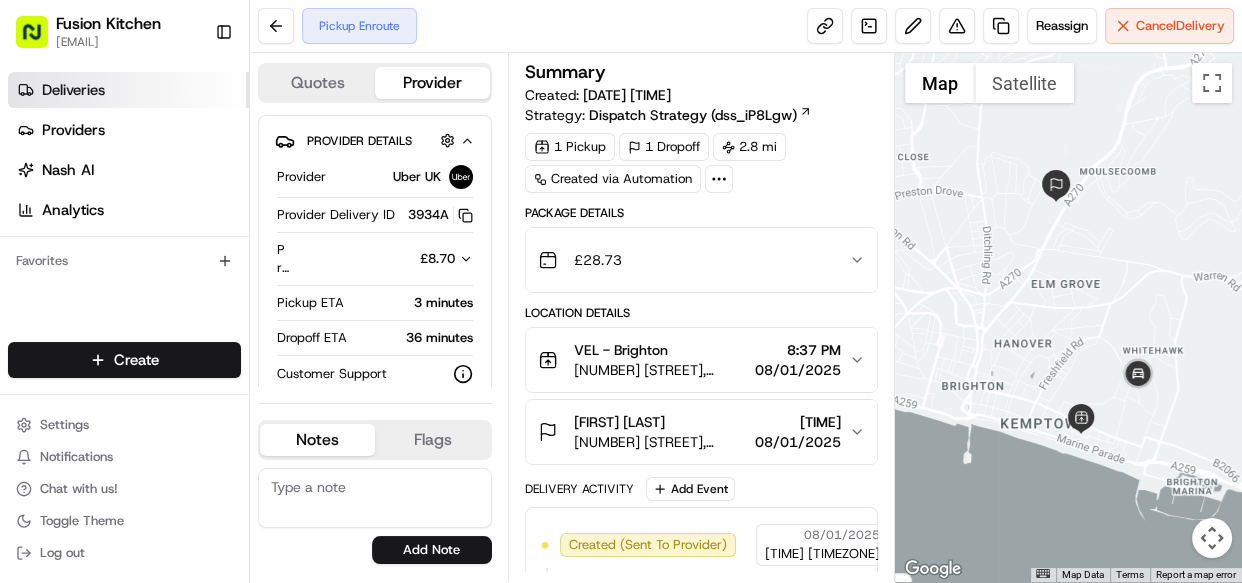click on "Deliveries" at bounding box center [128, 90] 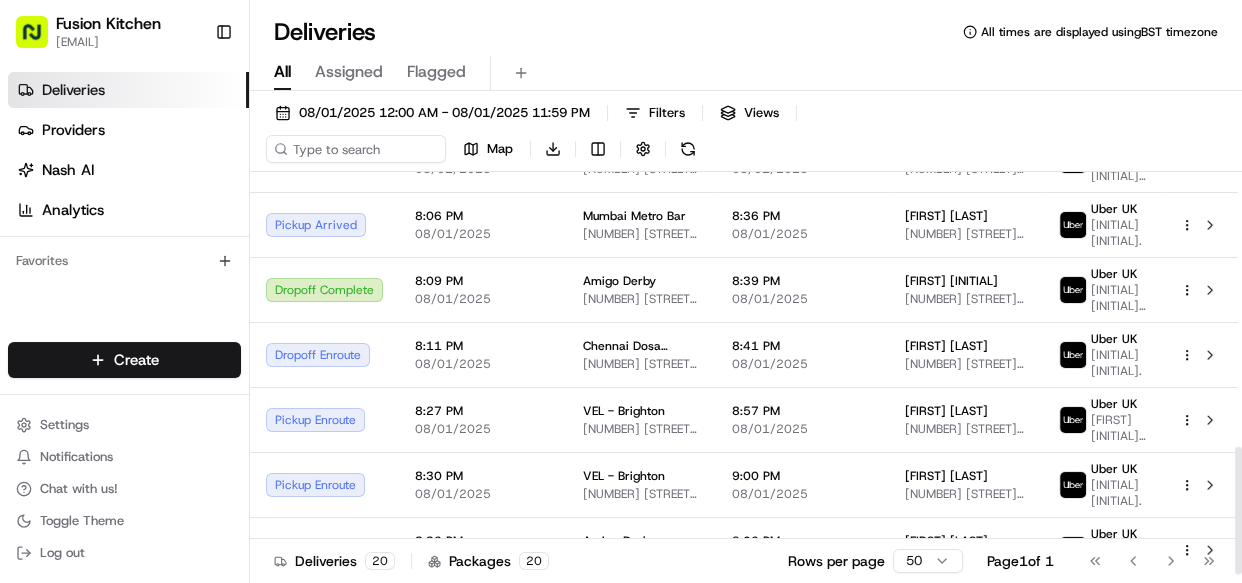 scroll, scrollTop: 861, scrollLeft: 0, axis: vertical 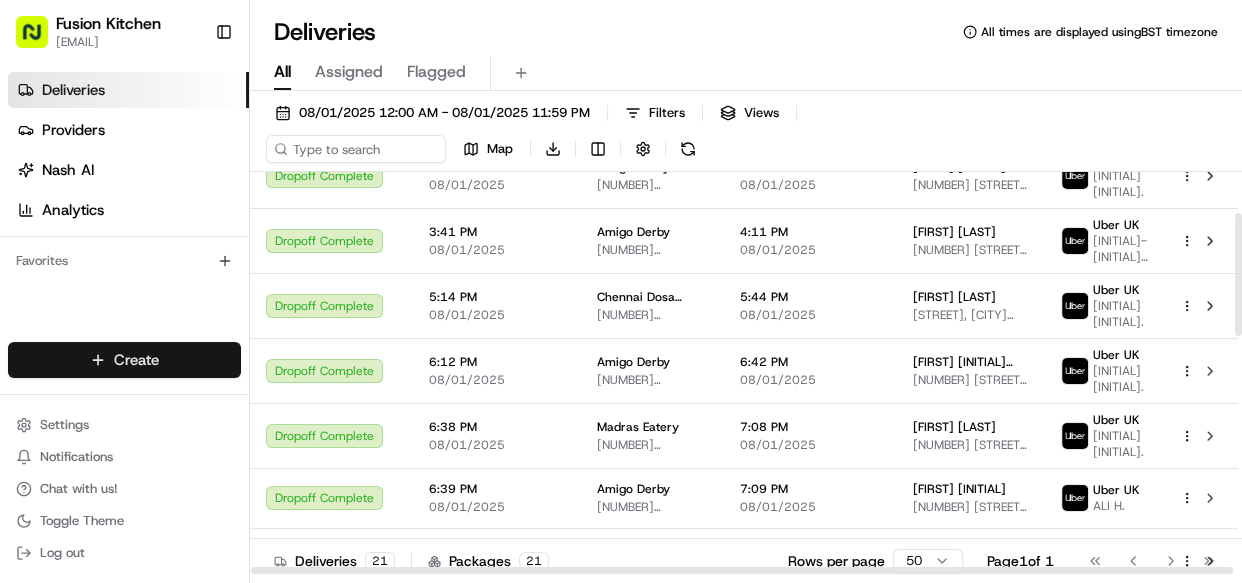 click on "Fusion Kitchen [EMAIL] Toggle Sidebar Deliveries Providers Nash AI Analytics Favorites Main Menu Members & Organization Organization Users Roles Preferences Customization Tracking Orchestration Automations Dispatch Strategy Locations Pickup Locations Dropoff Locations Billing Billing Refund Requests Integrations Notification Triggers Webhooks API Keys Request Logs Create Settings Notifications Chat with us! Toggle Theme Log out Deliveries All times are displayed using BST timezone All Assigned Flagged [DATE] [TIME] - [DATE] [TIME] Filters Views Map Download Status Original Pickup Time Pickup Location Original Dropoff Time Dropoff Location Provider Action Dropoff Complete [TIME] [DATE] [CITY] [NUMBER] [STREET], [CITY] [POSTAL_CODE], [COUNTRY] [TIME] [DATE] [FIRST] [LAST] Uber UK [LAST] [INITIAL]. Dropoff Complete [TIME] [DATE] [CITY] [NUMBER] [STREET], [CITY] [POSTAL_CODE], [COUNTRY] [TIME] [DATE] [FIRST] [LAST] Uber UK [LAST] [INITIAL]. Dropoff Complete" at bounding box center (621, 291) 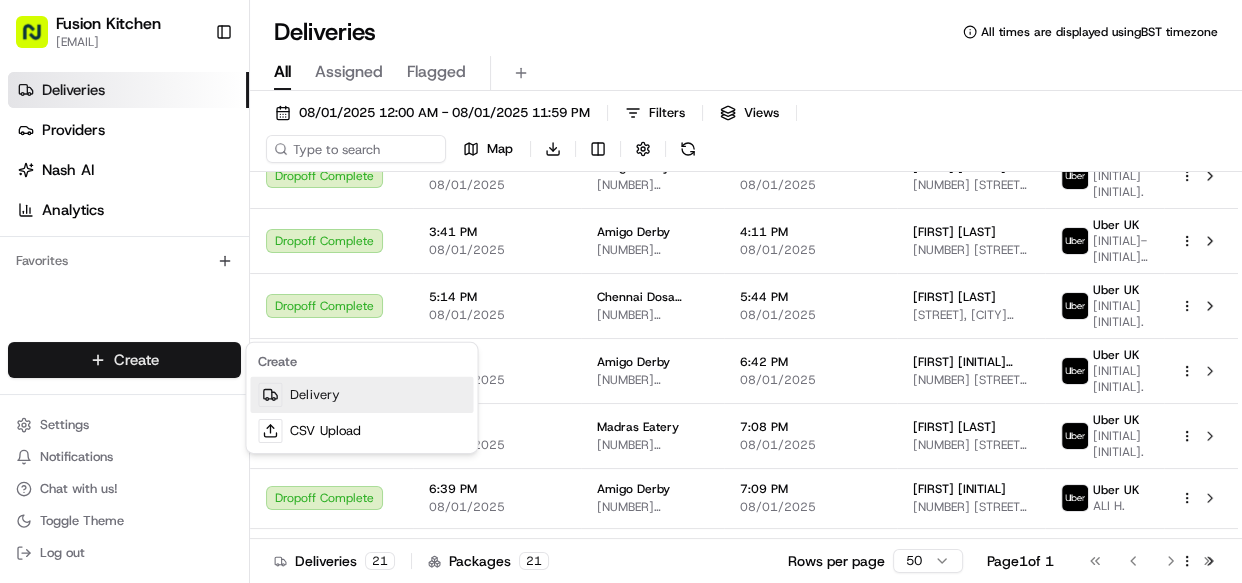 click on "Delivery" at bounding box center [361, 395] 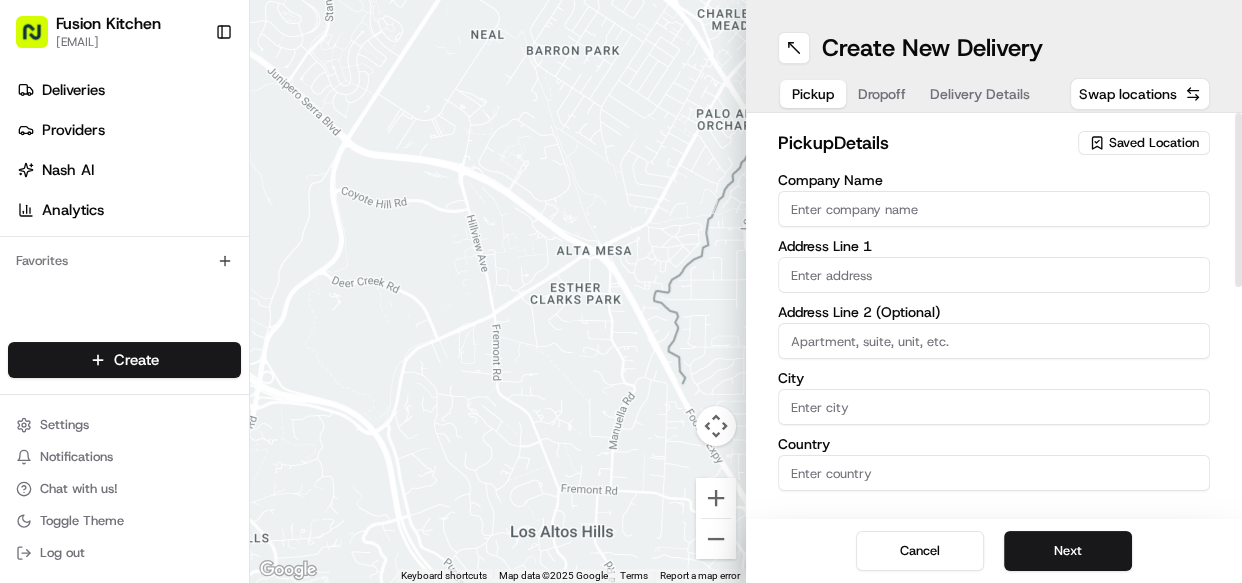 click on "Company Name" at bounding box center [994, 209] 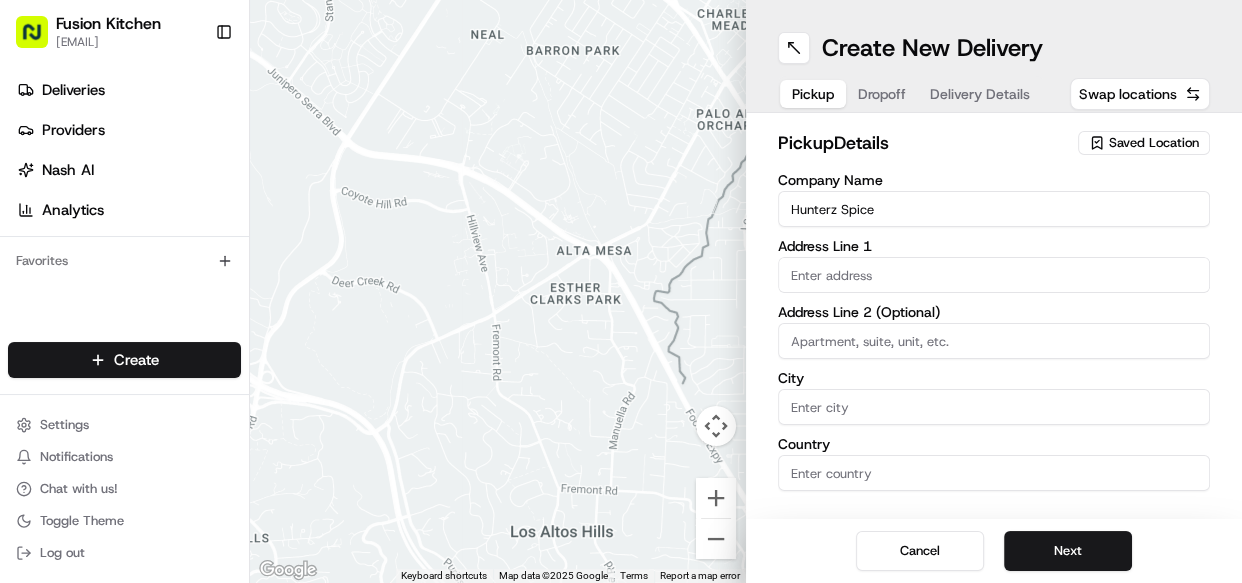 type on "Hunterz Spice" 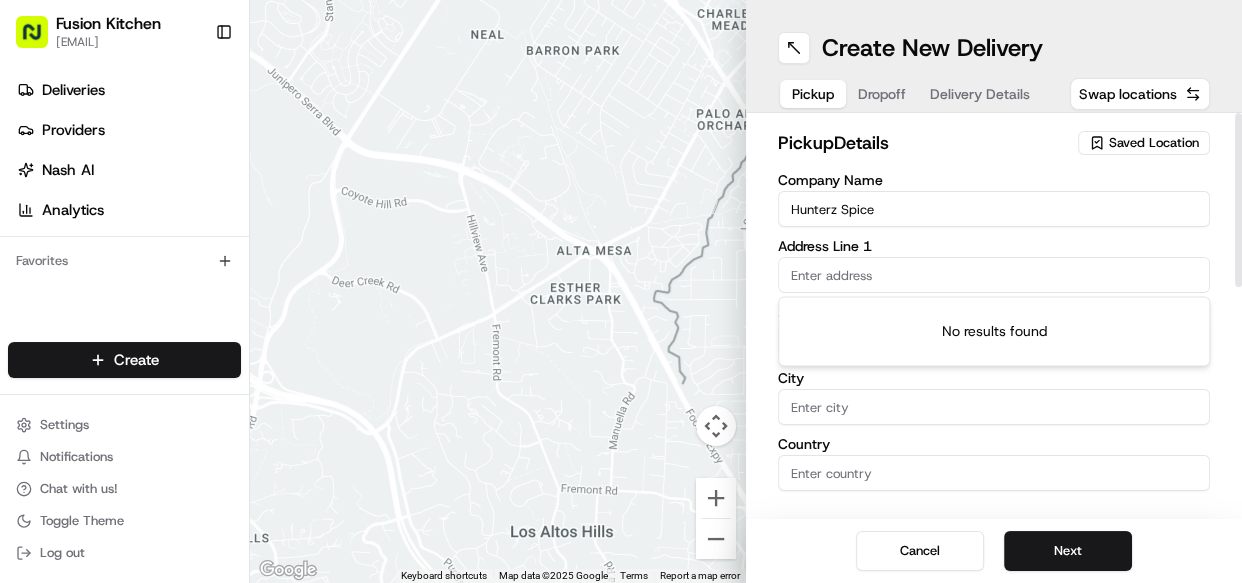 click at bounding box center [994, 275] 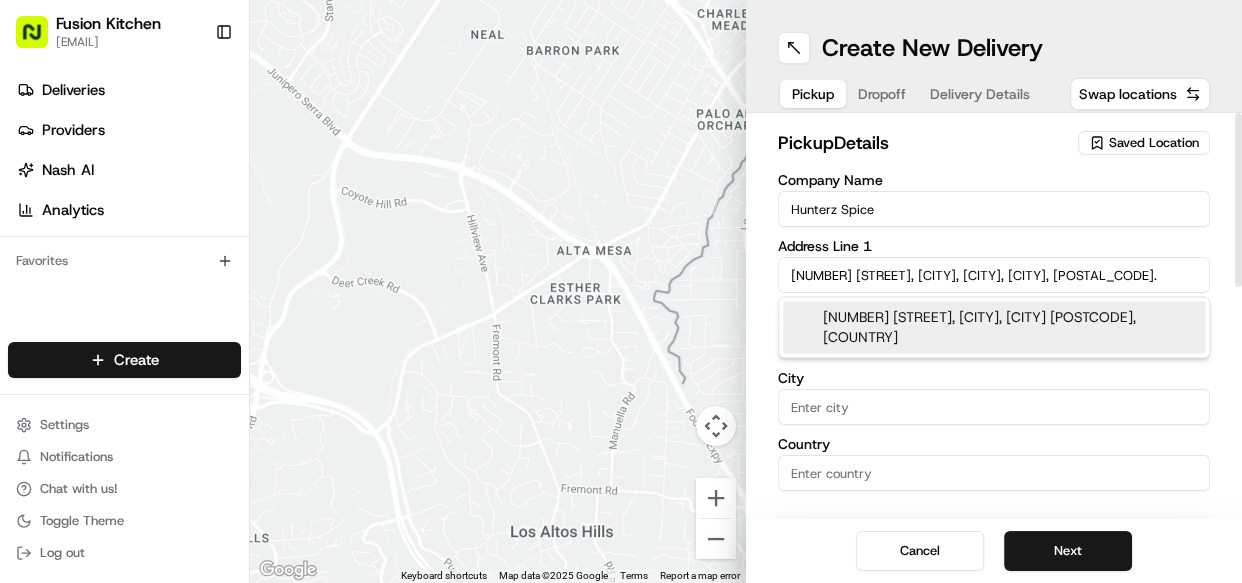 click on "[NUMBER] [STREET], [CITY], [CITY] [POSTCODE], [COUNTRY]" at bounding box center [994, 327] 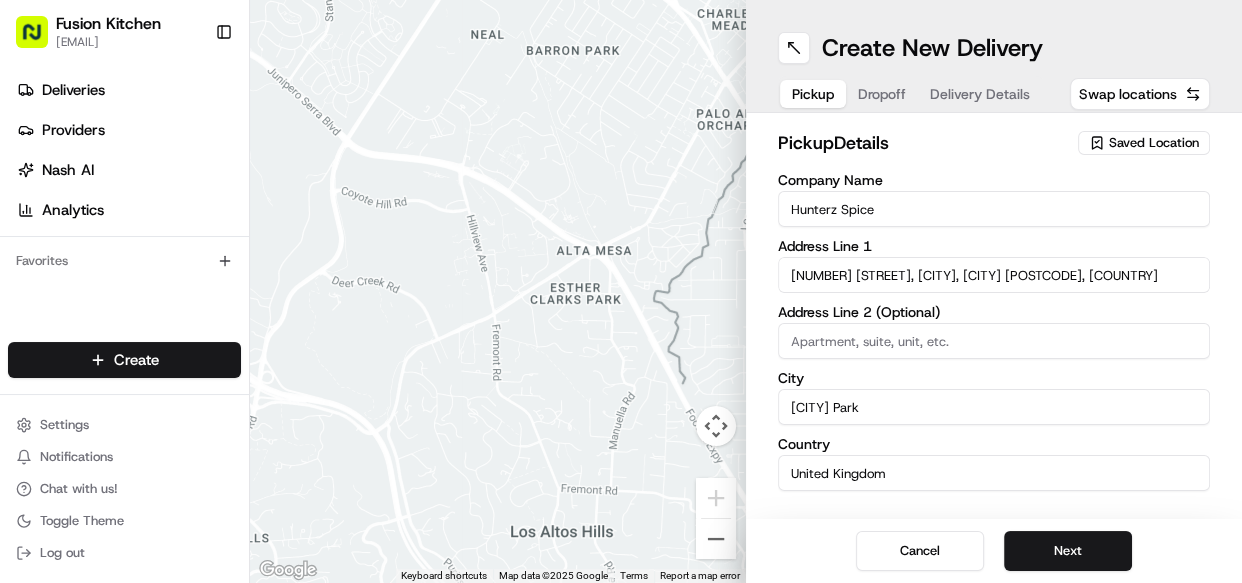 type on "The Royal China, [NUMBER] [STREET], [CITY], [CITY] [POSTCODE], [COUNTRY]" 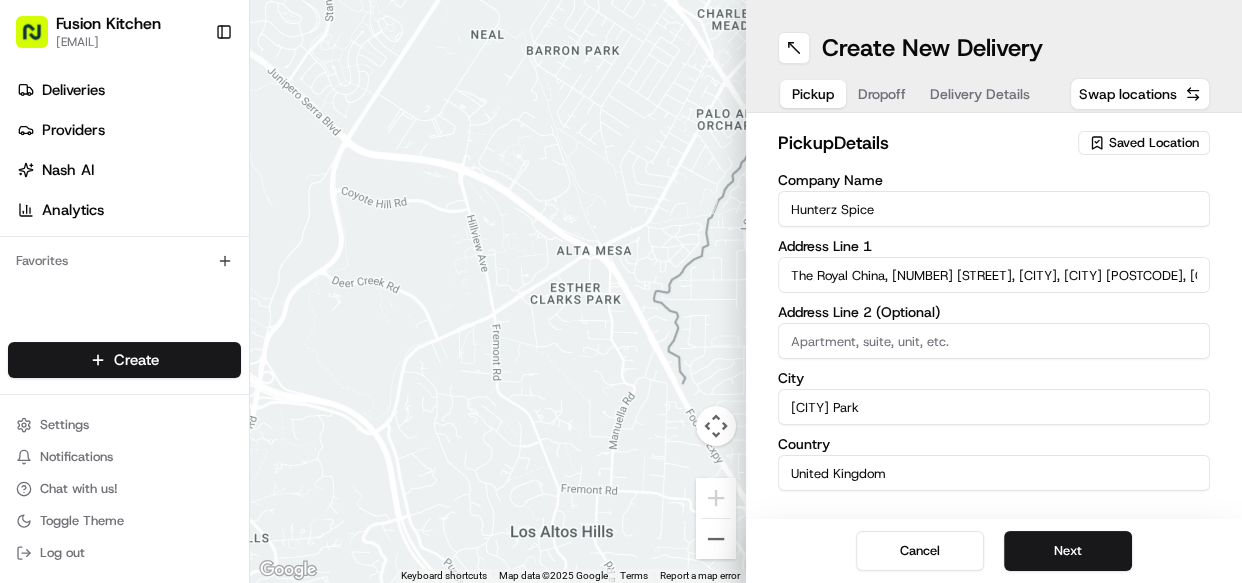 type on "[NUMBER] [STREET]" 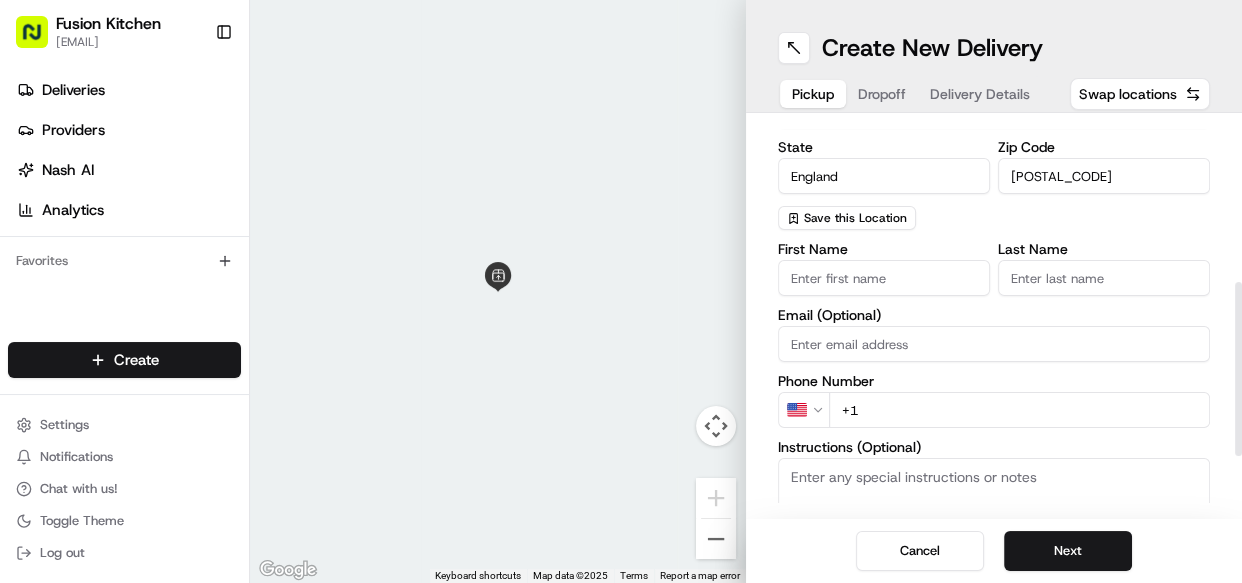 scroll, scrollTop: 500, scrollLeft: 0, axis: vertical 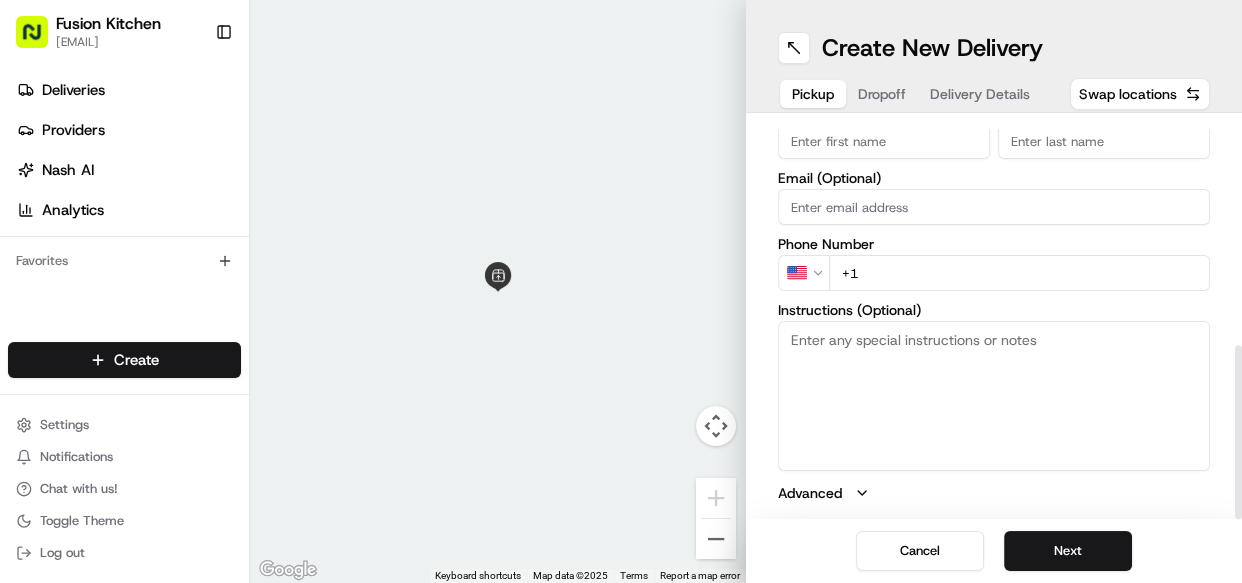 click on "Fusion Kitchen [EMAIL] Toggle Sidebar Deliveries Providers Nash AI Analytics Favorites Main Menu Members & Organization Organization Users Roles Preferences Customization Tracking Orchestration Automations Dispatch Strategy Locations Pickup Locations Dropoff Locations Billing Billing Refund Requests Integrations Notification Triggers Webhooks API Keys Request Logs Create Settings Notifications Chat with us! Toggle Theme Log out ← Move left → Move right ↑ Move up ↓ Move down + Zoom in - Zoom out Home Jump left by 75% End Jump right by 75% Page Up Jump up by 75% Page Down Jump down by 75% Keyboard shortcuts Map Data Map data ©2025 Map data ©2025 1 m Click to toggle between metric and imperial units Terms Report a map error Create New Delivery Pickup Dropoff Delivery Details Swap locations pickup Details Saved Location Company Name Hunterz Spice Address Line 1 [NUMBER] [STREET] Address Line 2 (Optional) City [CITY] Country United Kingdom State England Zip Code [POSTAL_CODE]" at bounding box center [621, 291] 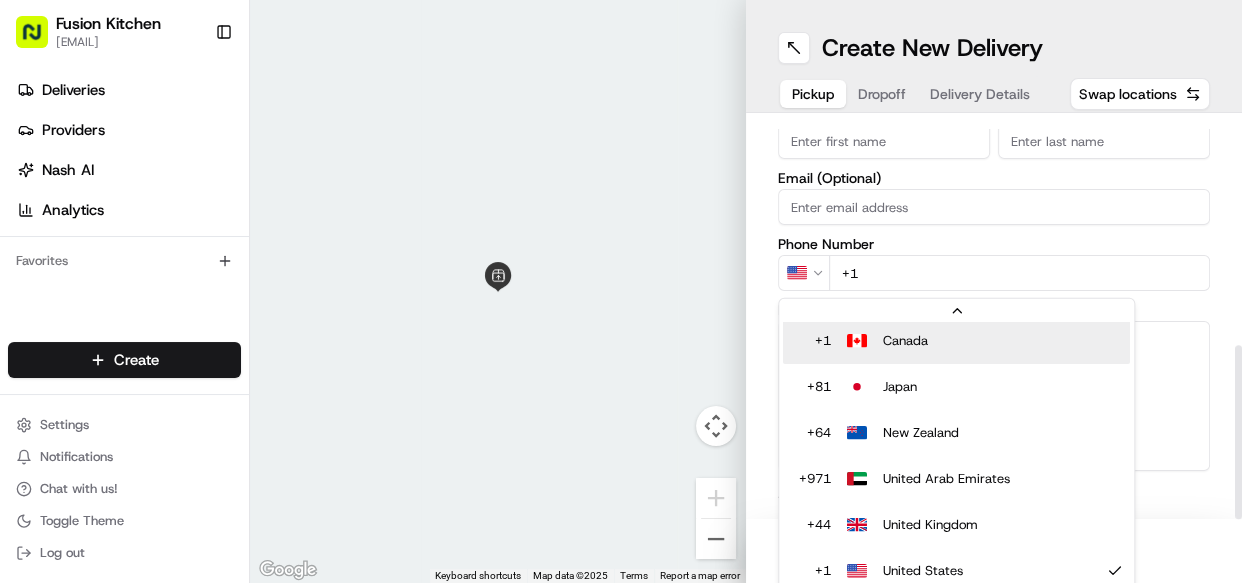 scroll, scrollTop: 39, scrollLeft: 0, axis: vertical 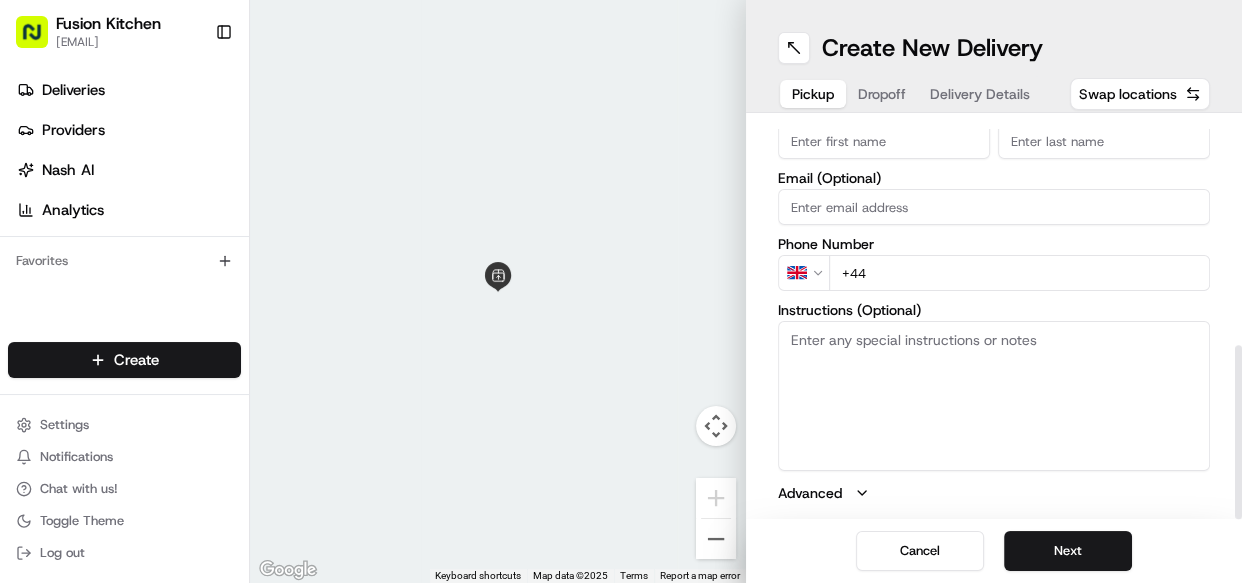 click on "+44" at bounding box center [1019, 273] 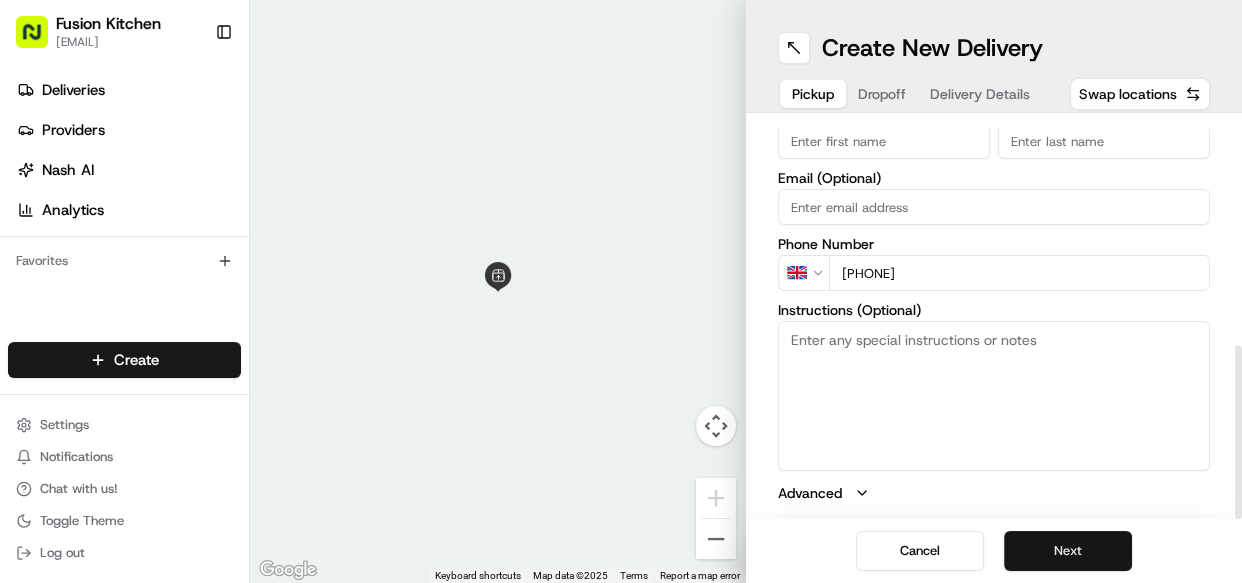 type on "[PHONE]" 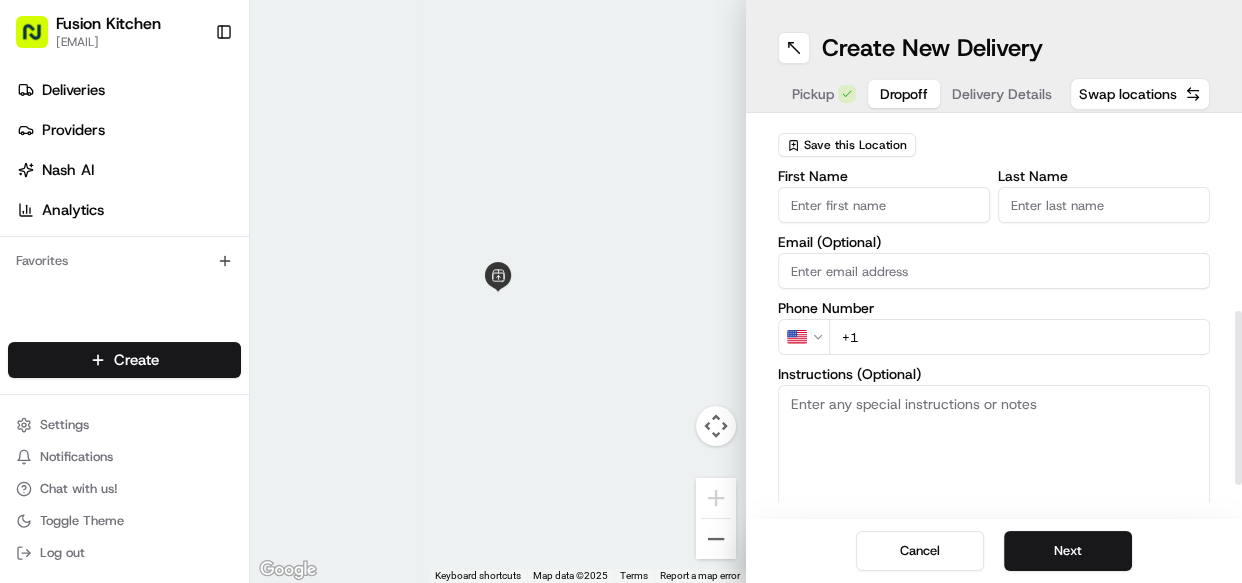 scroll, scrollTop: 409, scrollLeft: 0, axis: vertical 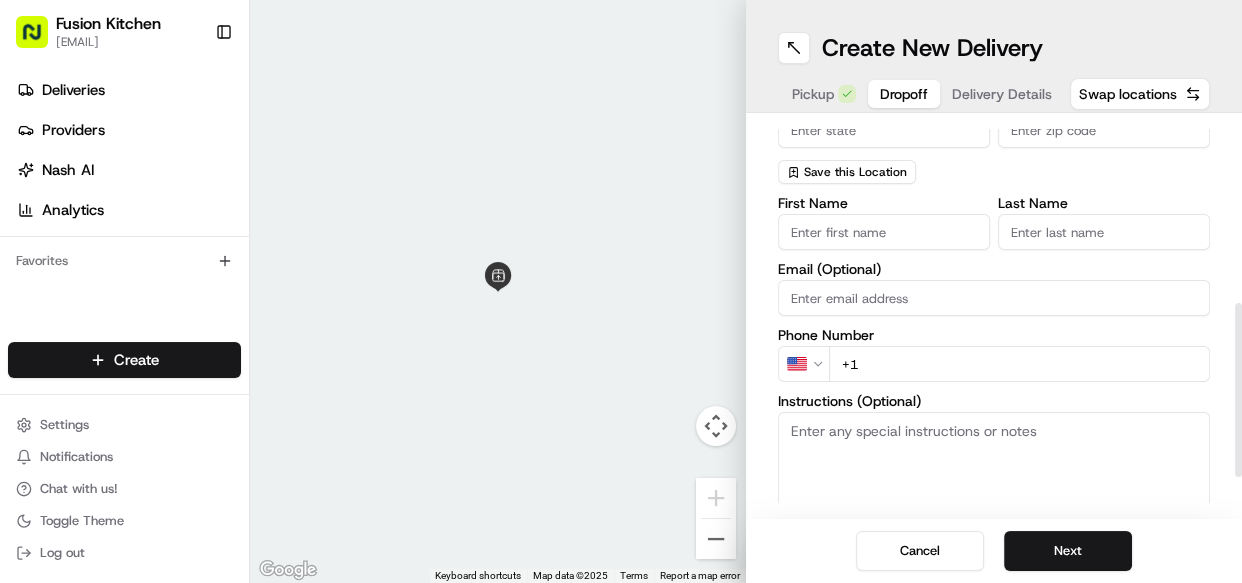 click on "Instructions (Optional)" at bounding box center [994, 487] 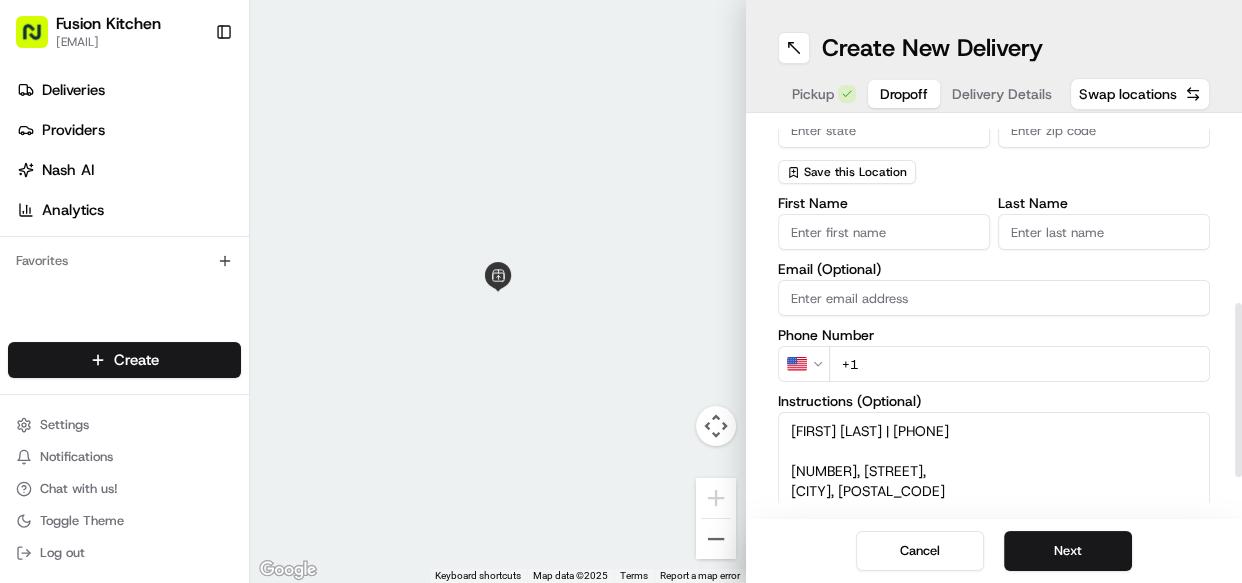 drag, startPoint x: 895, startPoint y: 431, endPoint x: 771, endPoint y: 432, distance: 124.004036 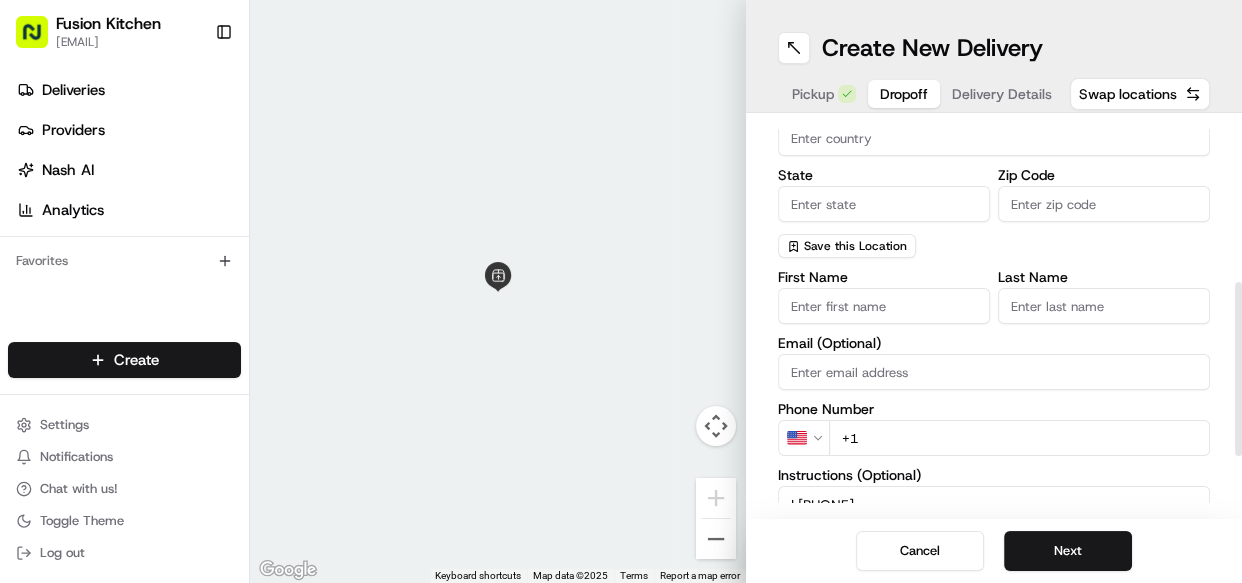 scroll, scrollTop: 363, scrollLeft: 0, axis: vertical 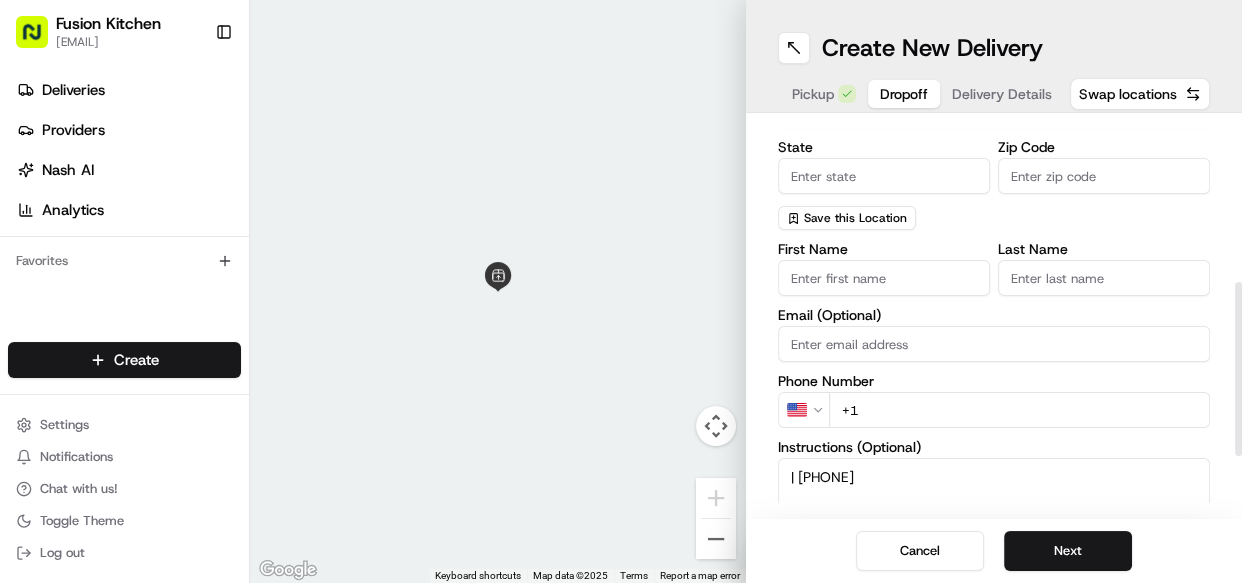 type on "| [PHONE]
[NUMBER], [STREET],
[CITY], [POSTAL_CODE]" 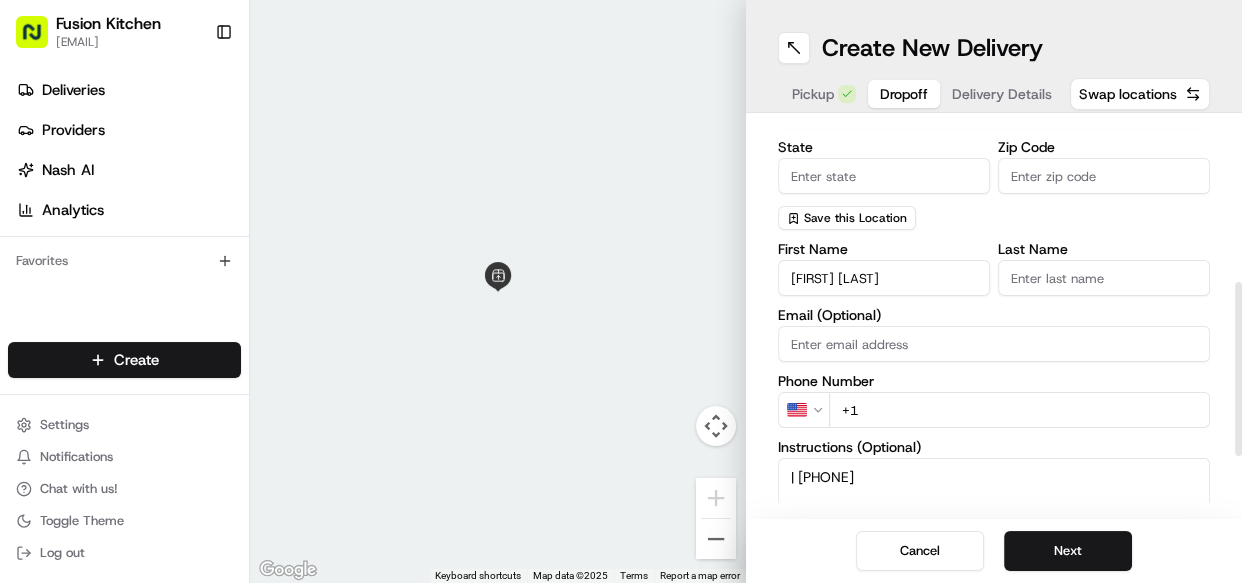 drag, startPoint x: 920, startPoint y: 277, endPoint x: 851, endPoint y: 277, distance: 69 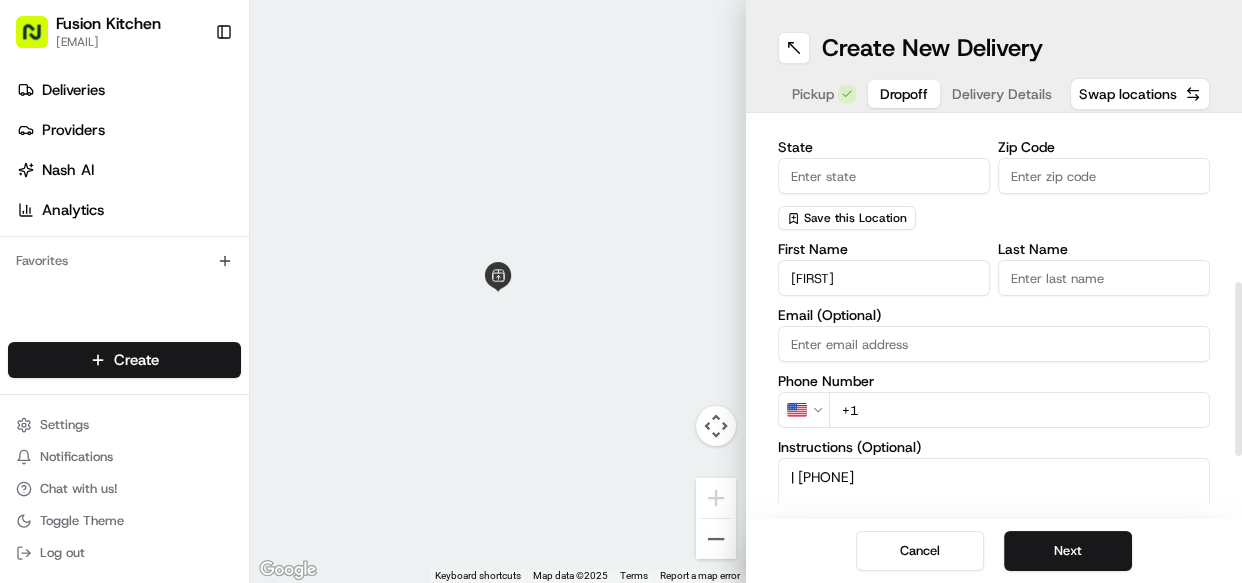 type on "[FIRST]" 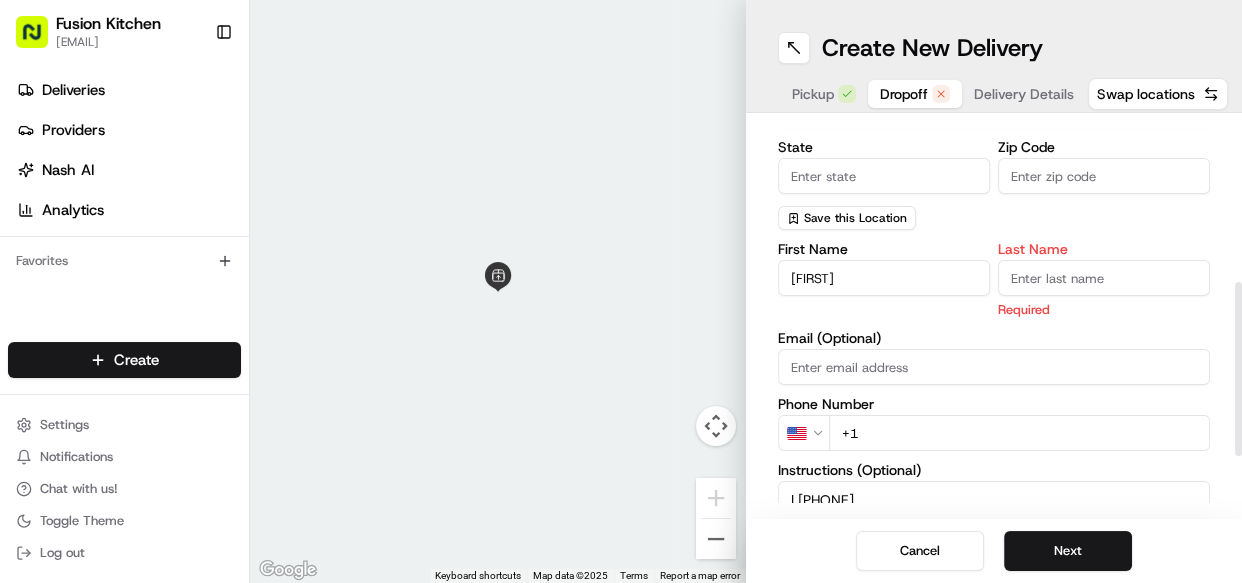 click on "Last Name" at bounding box center [1104, 278] 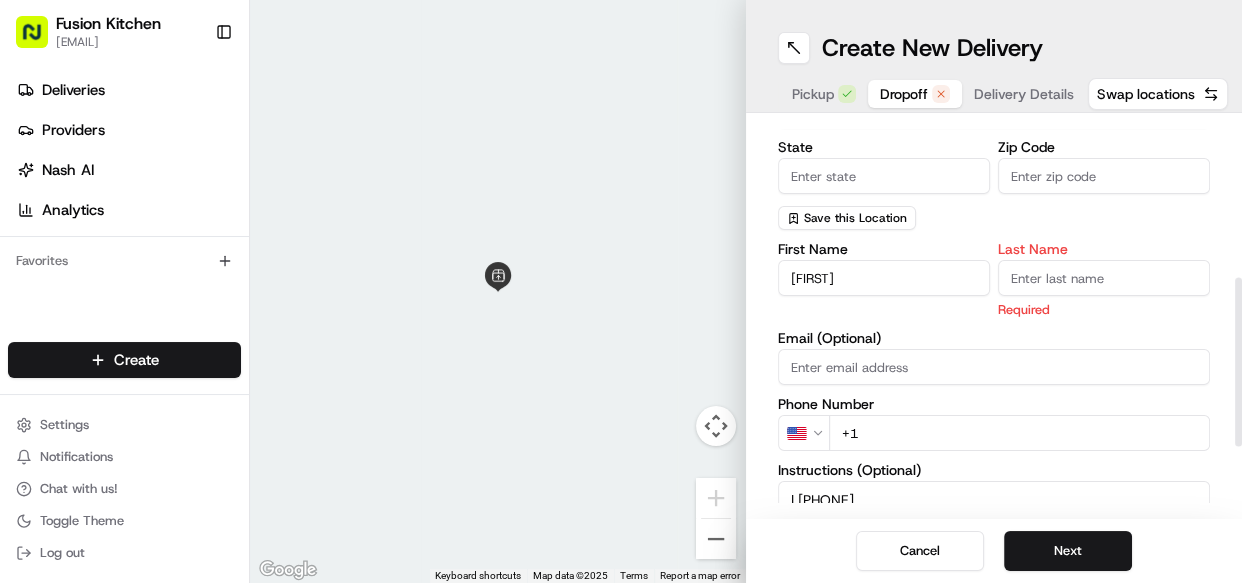 paste on "[LAST]" 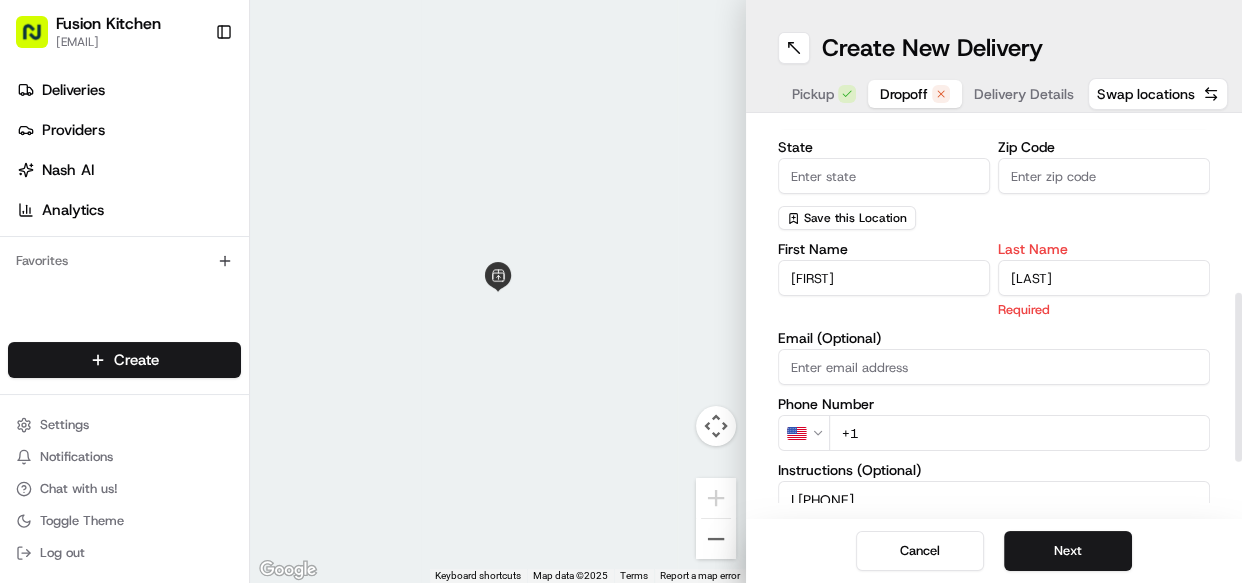 scroll, scrollTop: 454, scrollLeft: 0, axis: vertical 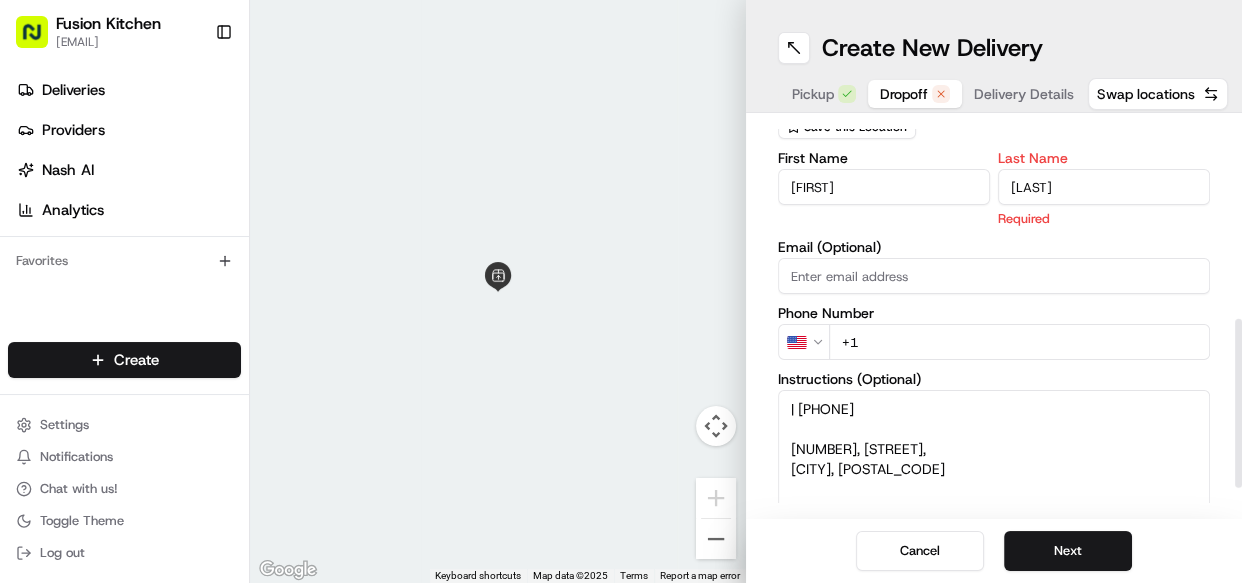 type on "[LAST]" 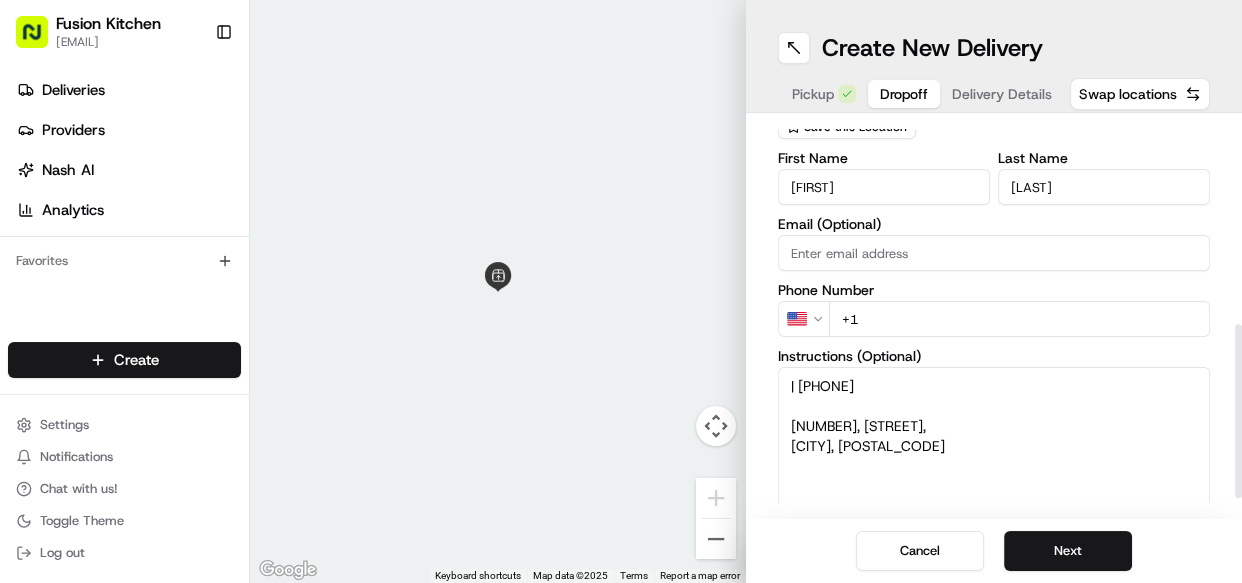 drag, startPoint x: 918, startPoint y: 410, endPoint x: 825, endPoint y: 411, distance: 93.00538 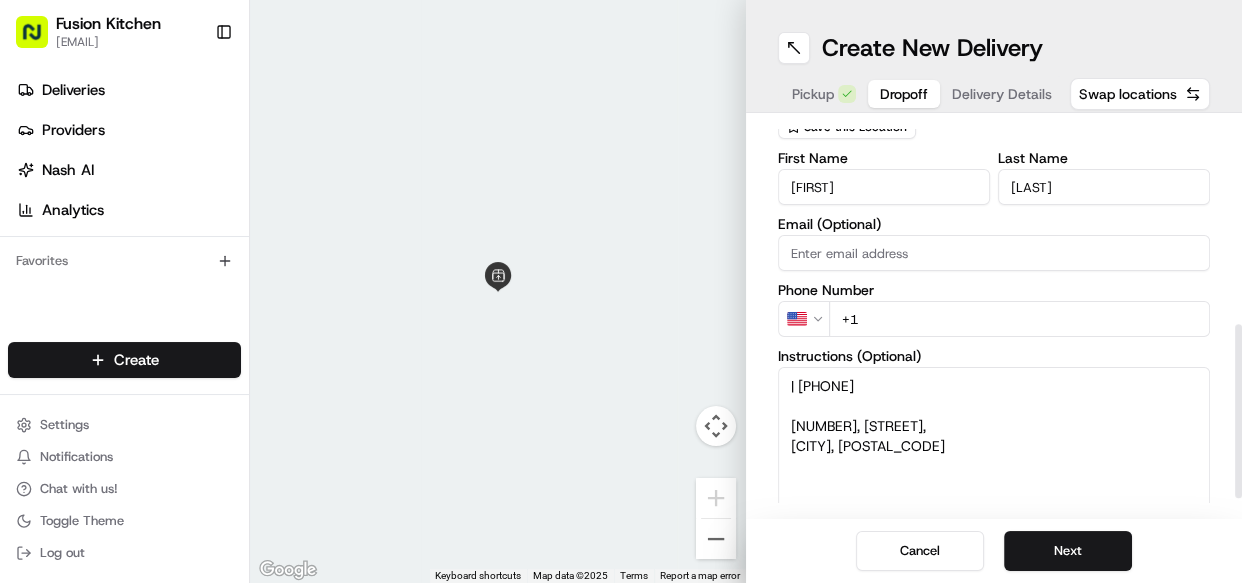 click on "| [PHONE]
[NUMBER], [STREET],
[CITY], [POSTAL_CODE]" at bounding box center (994, 442) 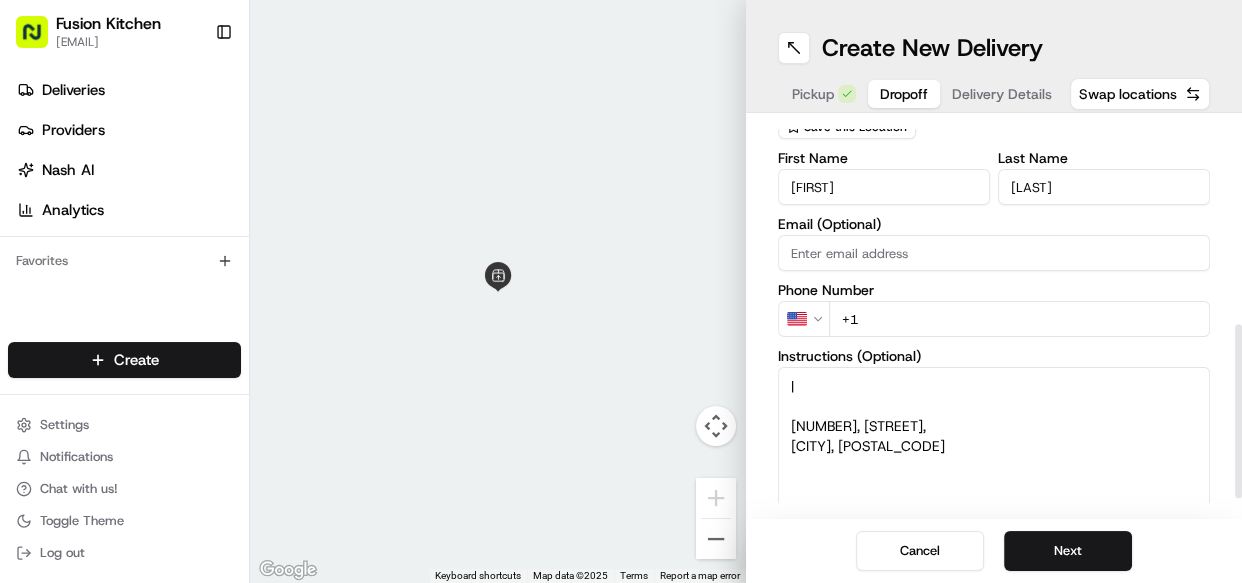 type on "|
[NUMBER], [STREET],
[CITY], [POSTAL_CODE]" 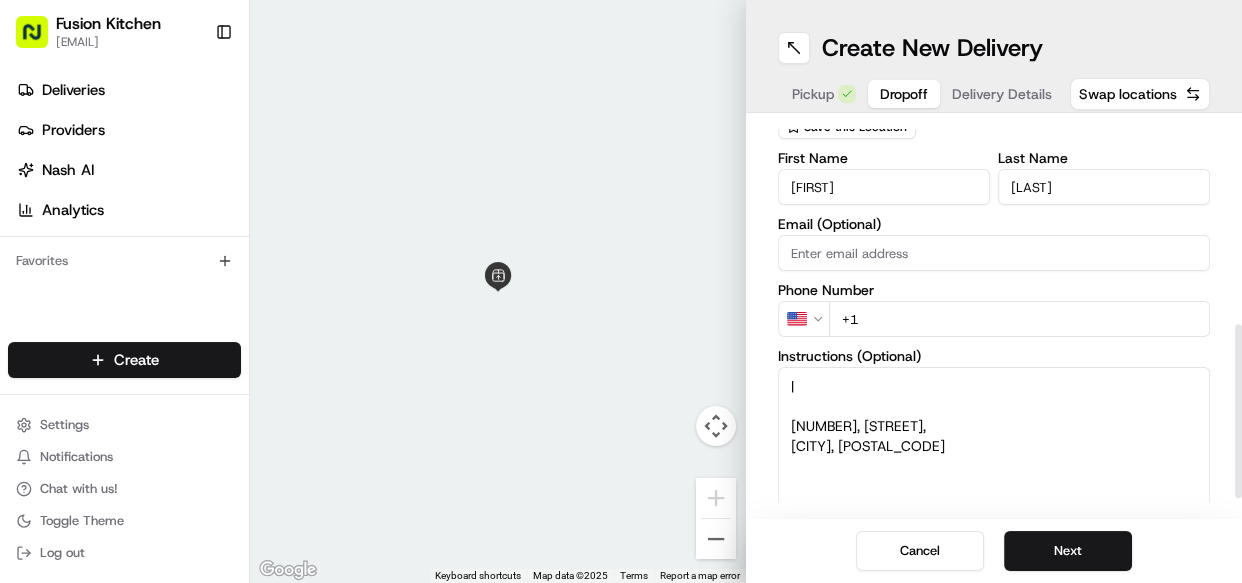 click on "Fusion Kitchen [EMAIL] Toggle Sidebar Deliveries Providers Nash AI Analytics Favorites Main Menu Members & Organization Organization Users Roles Preferences Customization Tracking Orchestration Automations Dispatch Strategy Locations Pickup Locations Dropoff Locations Billing Billing Refund Requests Integrations Notification Triggers Webhooks API Keys Request Logs Create Settings Notifications Chat with us! Toggle Theme Log out ← Move left → Move right ↑ Move up ↓ Move down + Zoom in - Zoom out Home Jump left by 75% End Jump right by 75% Page Up Jump up by 75% Page Down Jump down by 75% Keyboard shortcuts Map Data Map data ©2025 Map data ©2025 1 m Click to toggle between metric and imperial units Terms Report a map error Create New Delivery Pickup Dropoff Delivery Details Swap locations dropoff Details Saved Location Company Name Address Line 1 Address Line 2 (Optional) City Country State Zip Code Save this Location First Name [FIRST] Last Name [LAST] Email (Optional) US" at bounding box center (621, 291) 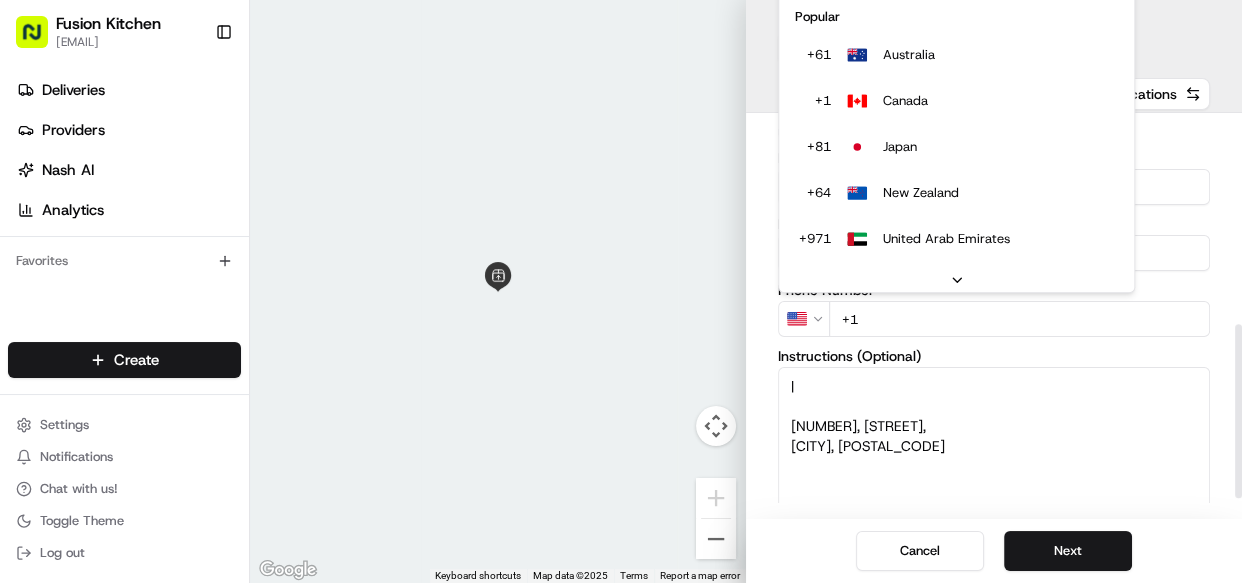 scroll, scrollTop: 85, scrollLeft: 0, axis: vertical 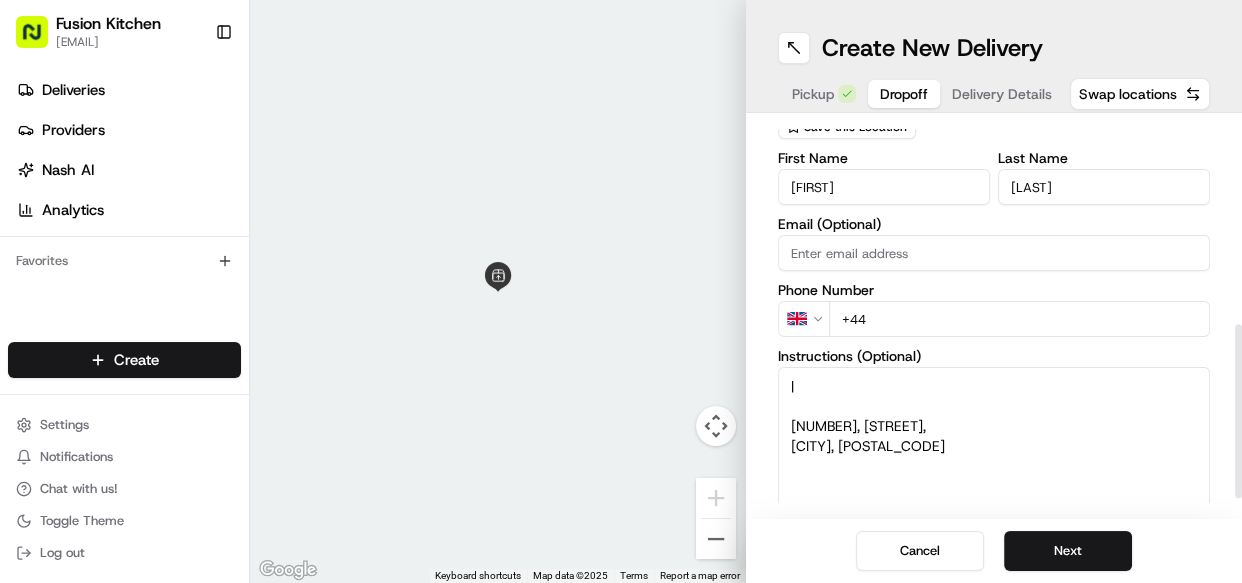click on "+44" at bounding box center (1019, 319) 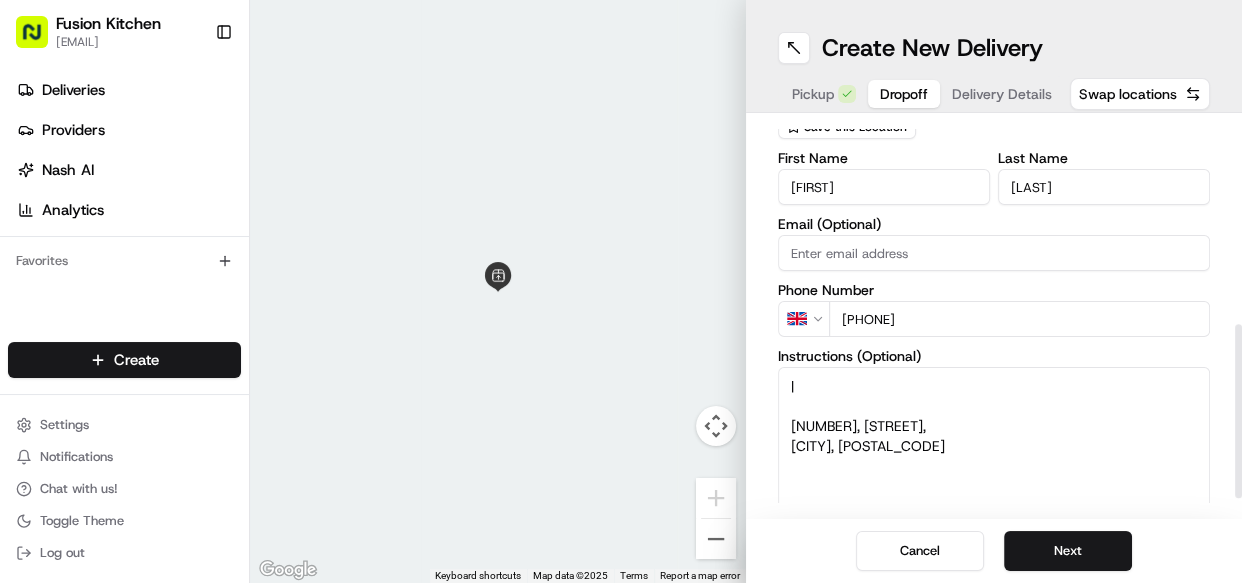 type on "[PHONE]" 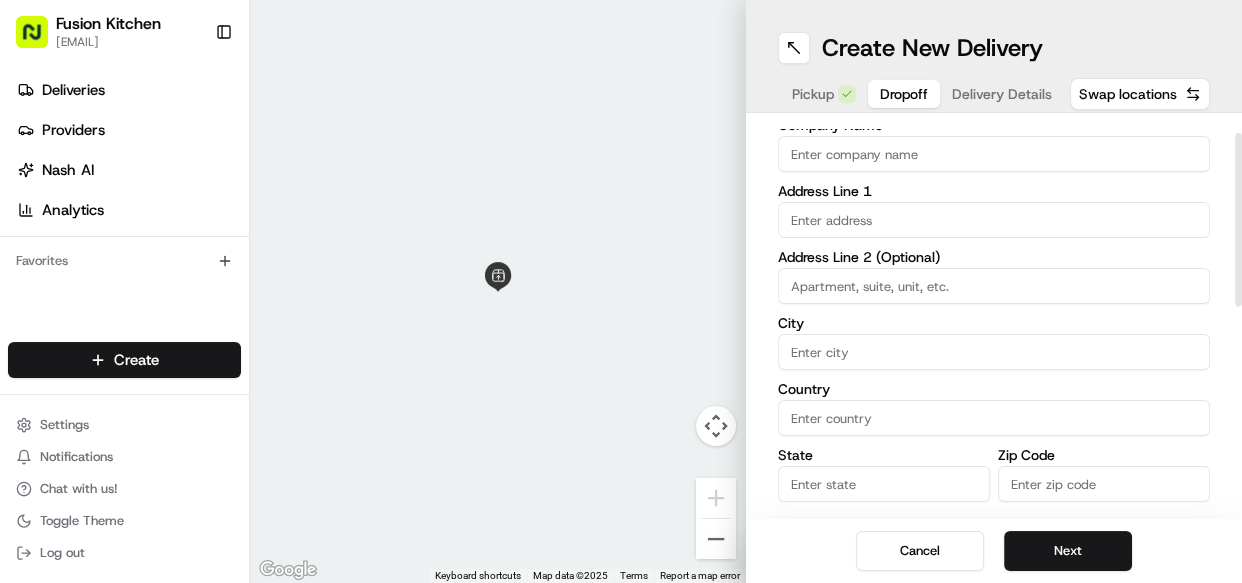 scroll, scrollTop: 0, scrollLeft: 0, axis: both 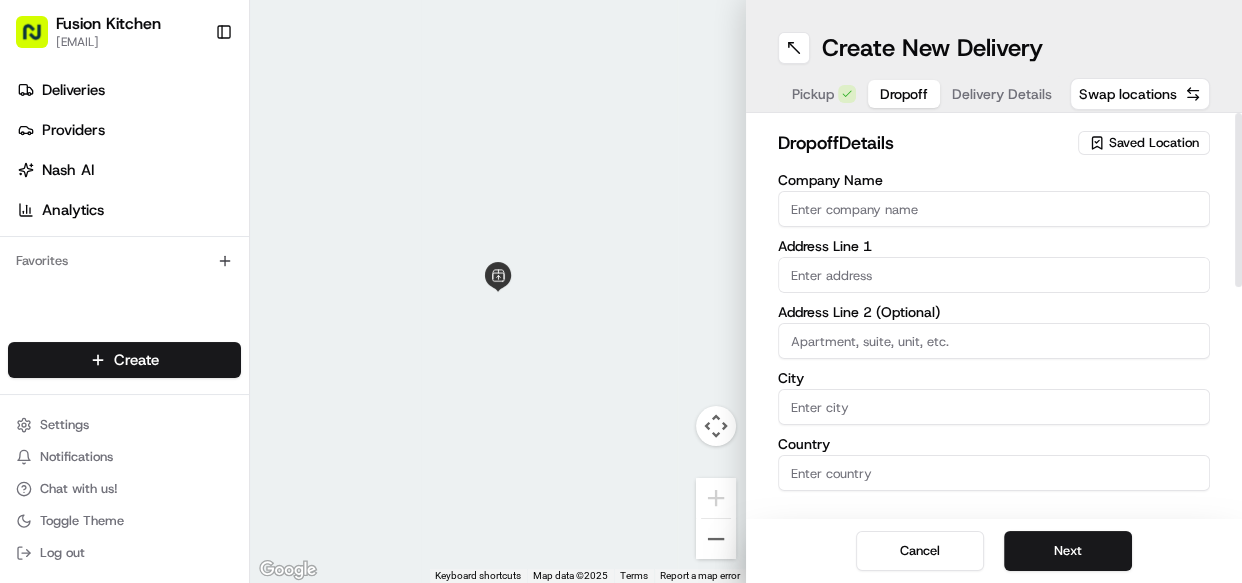 click at bounding box center [994, 275] 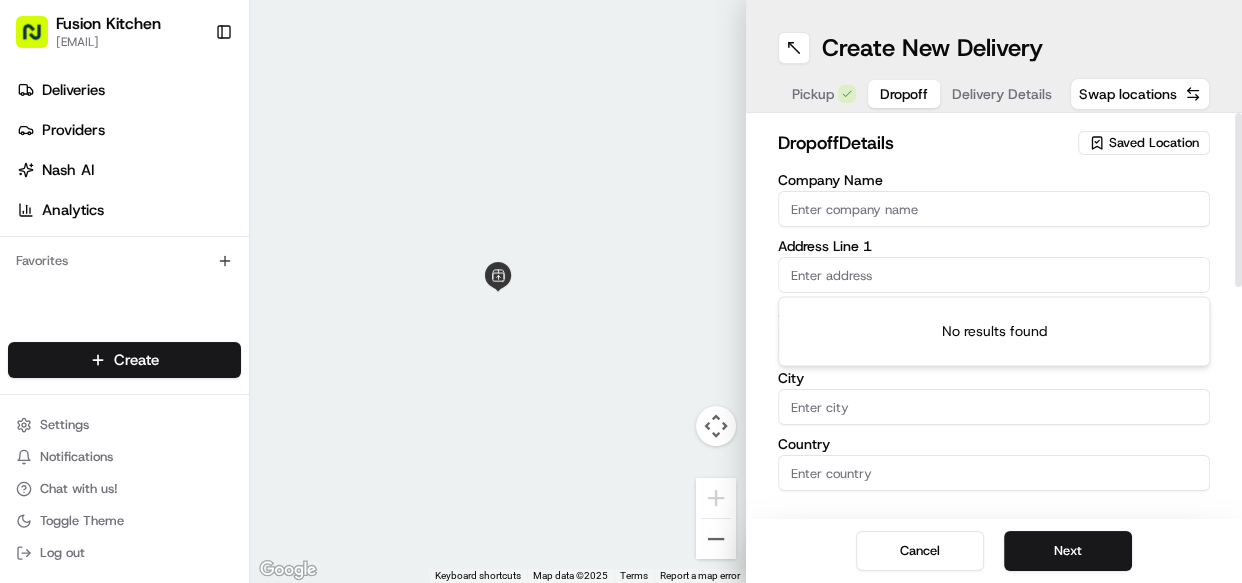 paste on "[NUMBER], [STREET], [CITY], [POSTAL_CODE]" 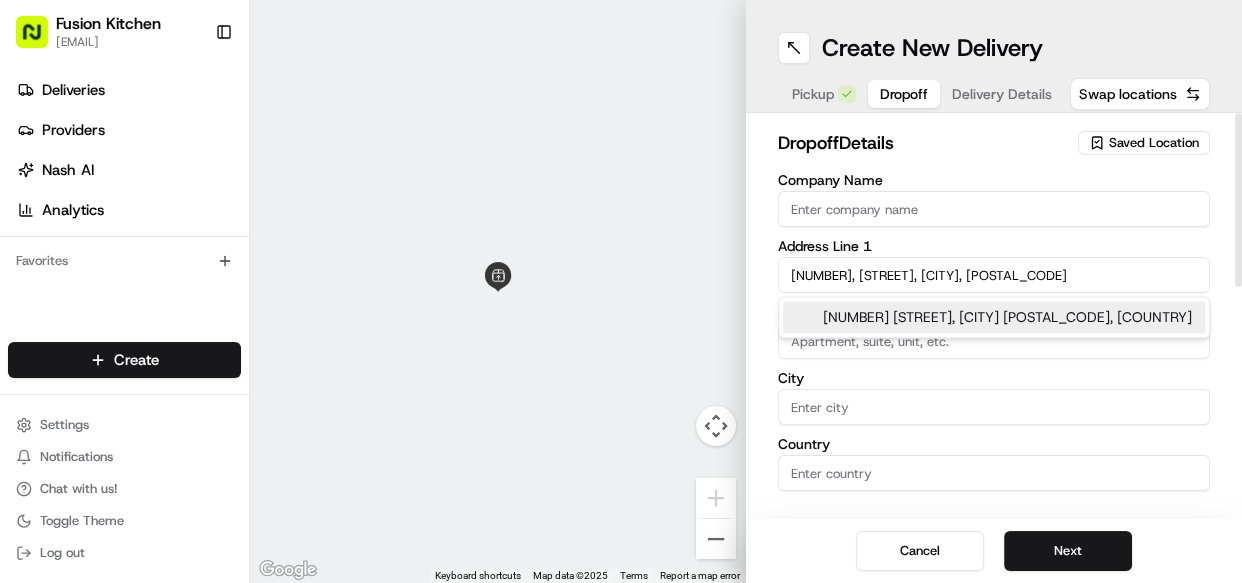 click on "[NUMBER] [STREET], [CITY] [POSTAL_CODE], [COUNTRY]" at bounding box center (994, 317) 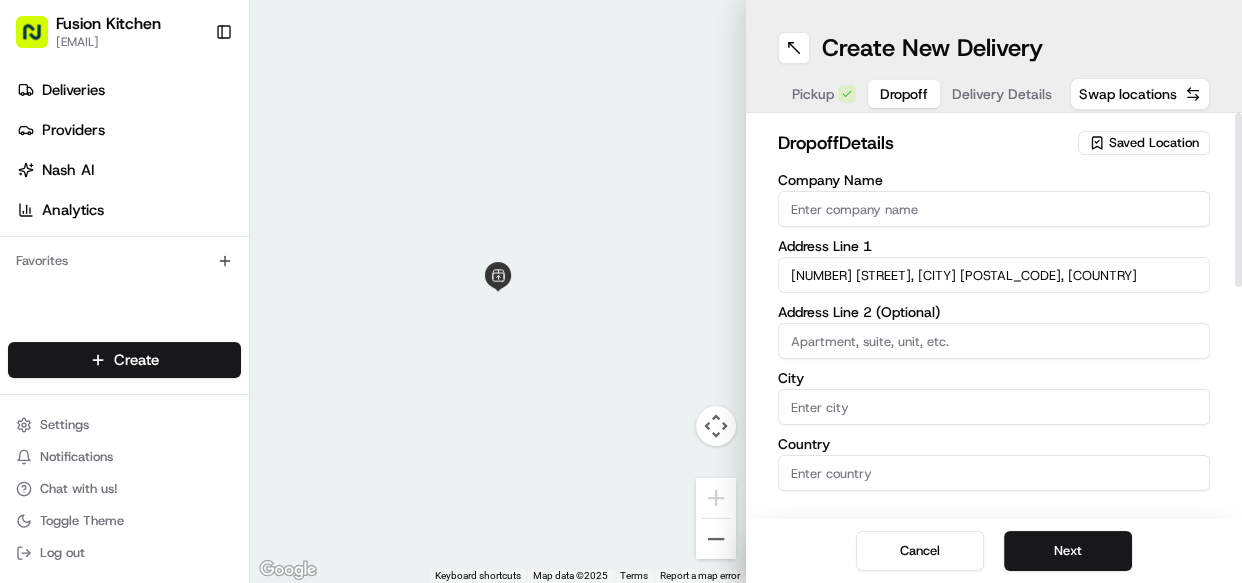 type on "[NUMBER] [STREET], [CITY] [POSTAL_CODE], [COUNTRY]" 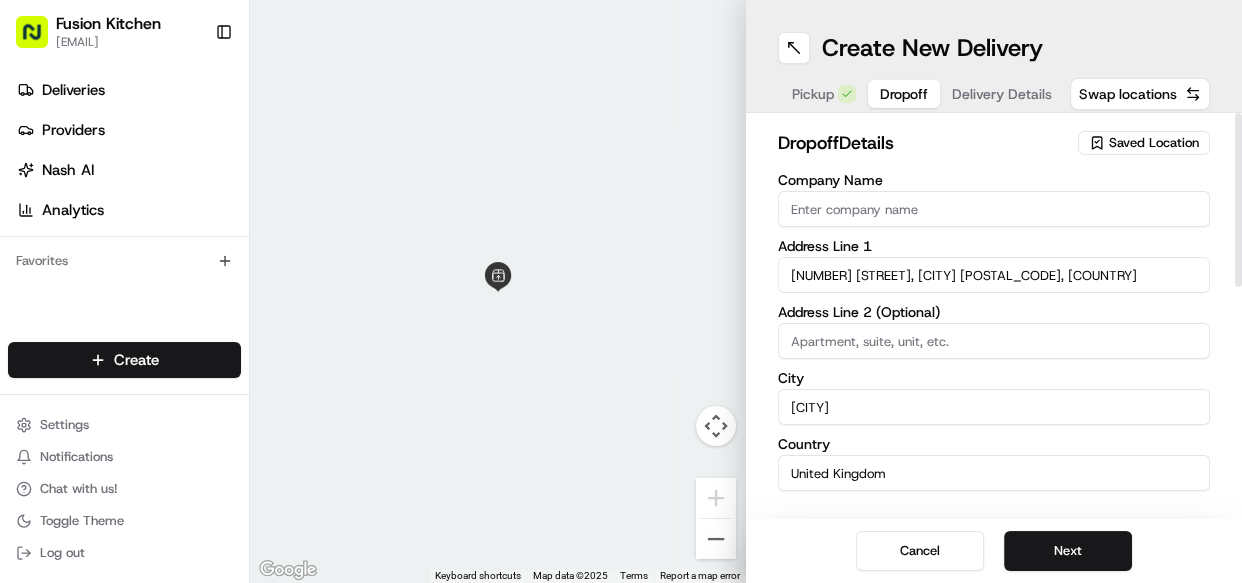 type on "[NUMBER] [STREET]" 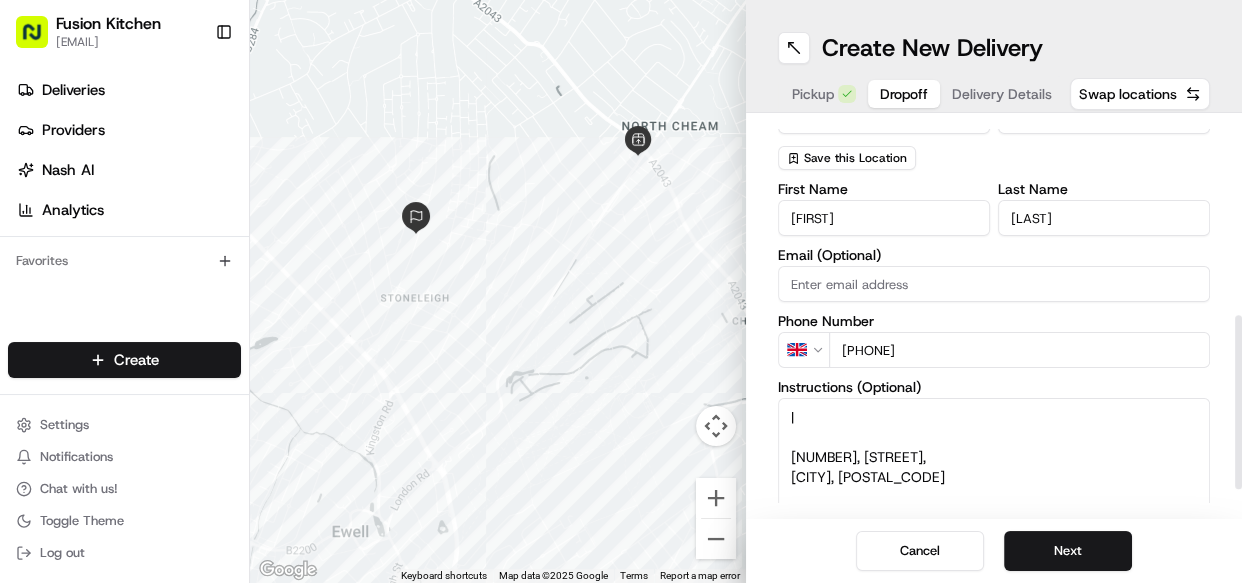 scroll, scrollTop: 454, scrollLeft: 0, axis: vertical 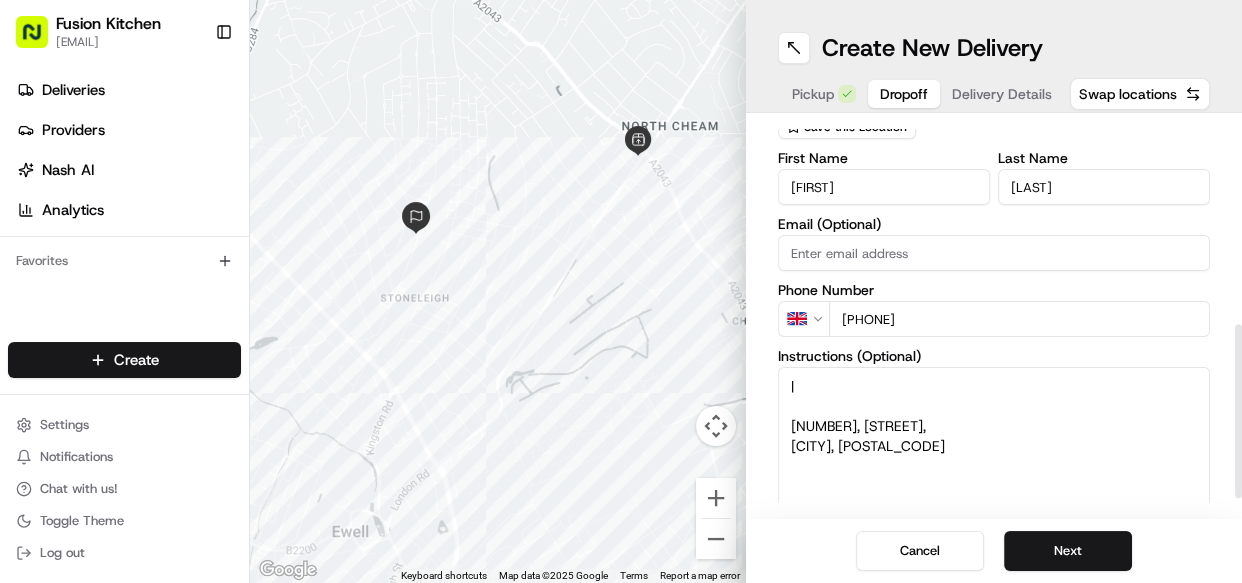 drag, startPoint x: 928, startPoint y: 457, endPoint x: 760, endPoint y: 376, distance: 186.50737 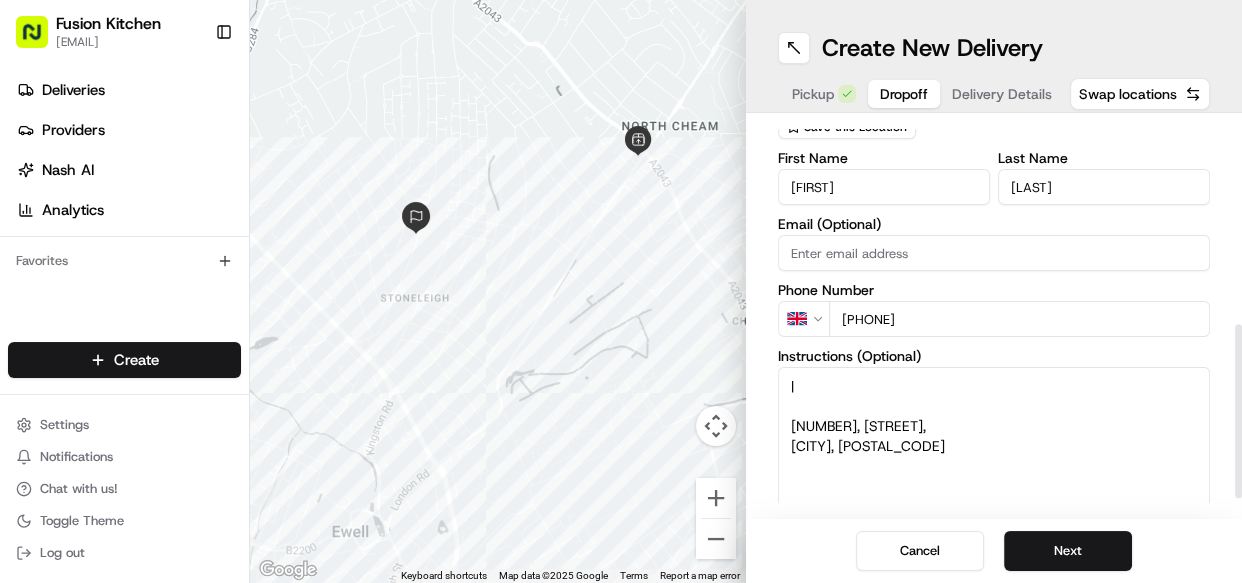 click on "dropoff Details Saved Location Company Name Address Line 1 [NUMBER] [STREET] Address Line 2 (Optional) City [CITY] Country United Kingdom State England Zip Code [POSTAL_CODE] Save this Location First Name [FIRST] Last Name [LAST] Email (Optional) Phone Number GB [PHONE] Instructions (Optional) |
[NUMBER], [STREET],
[CITY], [POSTAL_CODE] Advanced" at bounding box center (994, 316) 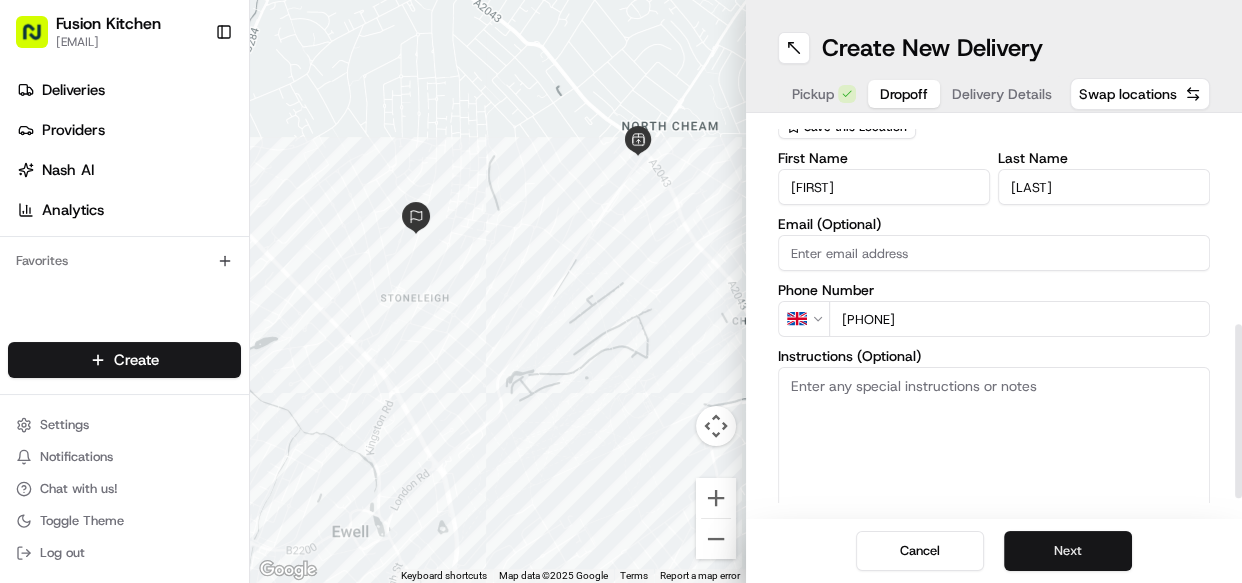 type 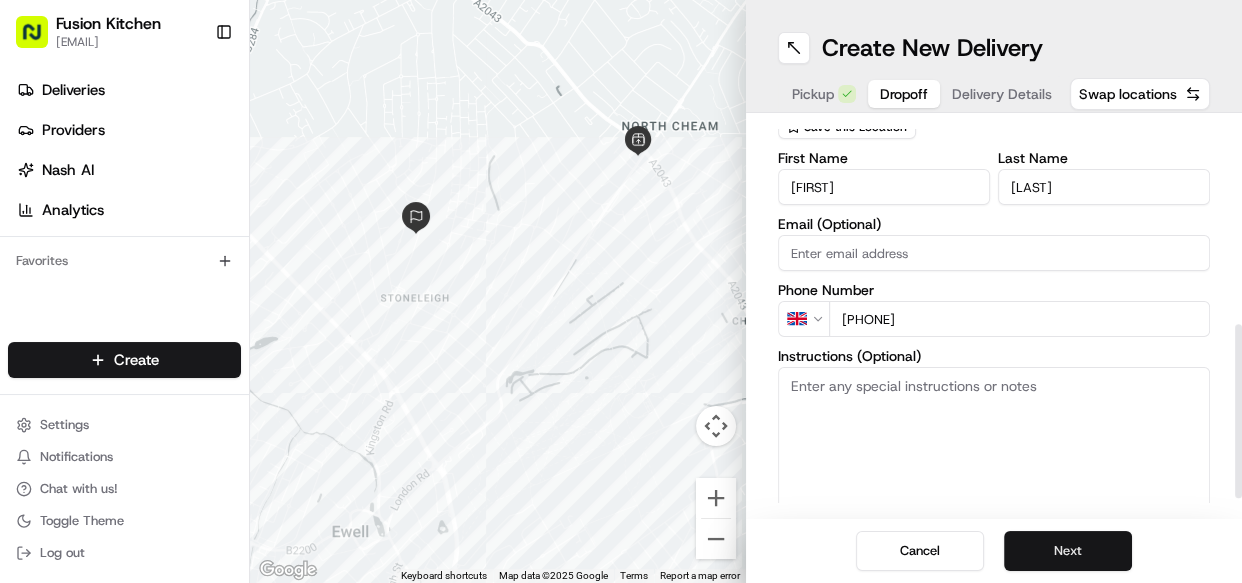 click on "Next" at bounding box center [1068, 551] 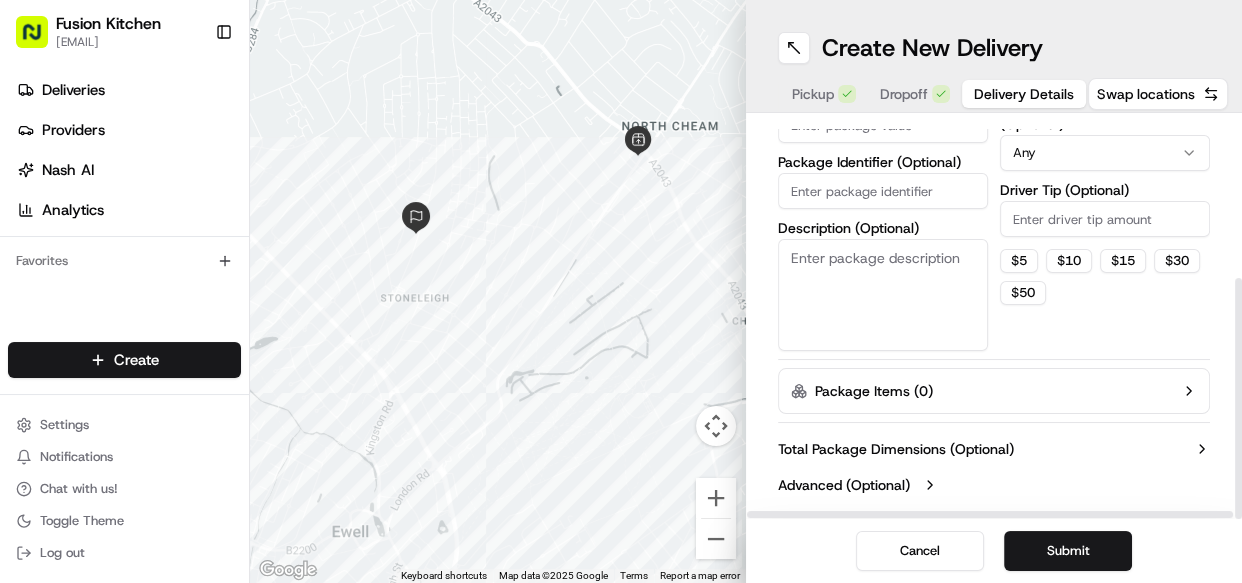 scroll, scrollTop: 256, scrollLeft: 0, axis: vertical 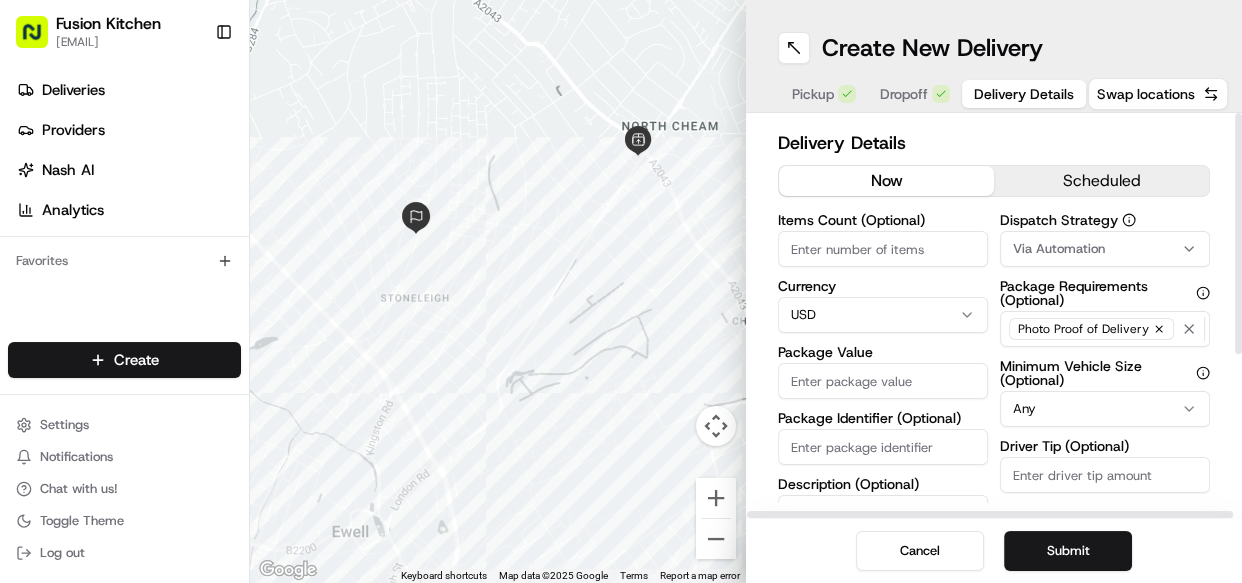 click on "Fusion Kitchen [EMAIL] Toggle Sidebar Deliveries Providers Nash AI Analytics Favorites Main Menu Members & Organization Organization Users Roles Preferences Customization Tracking Orchestration Automations Dispatch Strategy Locations Pickup Locations Dropoff Locations Billing Billing Refund Requests Integrations Notification Triggers Webhooks API Keys Request Logs Create Settings Notifications Chat with us! Toggle Theme Log out ← Move left → Move right ↑ Move up ↓ Move down + Zoom in - Zoom out Home Jump left by 75% End Jump right by 75% Page Up Jump up by 75% Page Down Jump down by 75% Keyboard shortcuts Map Data Map data ©2025 Map data ©2025 1 m Click to toggle between metric and imperial units Terms Report a map error Create New Delivery Pickup Dropoff Delivery Details Swap locations Delivery Details now scheduled Items Count (Optional) Currency USD Package Value Package Identifier (Optional) Description (Optional) Dispatch Strategy Via Automation Any $" at bounding box center (621, 291) 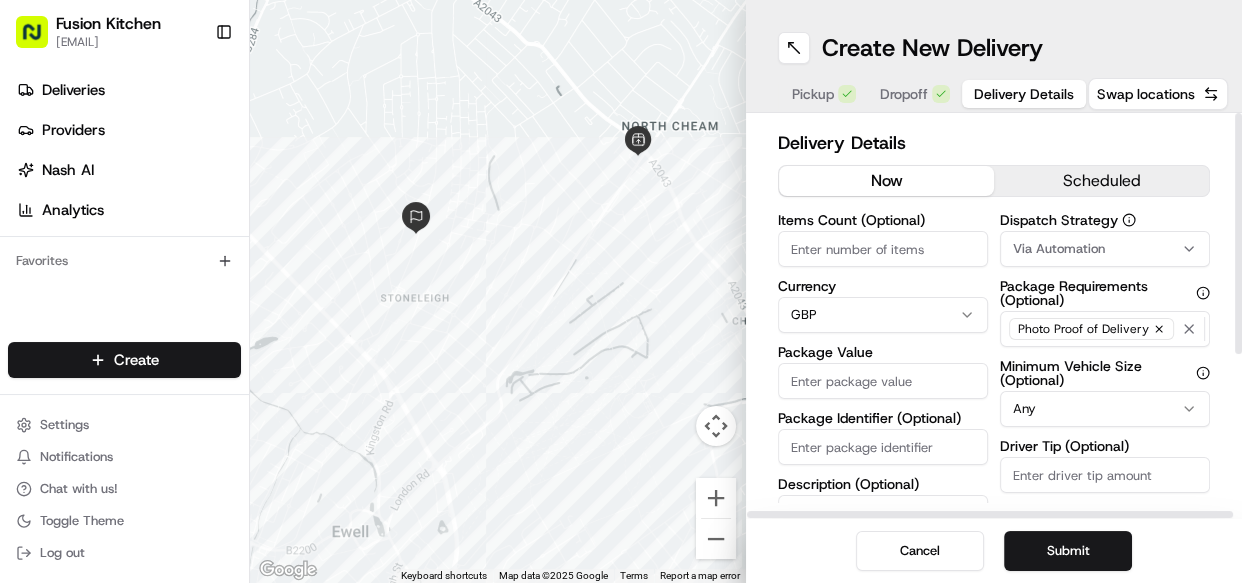 click on "Package Value" at bounding box center (883, 381) 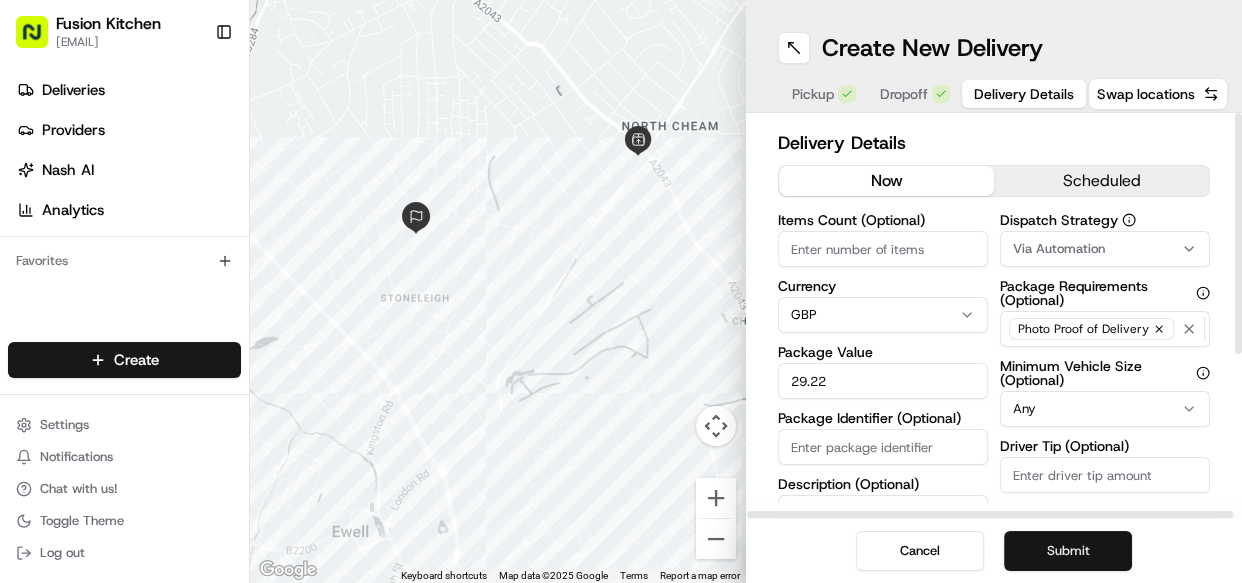 type on "29.22" 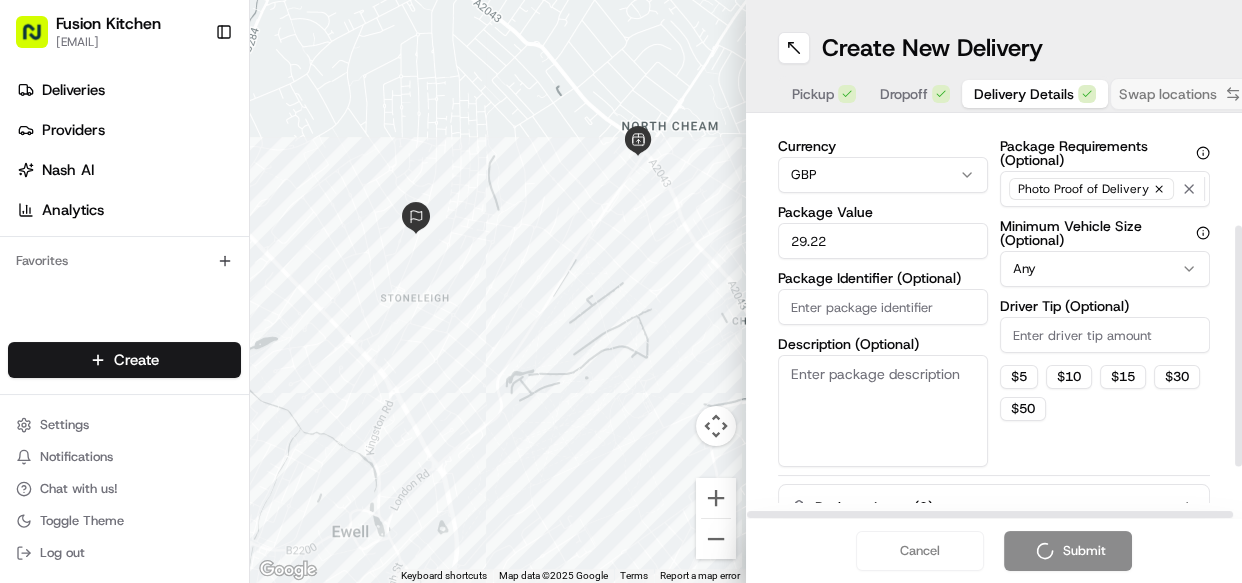 scroll, scrollTop: 255, scrollLeft: 0, axis: vertical 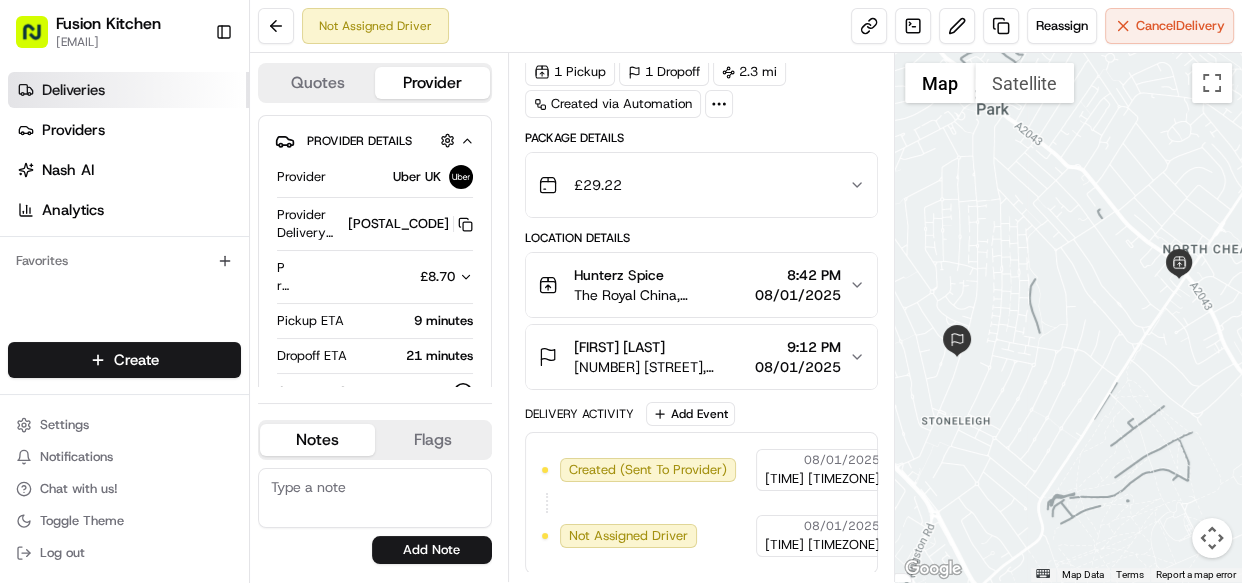 click on "Deliveries" at bounding box center (128, 90) 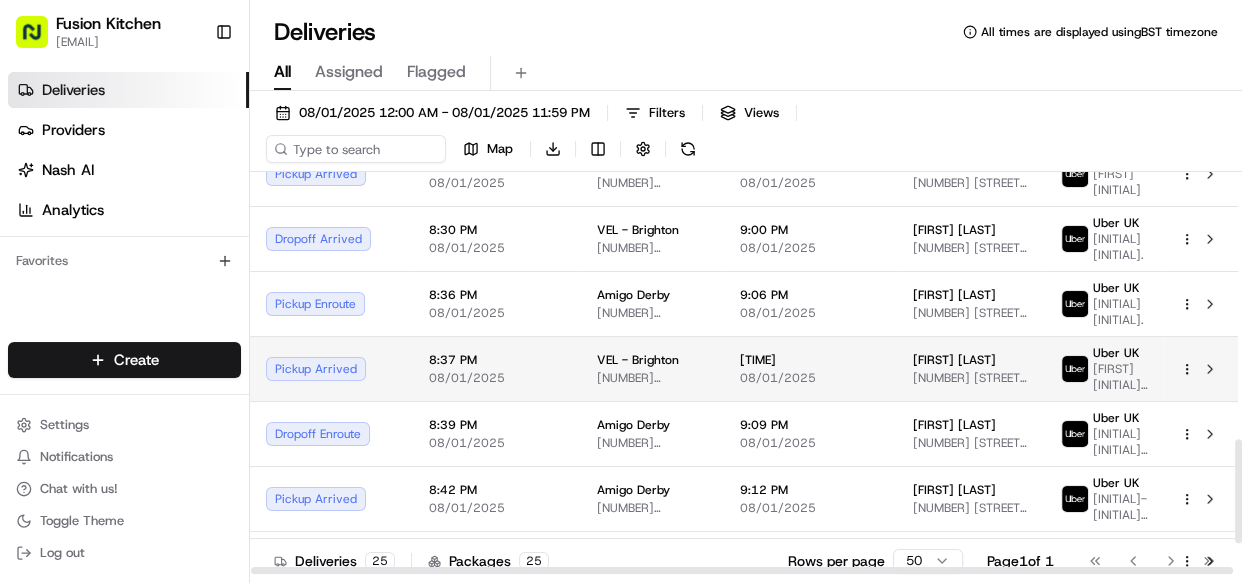 scroll, scrollTop: 1166, scrollLeft: 0, axis: vertical 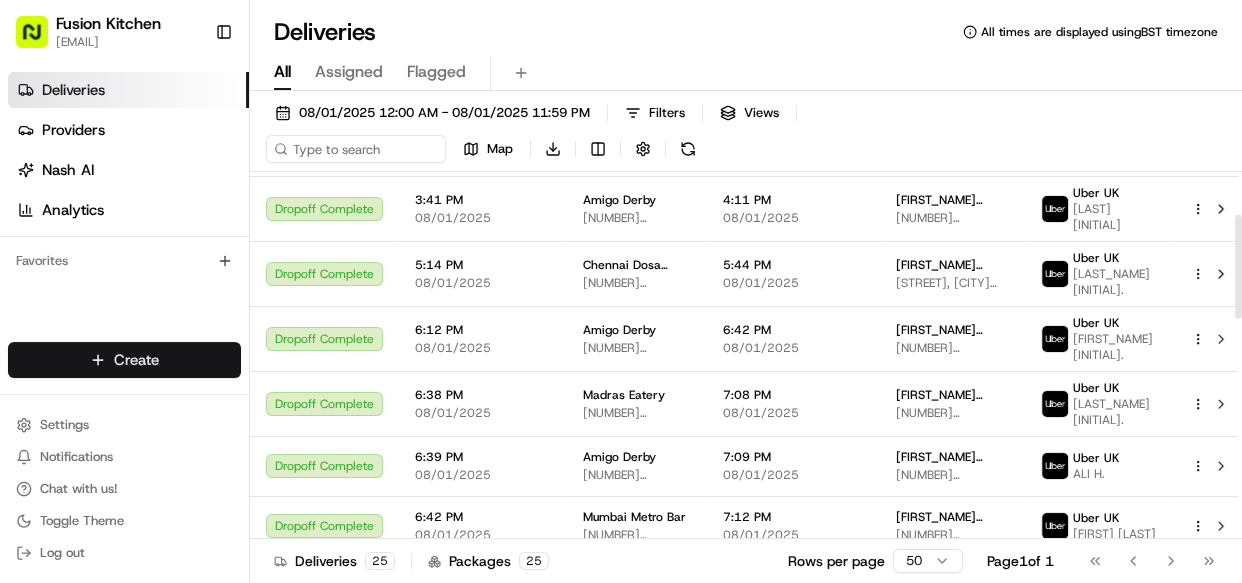 click on "Fusion Kitchen [EMAIL] Toggle Sidebar Deliveries Providers Nash AI Analytics Favorites Main Menu Members & Organization Organization Users Roles Preferences Customization Tracking Orchestration Automations Dispatch Strategy Locations Pickup Locations Dropoff Locations Billing Billing Refund Requests Integrations Notification Triggers Webhooks API Keys Request Logs Create Settings Notifications Chat with us! Toggle Theme Log out Deliveries All times are displayed using BST timezone All Assigned Flagged [DATE] [TIME] - [DATE] [TIME] Filters Views Map Download Status Original Pickup Time Pickup Location Original Dropoff Time Dropoff Location Provider Action Dropoff Complete [TIME] [DATE] [CITY] [NUMBER] [STREET], [CITY] [POSTAL_CODE], [COUNTRY] [TIME] [DATE] [FIRST] [LAST] Uber UK [LAST] [INITIAL]. Dropoff Complete [TIME] [DATE] [CITY] [NUMBER] [STREET], [CITY] [POSTAL_CODE], [COUNTRY] [TIME] [DATE] [FIRST] [LAST] Uber UK [LAST] [INITIAL]. Dropoff Complete" at bounding box center [621, 291] 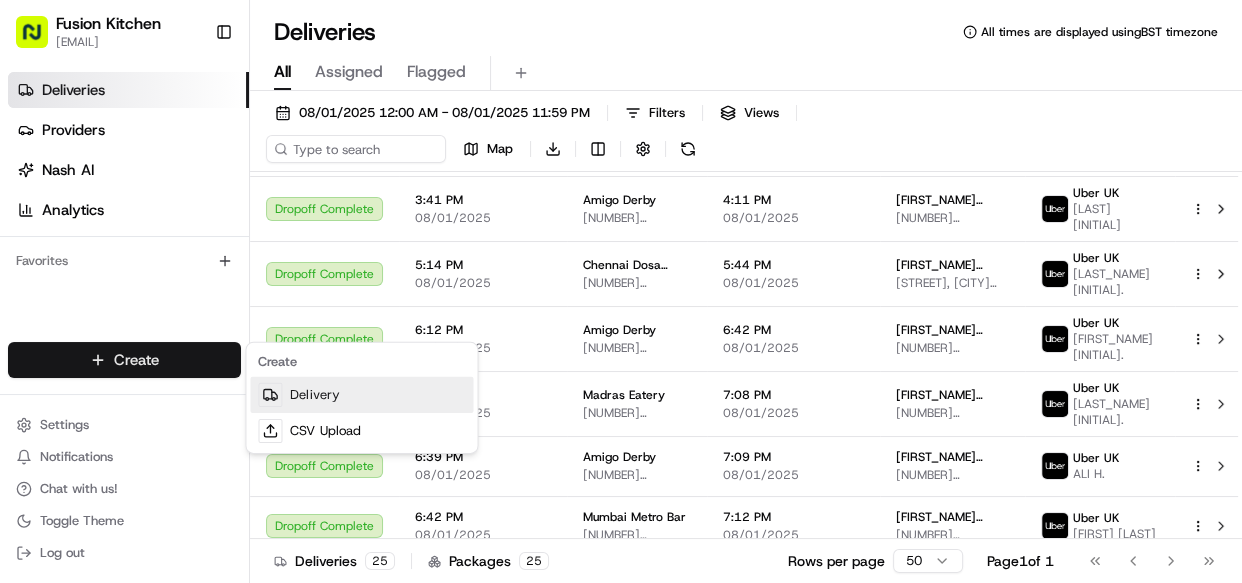 click on "Delivery" at bounding box center (361, 395) 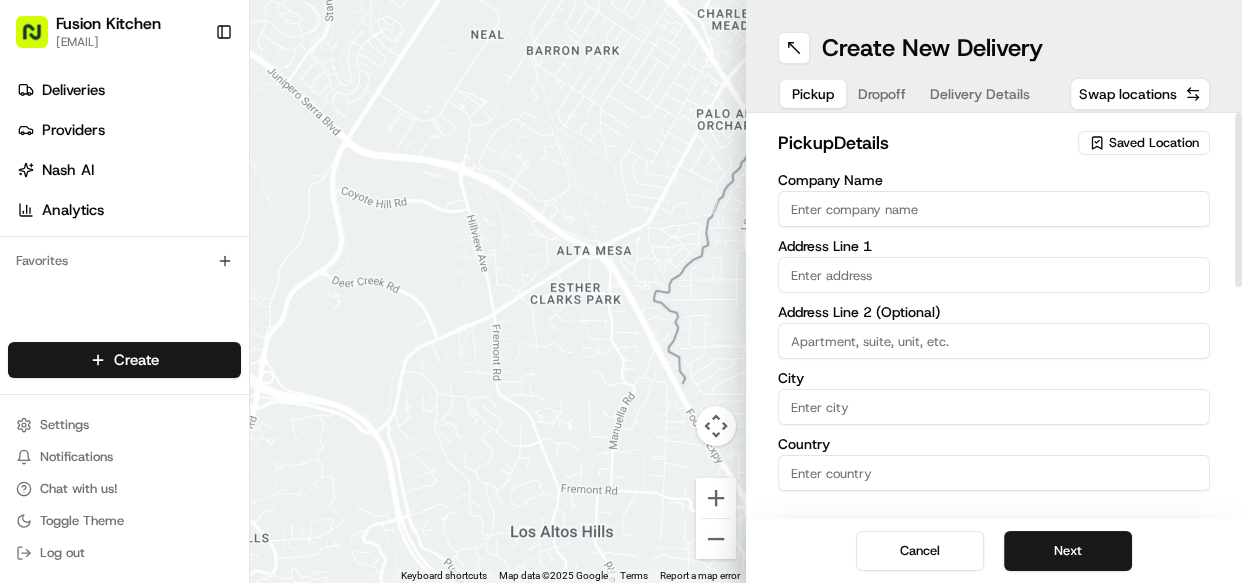 click on "Company Name" at bounding box center [994, 209] 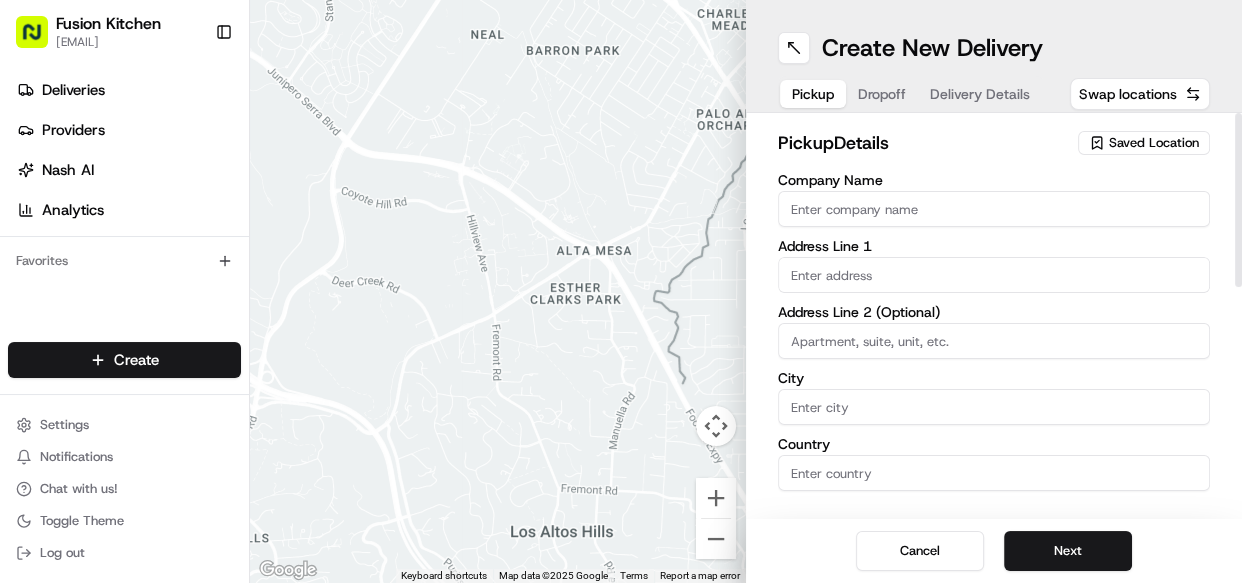 paste on "Chennai Dosa Derby" 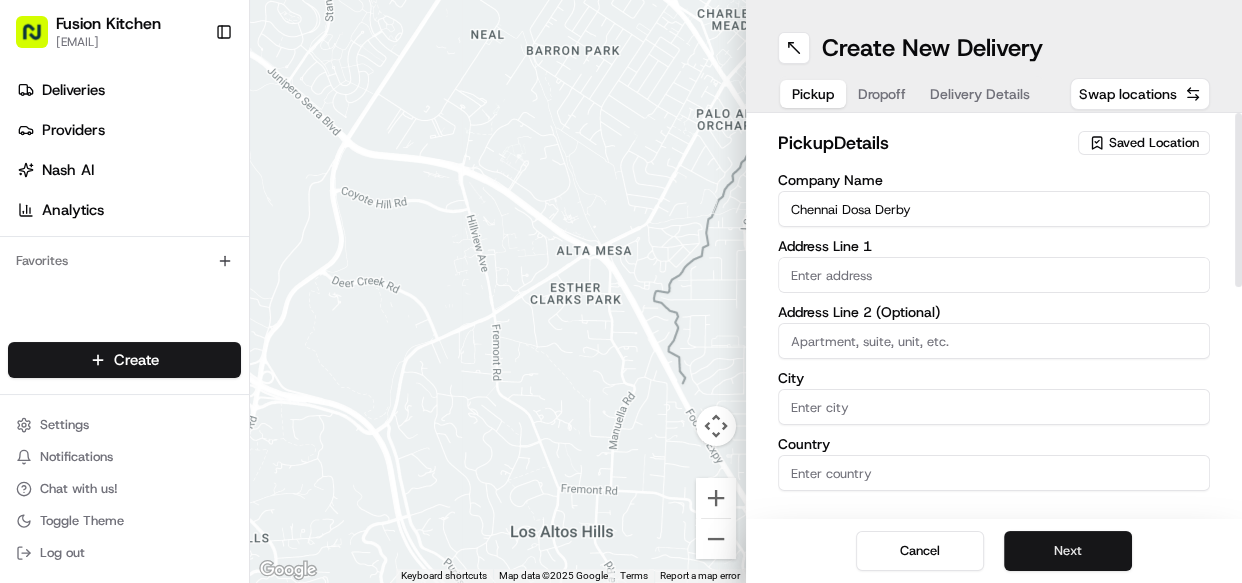 type on "Chennai Dosa Derby" 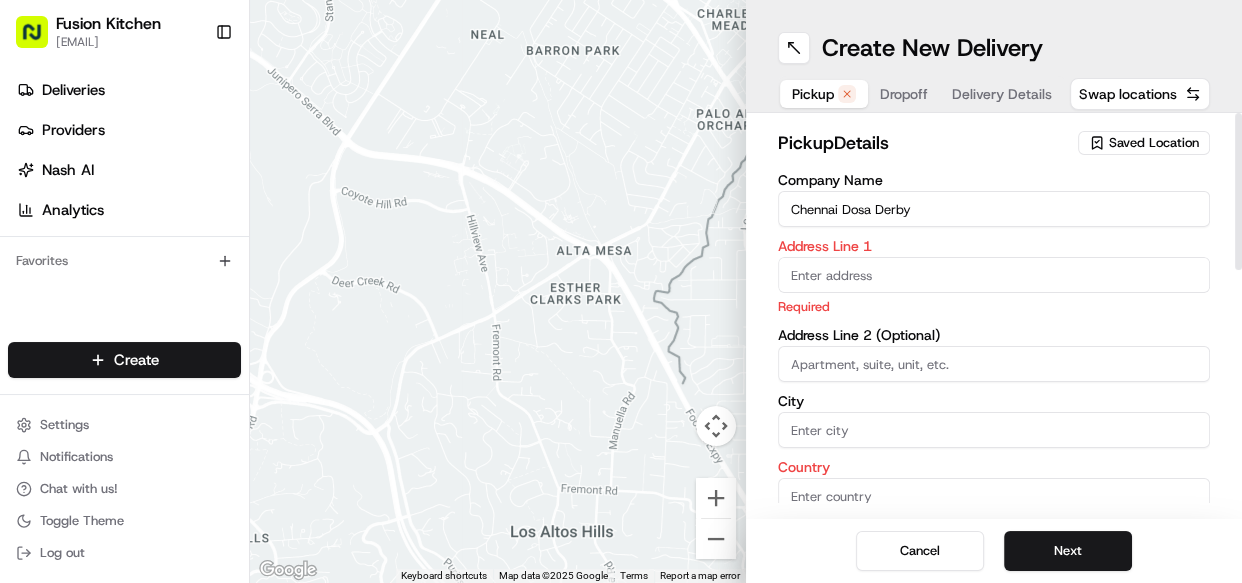 click at bounding box center [994, 275] 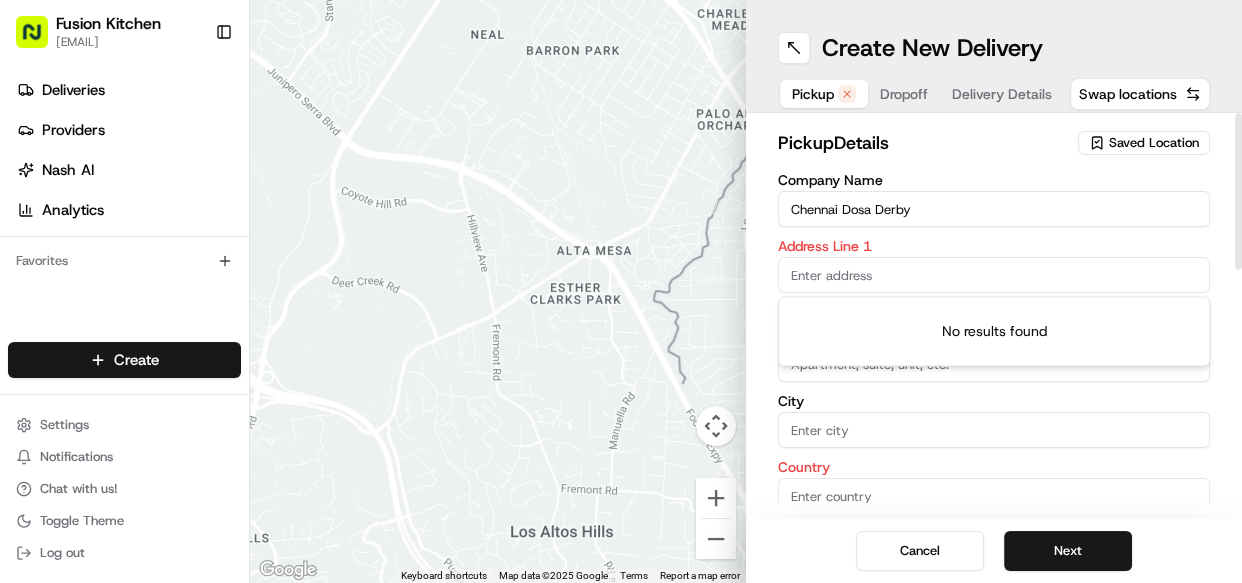 paste on "128 London Road, Derby, London, DE1 2SR." 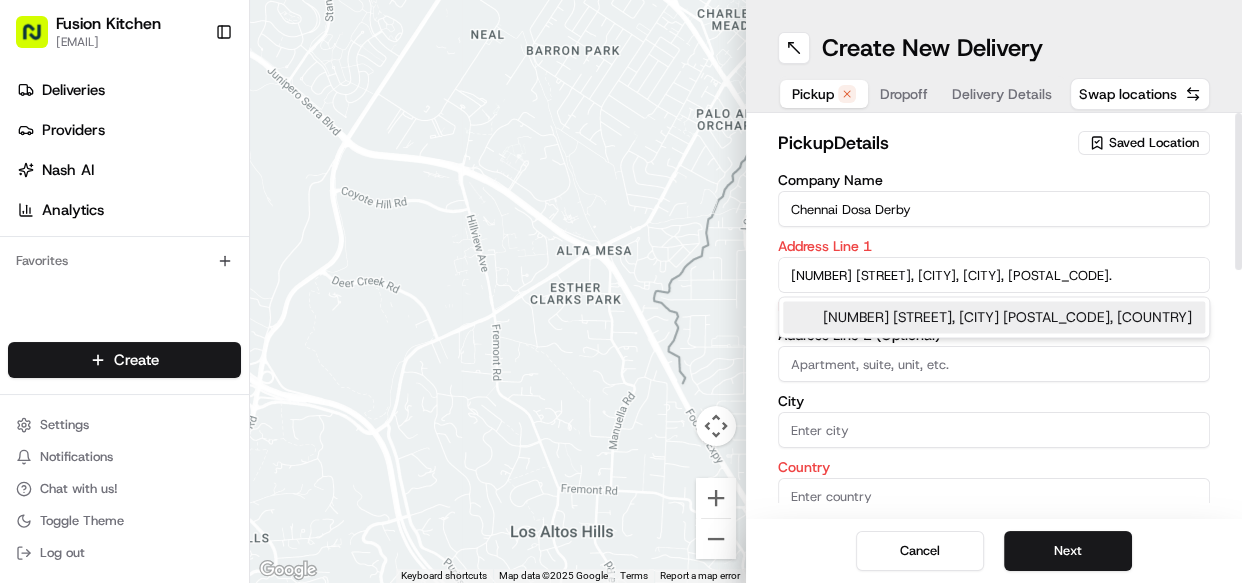 click on "128 London Road, Derby DE1 2SR, UK" at bounding box center (994, 317) 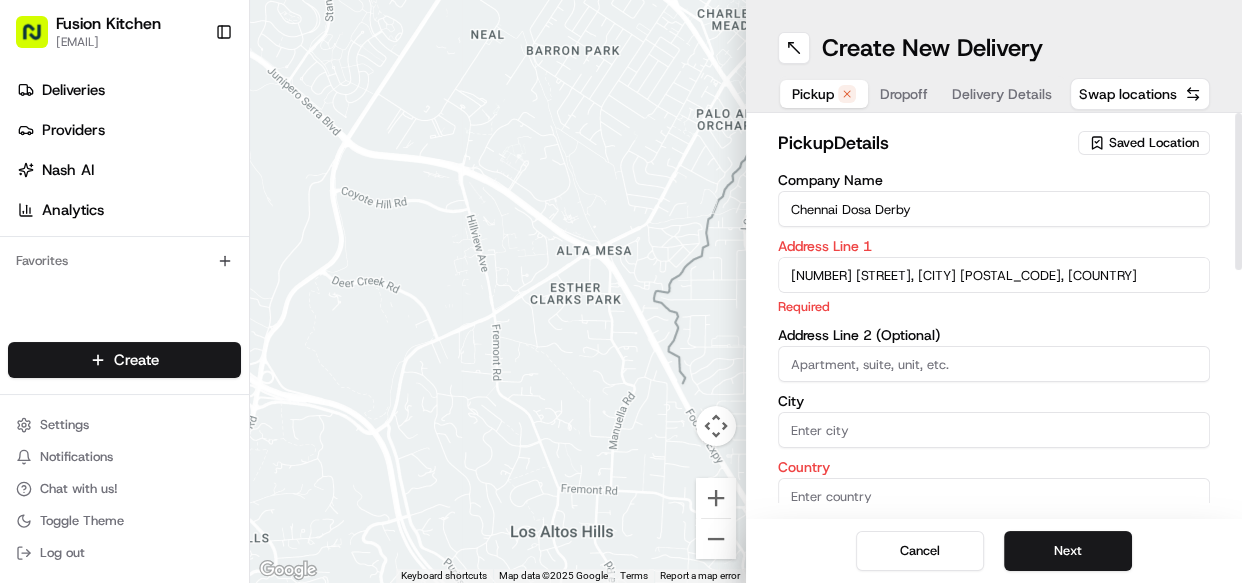 type on "[NUMBER] [STREET], [CITY] [POSTCODE], [COUNTRY]" 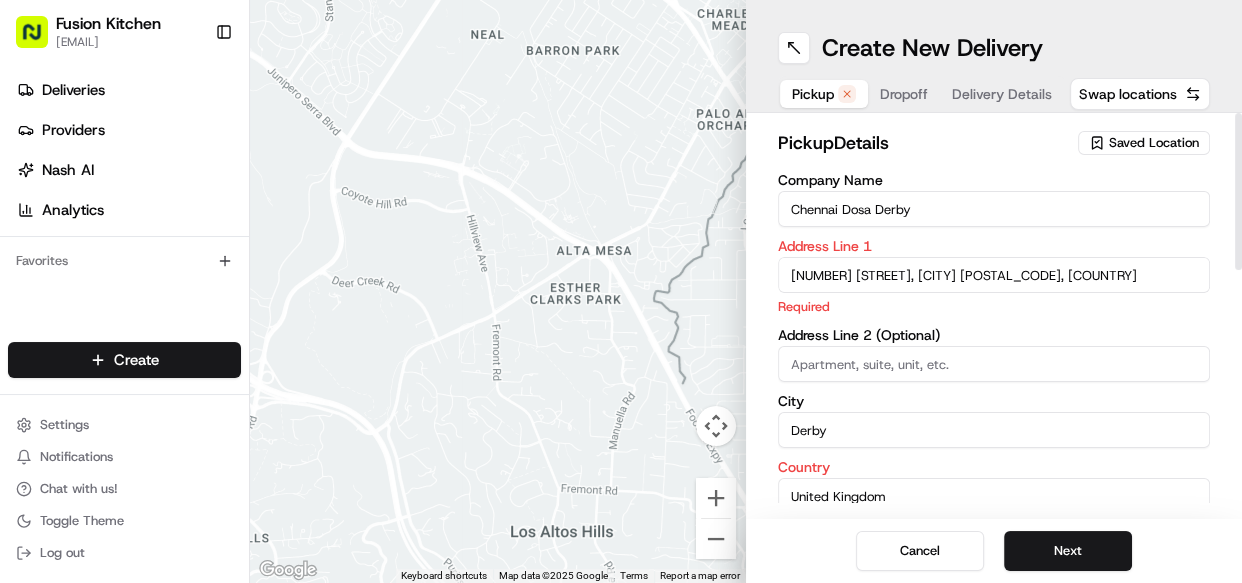 type on "128 London Road" 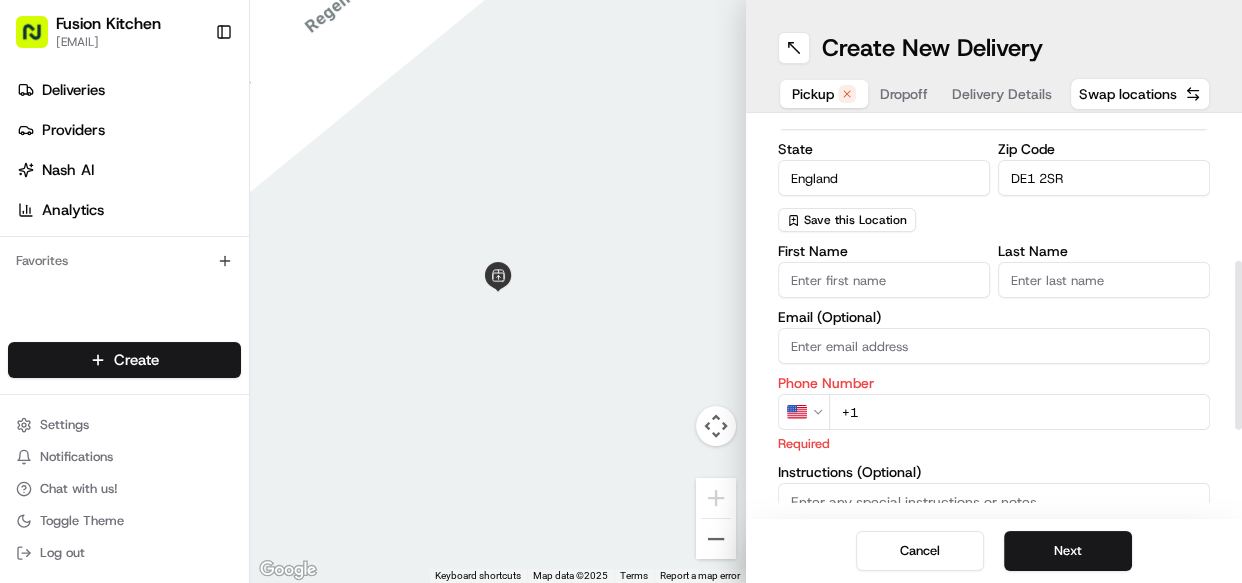 scroll, scrollTop: 363, scrollLeft: 0, axis: vertical 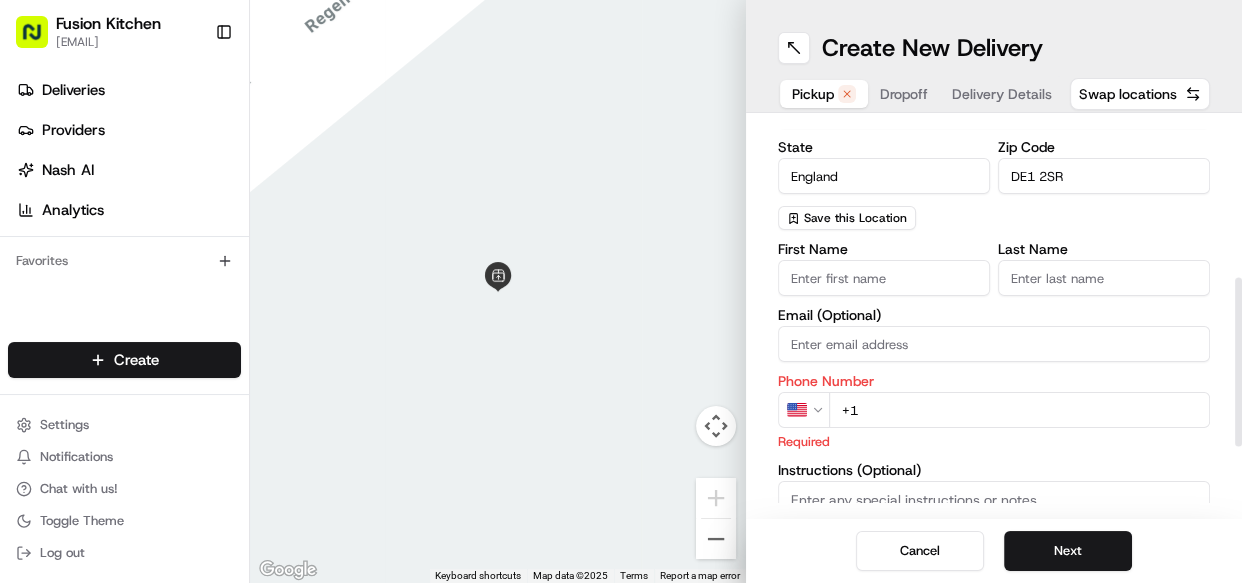 click on "Email (Optional)" at bounding box center (994, 344) 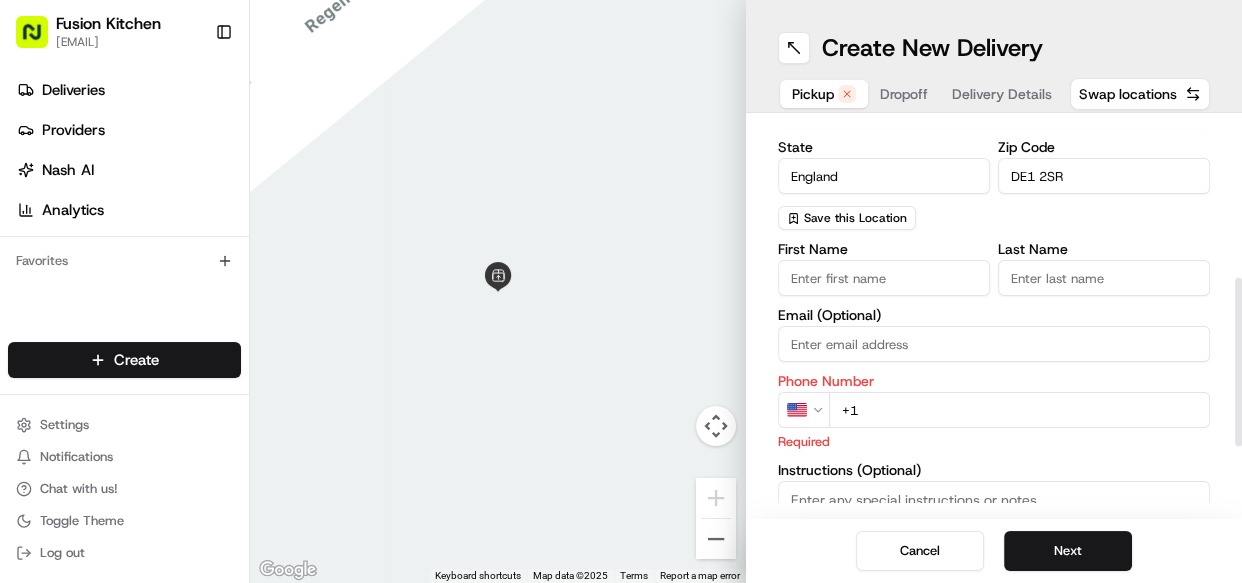 scroll, scrollTop: 523, scrollLeft: 0, axis: vertical 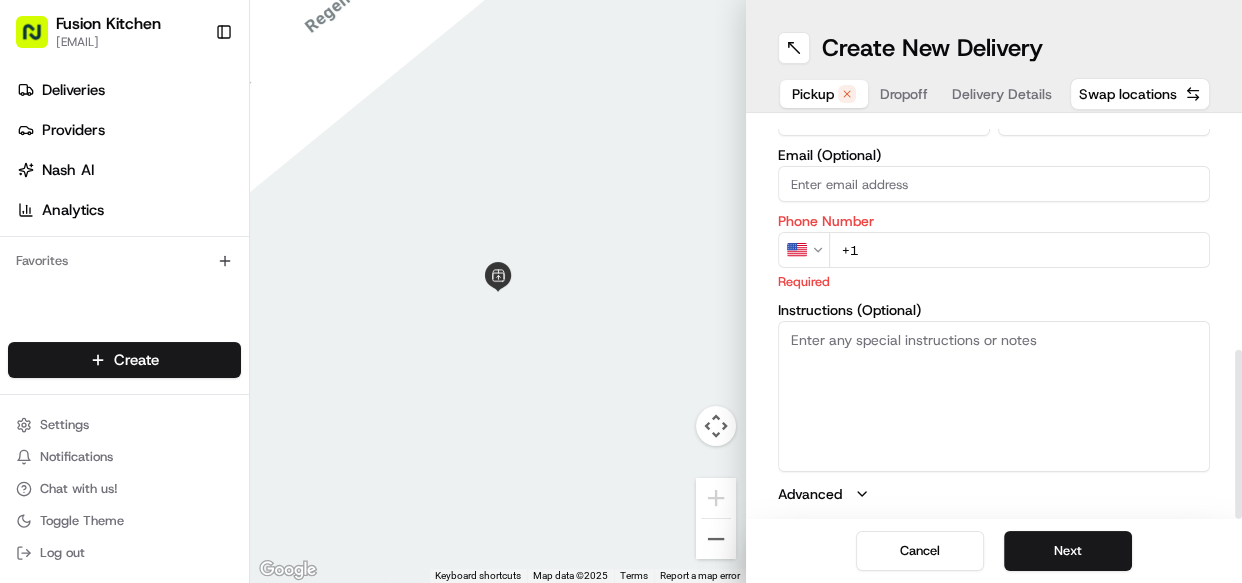 click on "Fusion Kitchen hari@fusionpos.uk Toggle Sidebar Deliveries Providers Nash AI Analytics Favorites Main Menu Members & Organization Organization Users Roles Preferences Customization Tracking Orchestration Automations Dispatch Strategy Locations Pickup Locations Dropoff Locations Billing Billing Refund Requests Integrations Notification Triggers Webhooks API Keys Request Logs Create Settings Notifications Chat with us! Toggle Theme Log out ← Move left → Move right ↑ Move up ↓ Move down + Zoom in - Zoom out Home Jump left by 75% End Jump right by 75% Page Up Jump up by 75% Page Down Jump down by 75% Keyboard shortcuts Map Data Map data ©2025 Map data ©2025 1 m  Click to toggle between metric and imperial units Terms Report a map error Create New Delivery Pickup Dropoff Delivery Details Swap locations pickup  Details Saved Location Company Name Chennai Dosa Derby Address Line 1 128 London Road Address Line 2 (Optional) City Derby Country United Kingdom State England Zip Code DE1 2SR US" at bounding box center (621, 291) 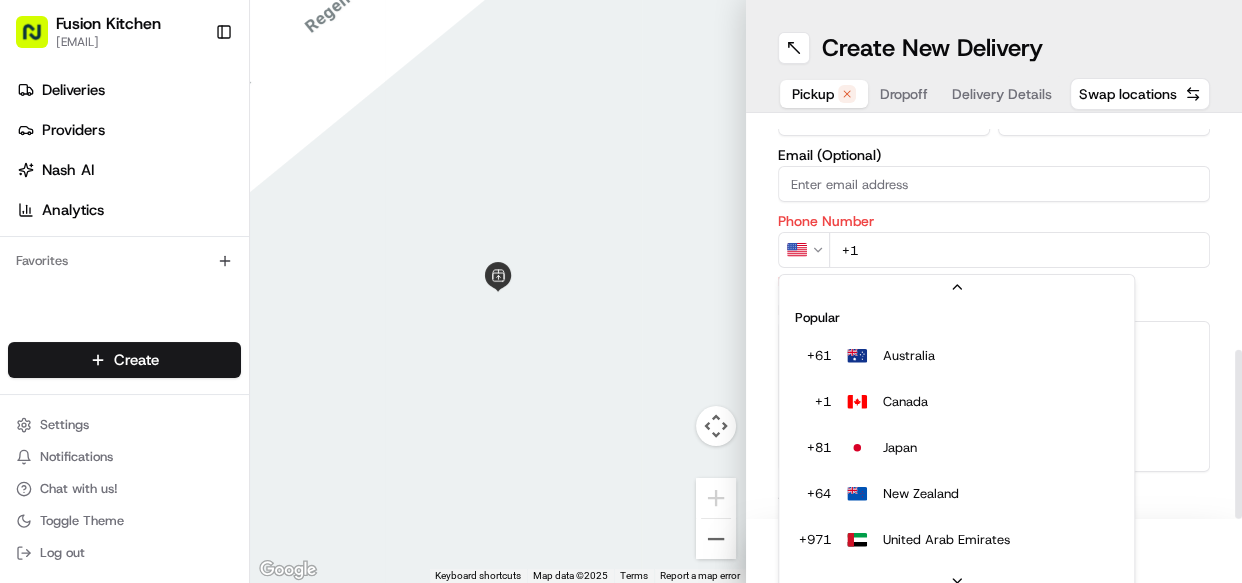 scroll, scrollTop: 85, scrollLeft: 0, axis: vertical 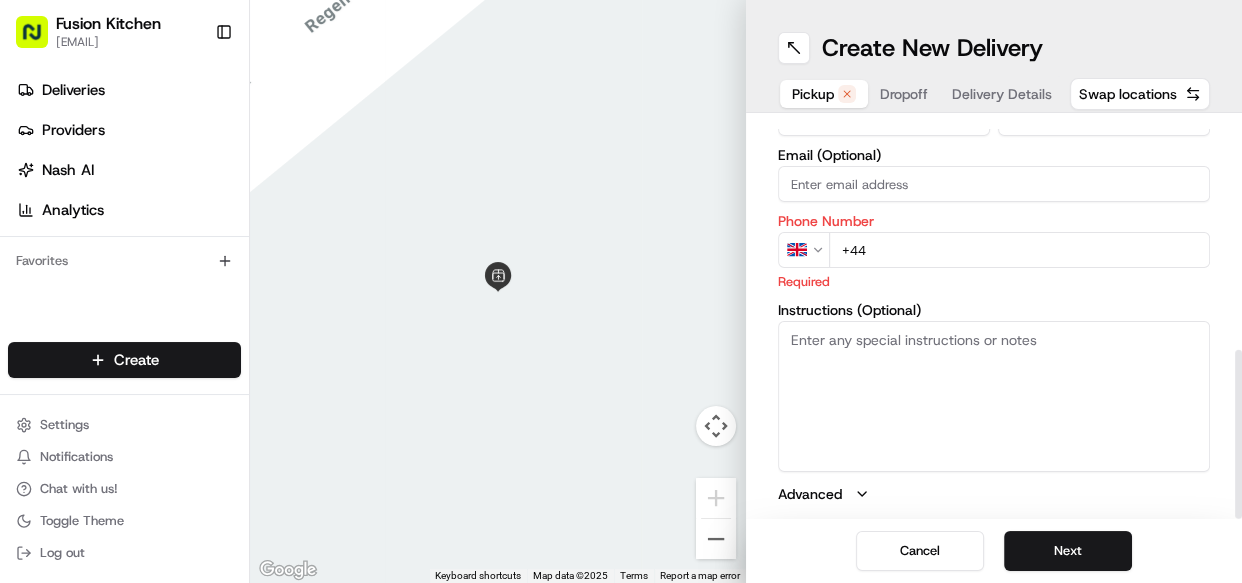 click on "+44" at bounding box center [1019, 250] 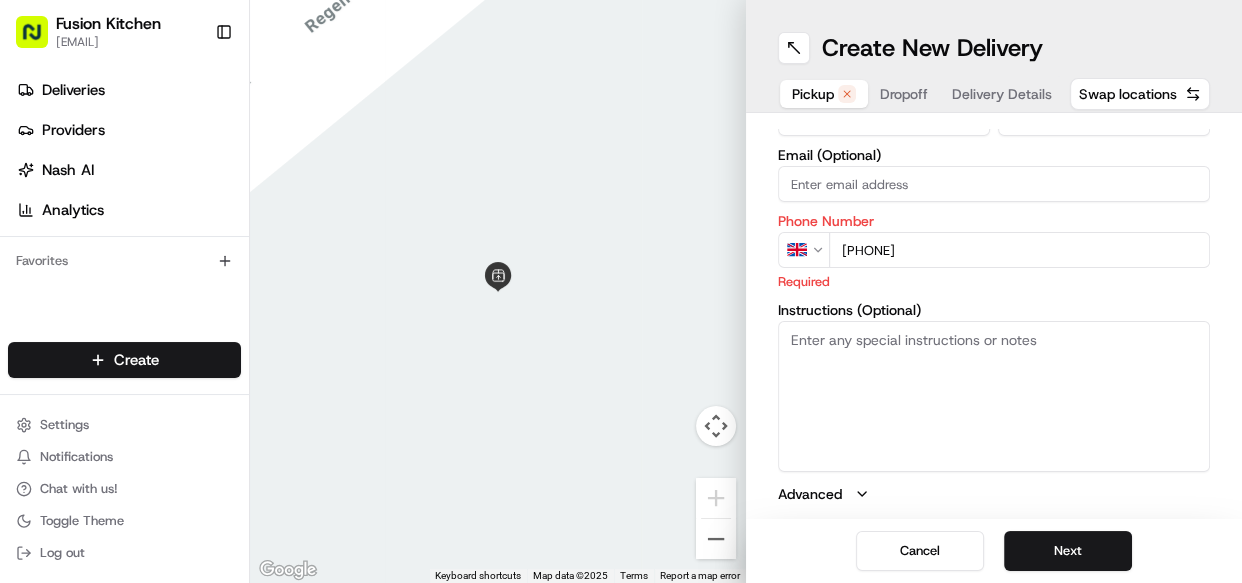 type on "+44 1332 292222" 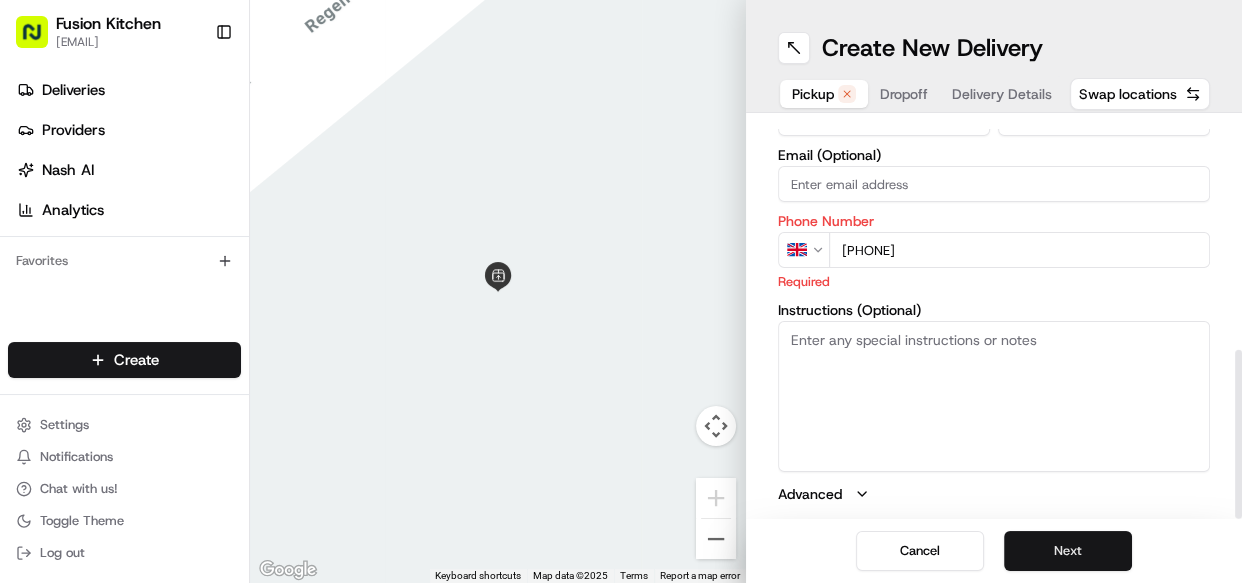 click on "Next" at bounding box center (1068, 551) 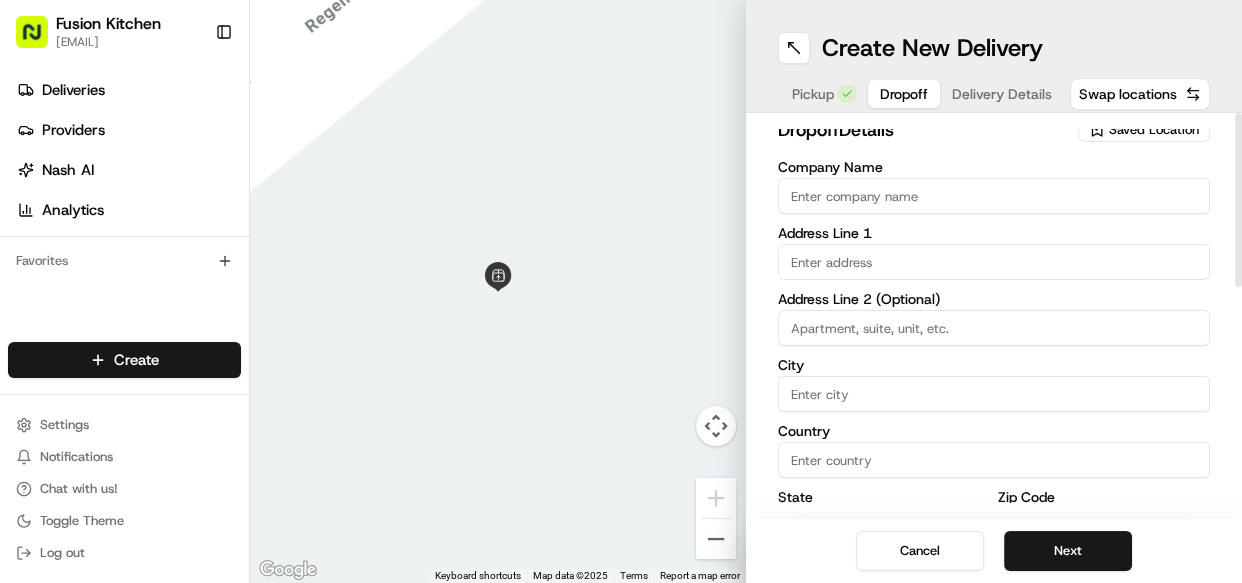 scroll, scrollTop: 0, scrollLeft: 0, axis: both 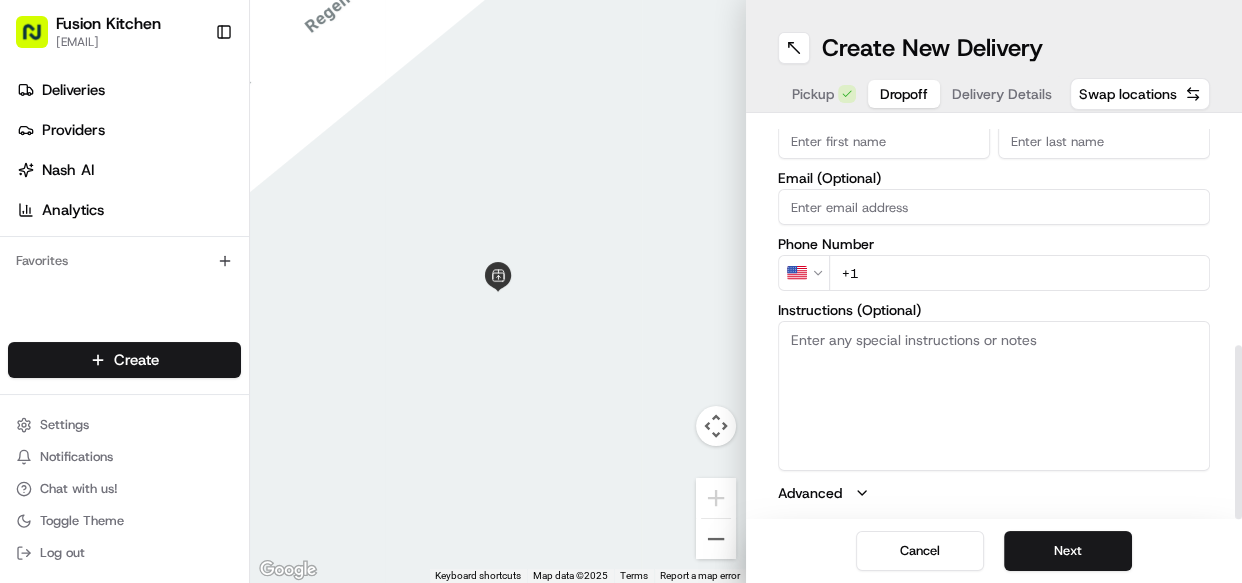 click on "Instructions (Optional)" at bounding box center (994, 396) 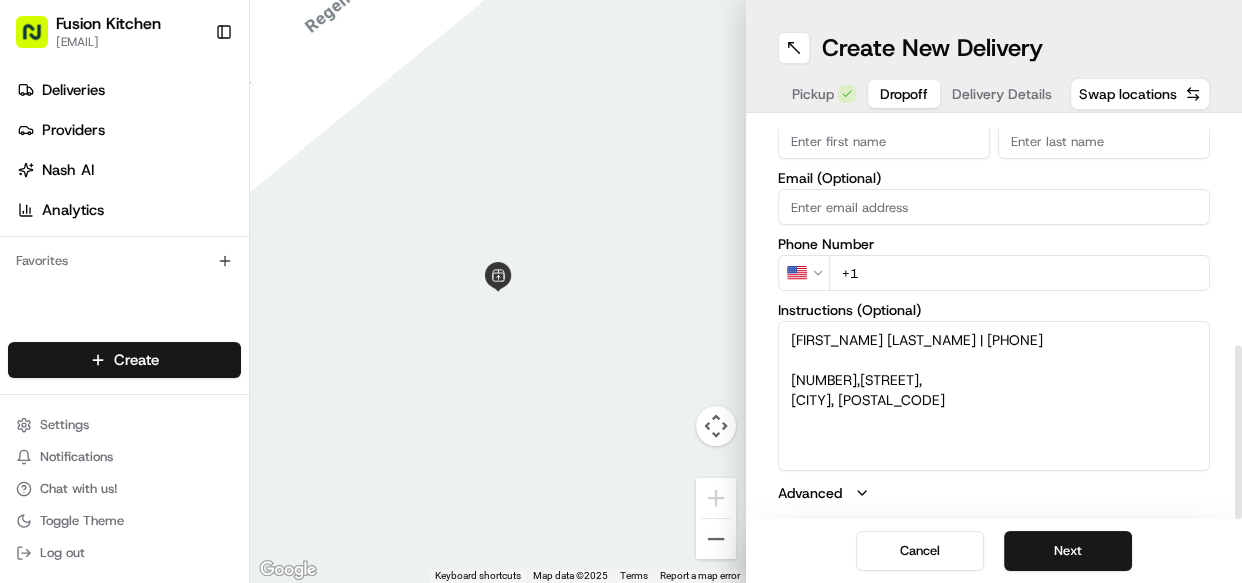 click on "Ashma KC | 07587407730
153a, Brighton Road,
Alvaston, DE24 8TB" at bounding box center (994, 396) 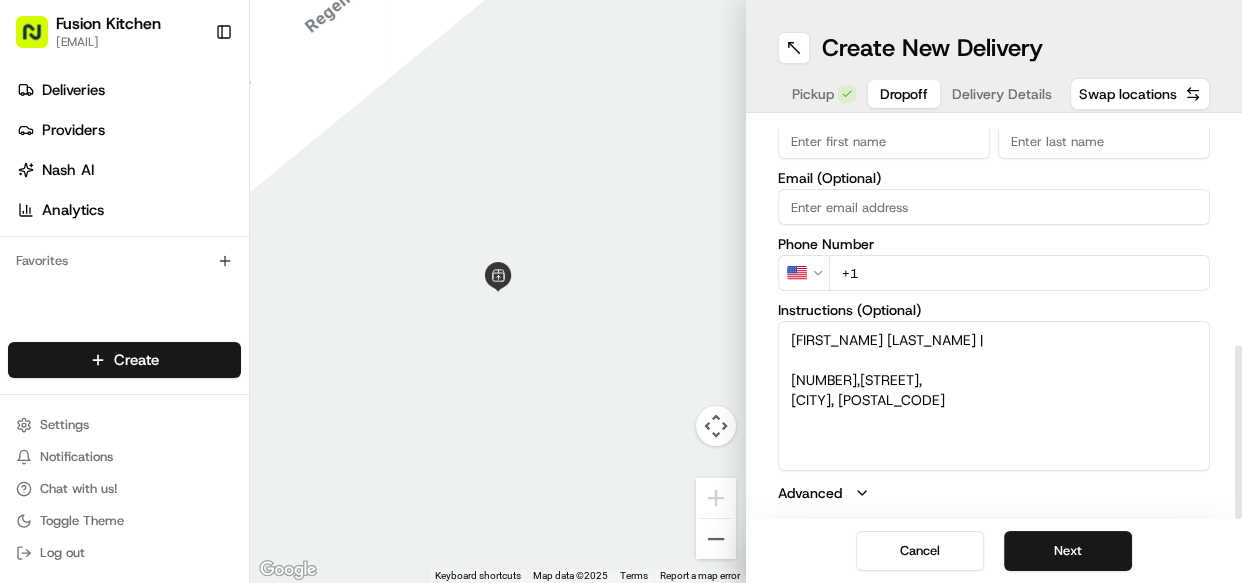 type on "Ashma KC |
153a, Brighton Road,
Alvaston, DE24 8TB" 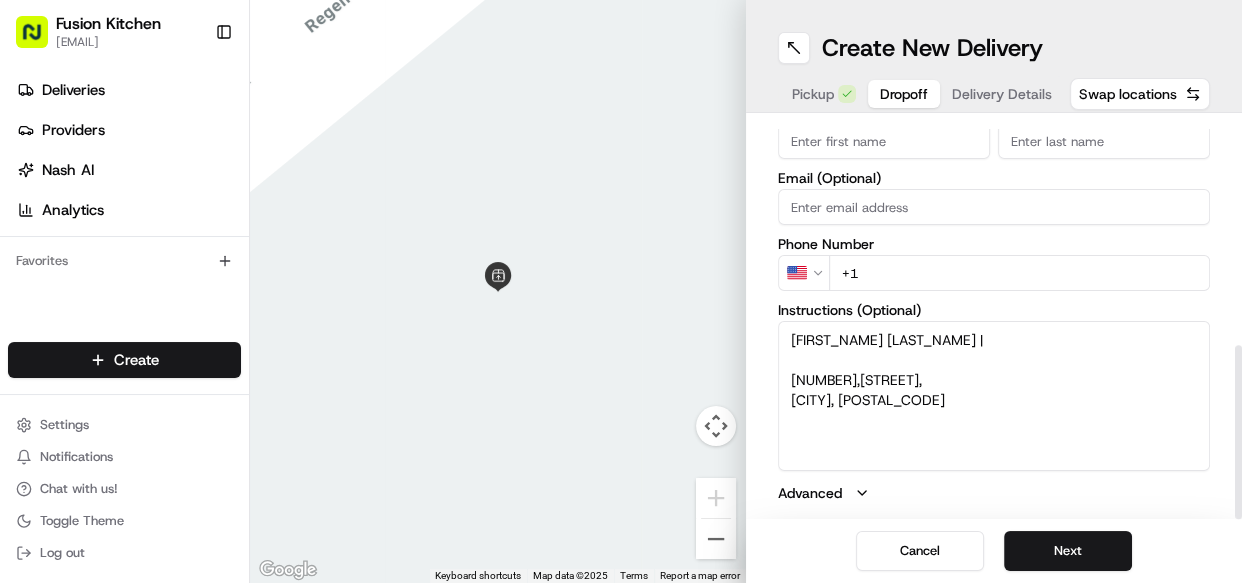 click on "Fusion Kitchen [EMAIL] Toggle Sidebar Deliveries Providers Nash AI Analytics Favorites Main Menu Members & Organization Organization Users Roles Preferences Customization Tracking Orchestration Automations Dispatch Strategy Locations Pickup Locations Dropoff Locations Billing Billing Refund Requests Integrations Notification Triggers Webhooks API Keys Request Logs Create Settings Notifications Chat with us! Toggle Theme Log out ← Move left → Move right ↑ Move up ↓ Move down + Zoom in - Zoom out Home Jump left by 75% End Jump right by 75% Page Up Jump up by 75% Page Down Jump down by 75% Keyboard shortcuts Map Data Map data ©2025 Map data ©2025 1 m Click to toggle between metric and imperial units Terms Report a map error Create New Delivery Pickup Dropoff Delivery Details Swap locations dropoff Details Saved Location Company Name Address Line 1 Address Line 2 (Optional) City Country State Zip Code Save this Location First Name [FIRST] Last Name [LAST] Email (Optional) US" at bounding box center (621, 291) 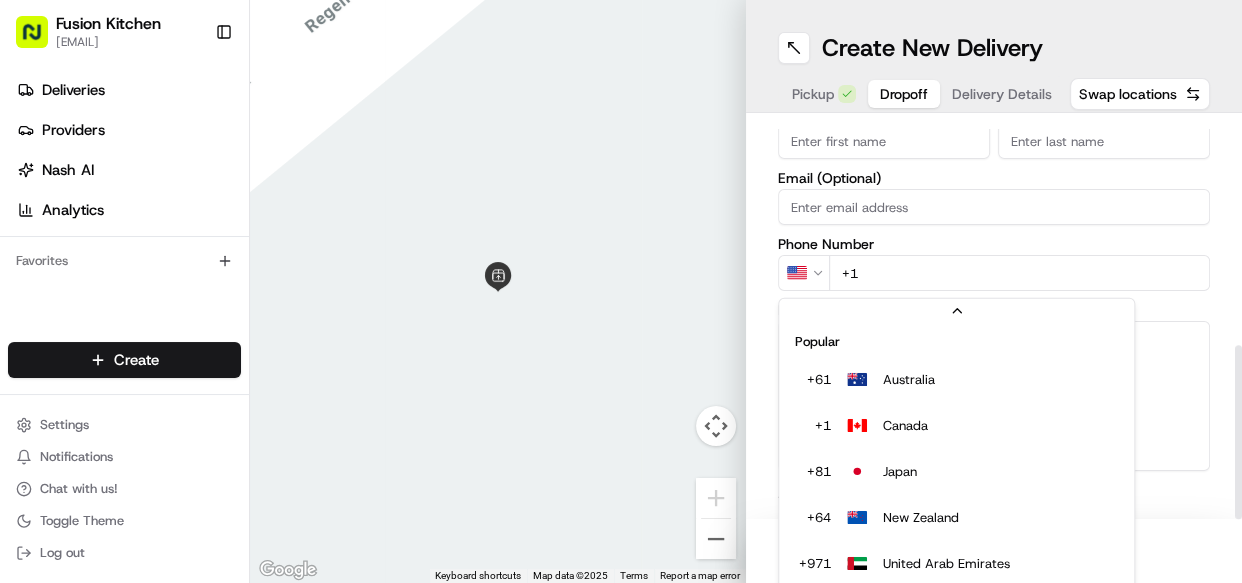 scroll, scrollTop: 85, scrollLeft: 0, axis: vertical 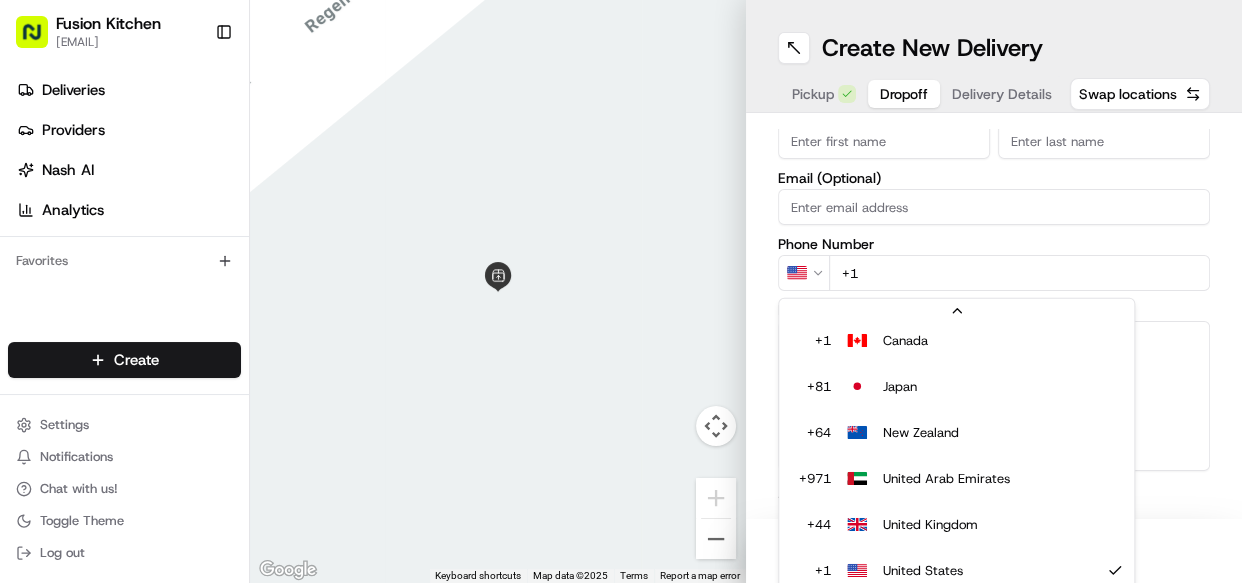 drag, startPoint x: 925, startPoint y: 519, endPoint x: 939, endPoint y: 392, distance: 127.769325 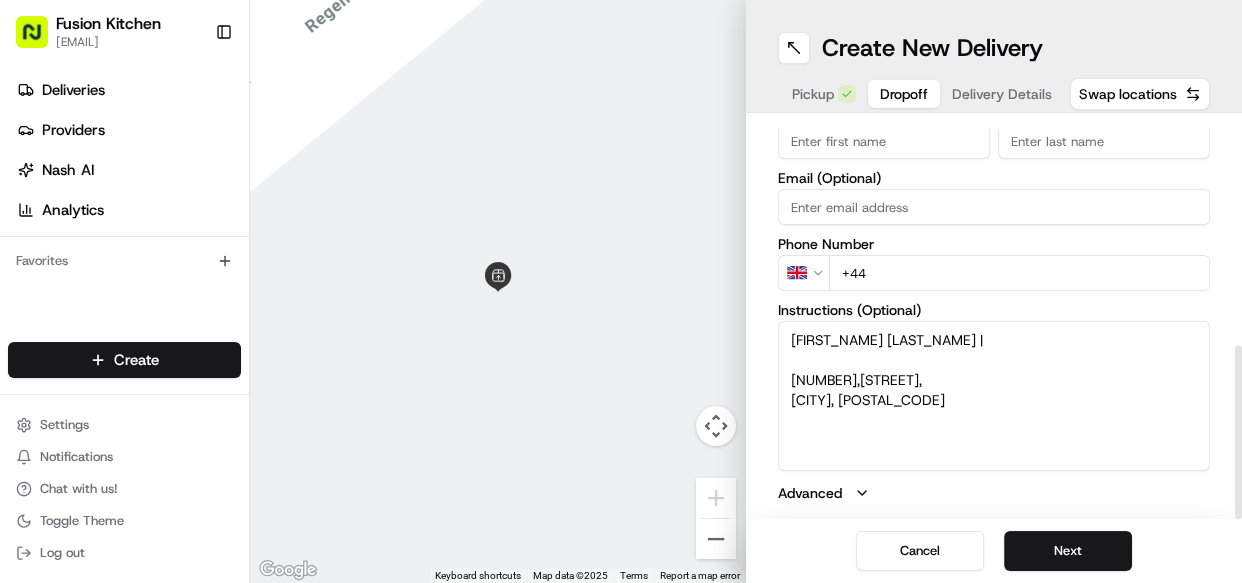 click on "+44" at bounding box center (1019, 273) 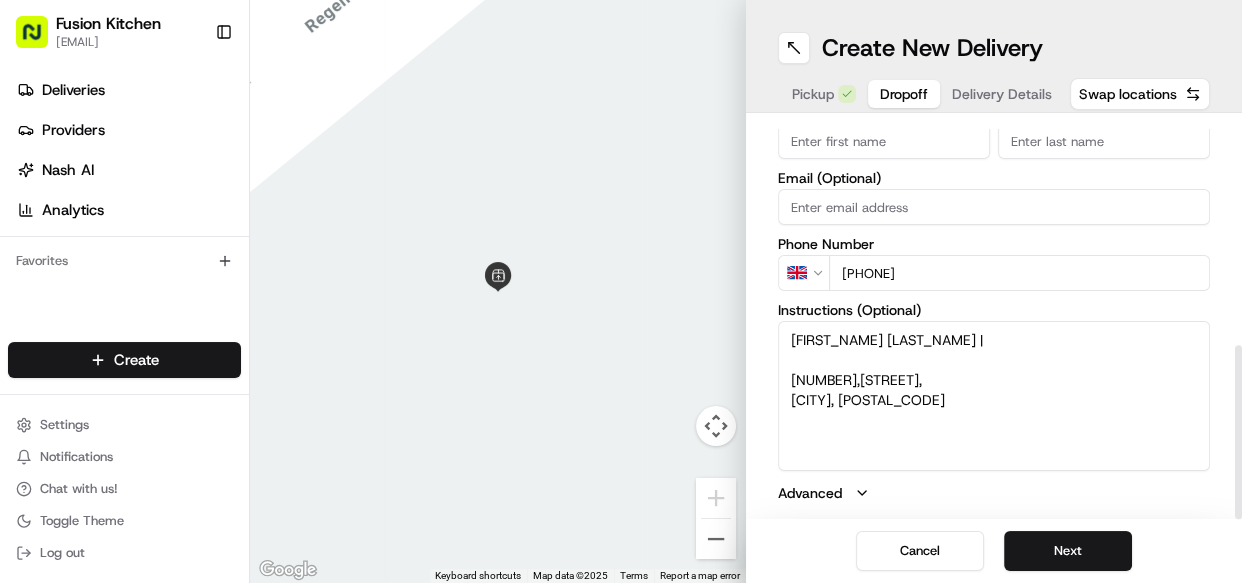 type on "+44 07587 407730" 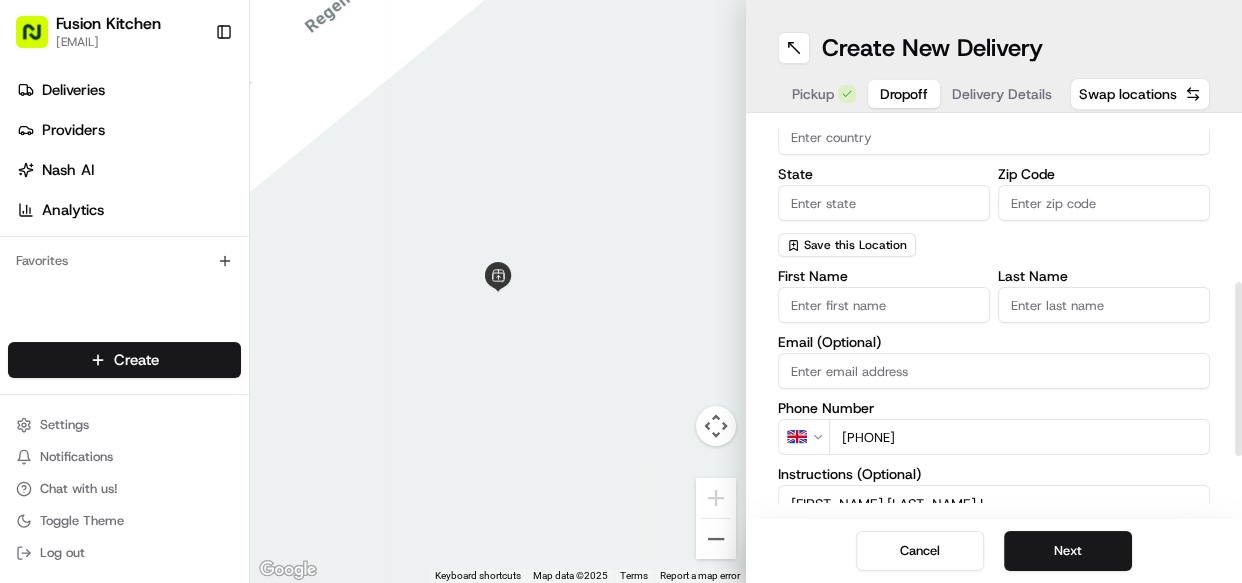 scroll, scrollTop: 363, scrollLeft: 0, axis: vertical 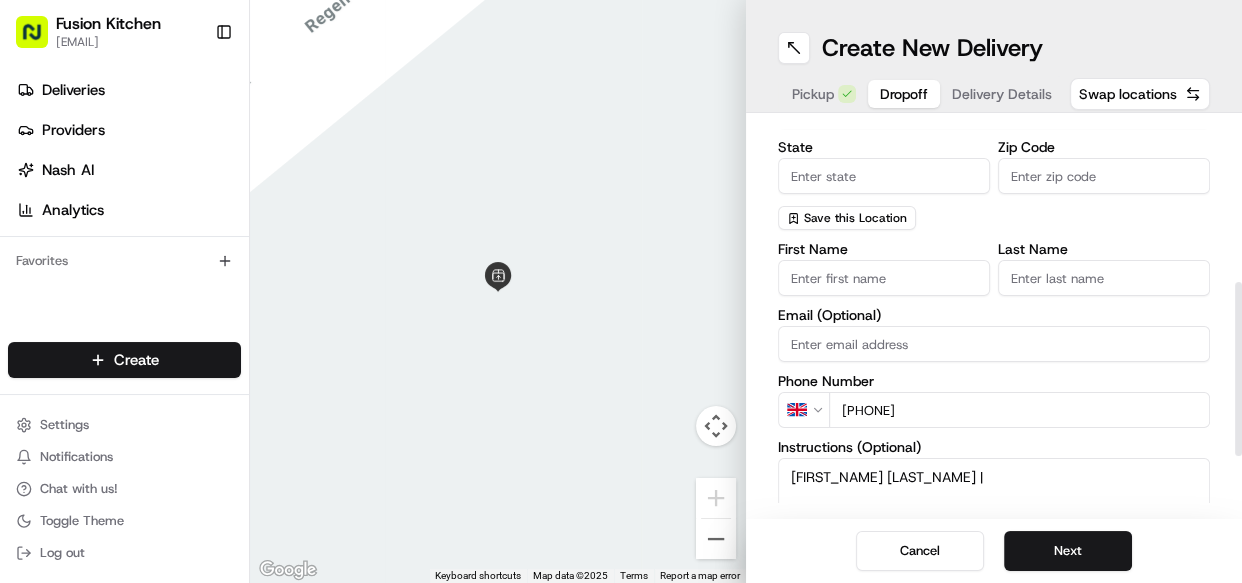 click on "First Name" at bounding box center [884, 278] 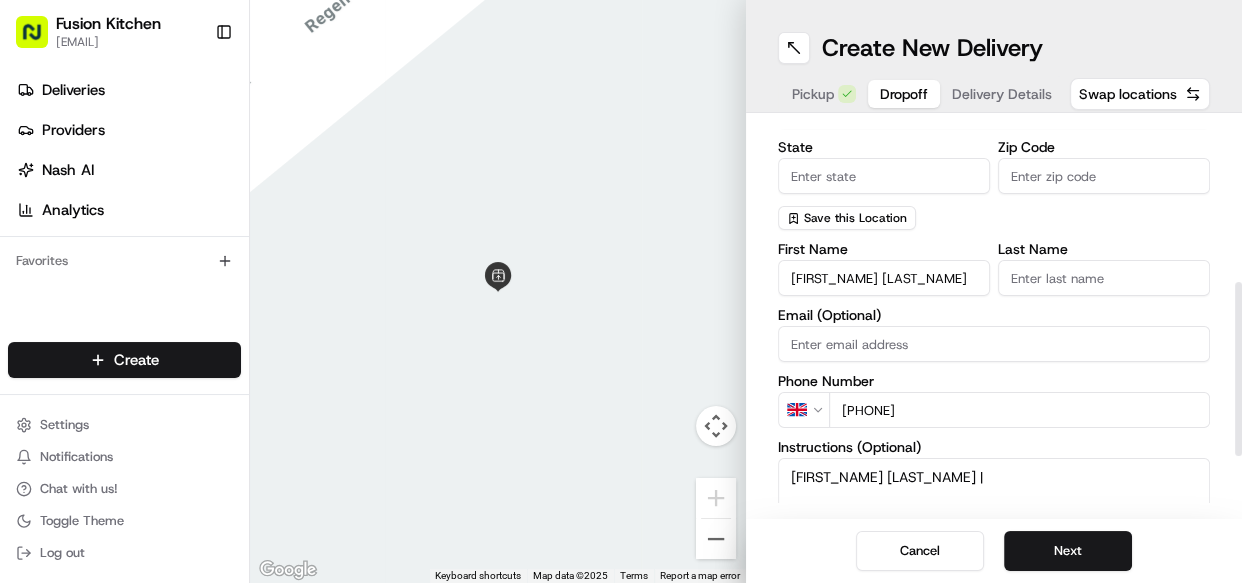 drag, startPoint x: 889, startPoint y: 272, endPoint x: 834, endPoint y: 275, distance: 55.081757 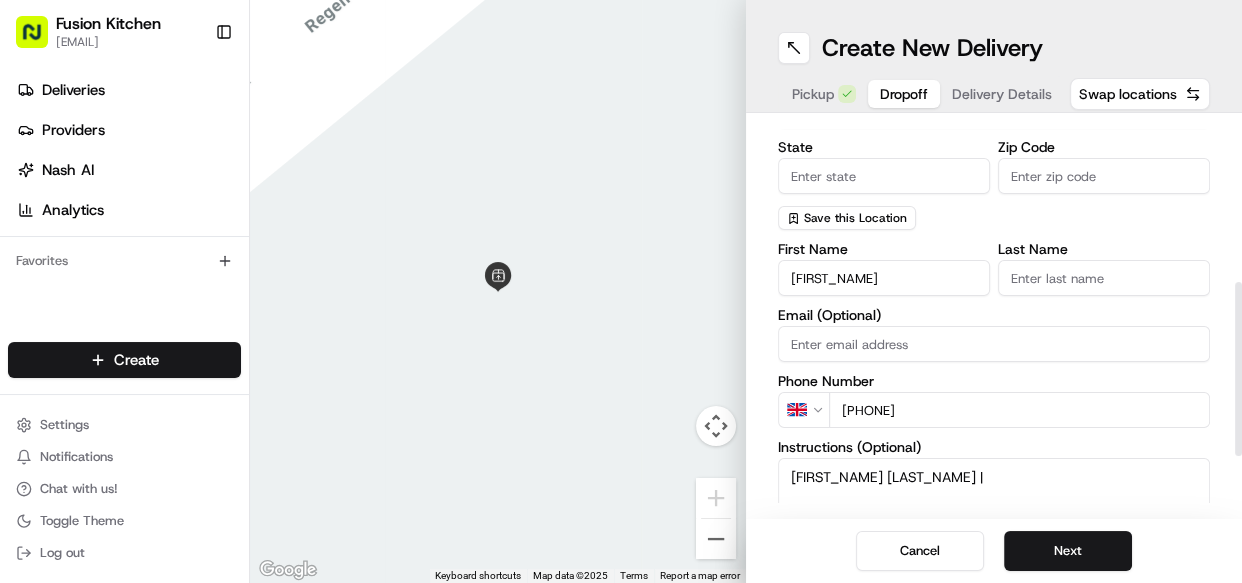 type on "Ashma" 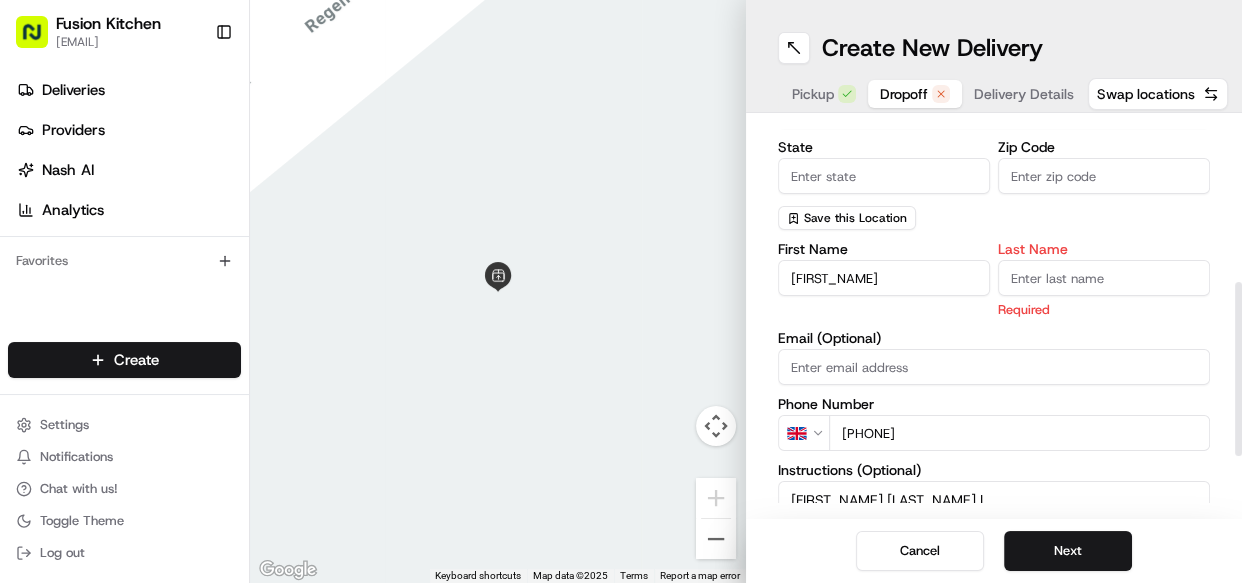 click on "Last Name" at bounding box center (1104, 278) 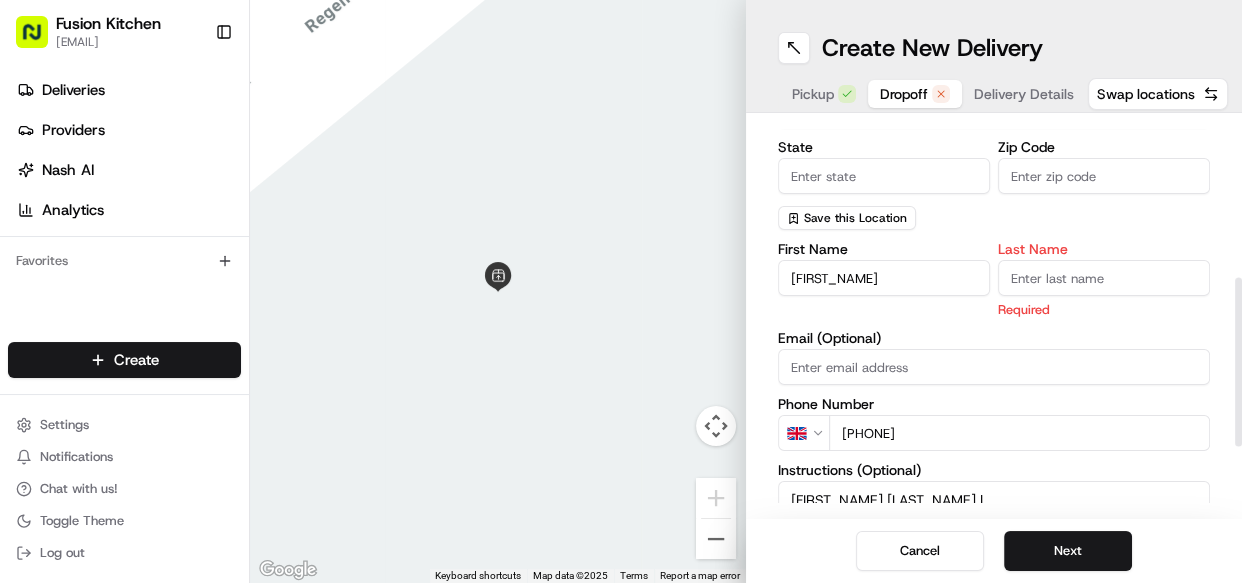 paste on "KC" 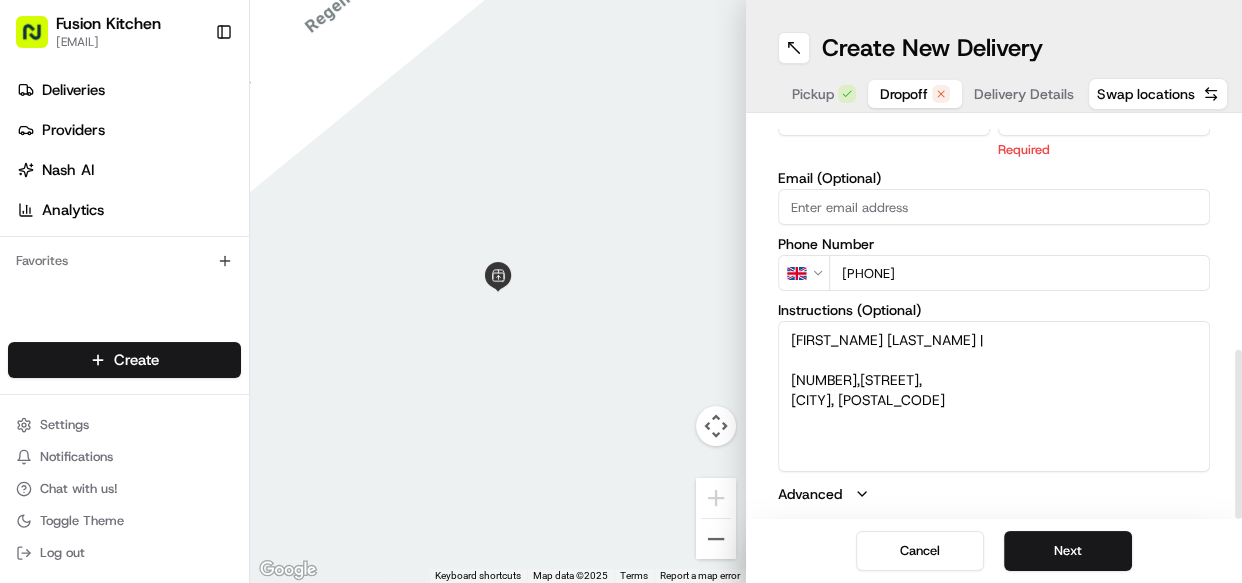 type on "KC" 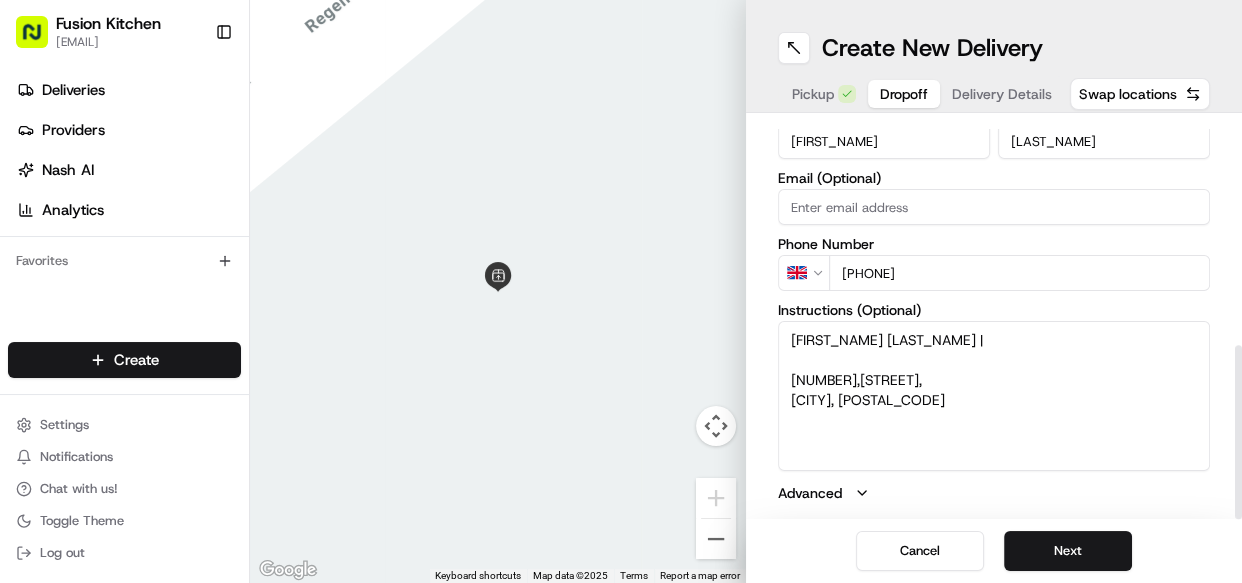 drag, startPoint x: 925, startPoint y: 402, endPoint x: 792, endPoint y: 375, distance: 135.71294 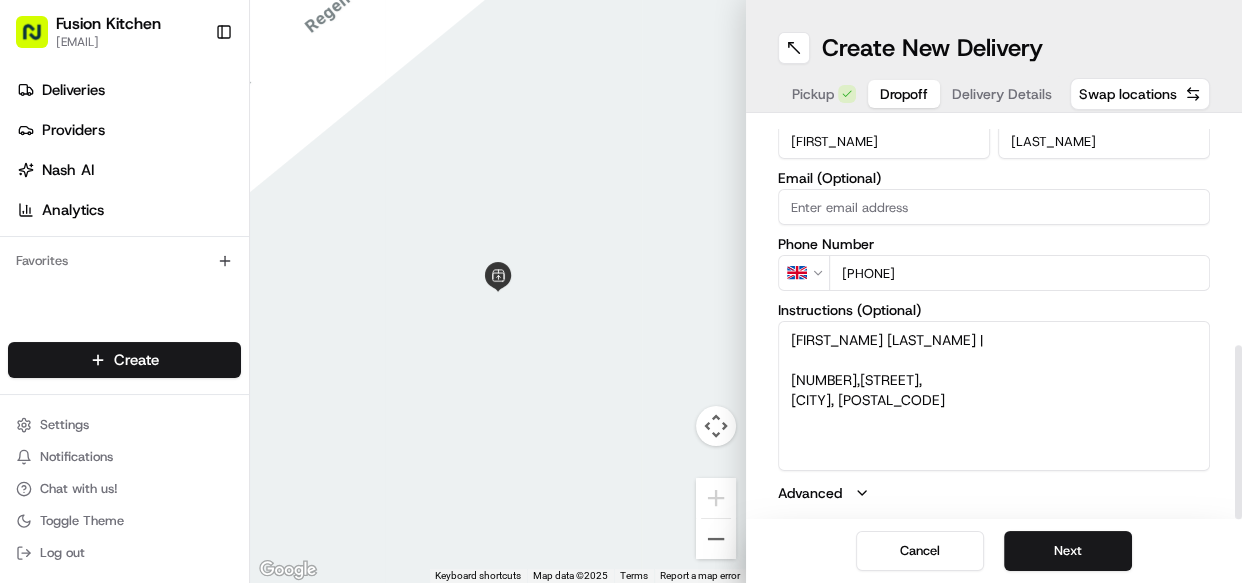 click on "Ashma KC |
153a, Brighton Road,
Alvaston, DE24 8TB" at bounding box center (994, 396) 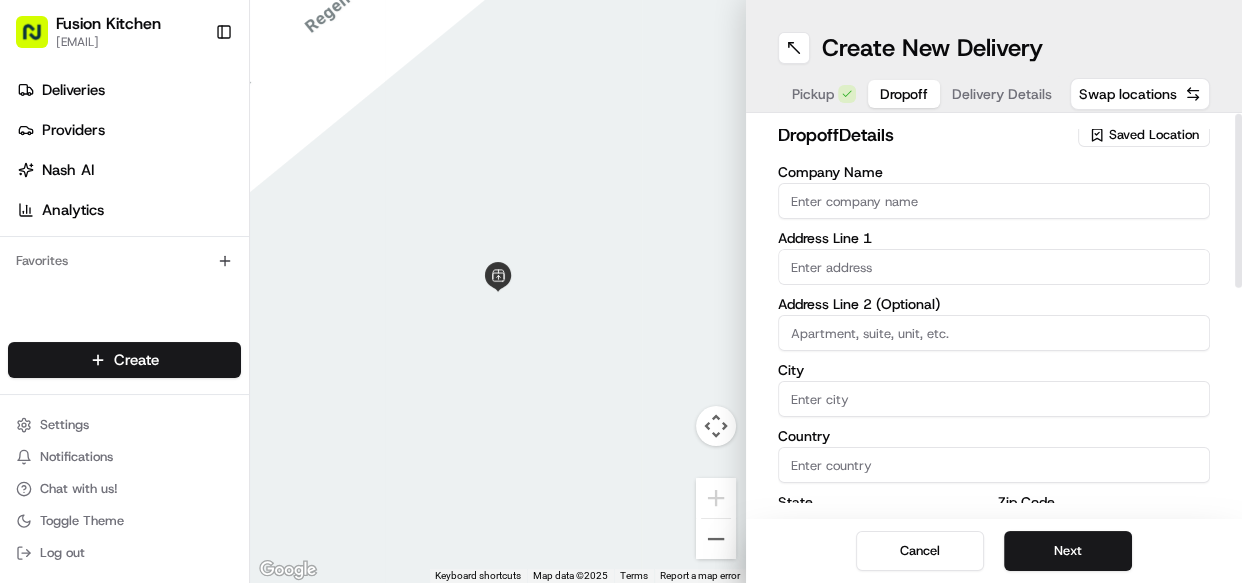 scroll, scrollTop: 0, scrollLeft: 0, axis: both 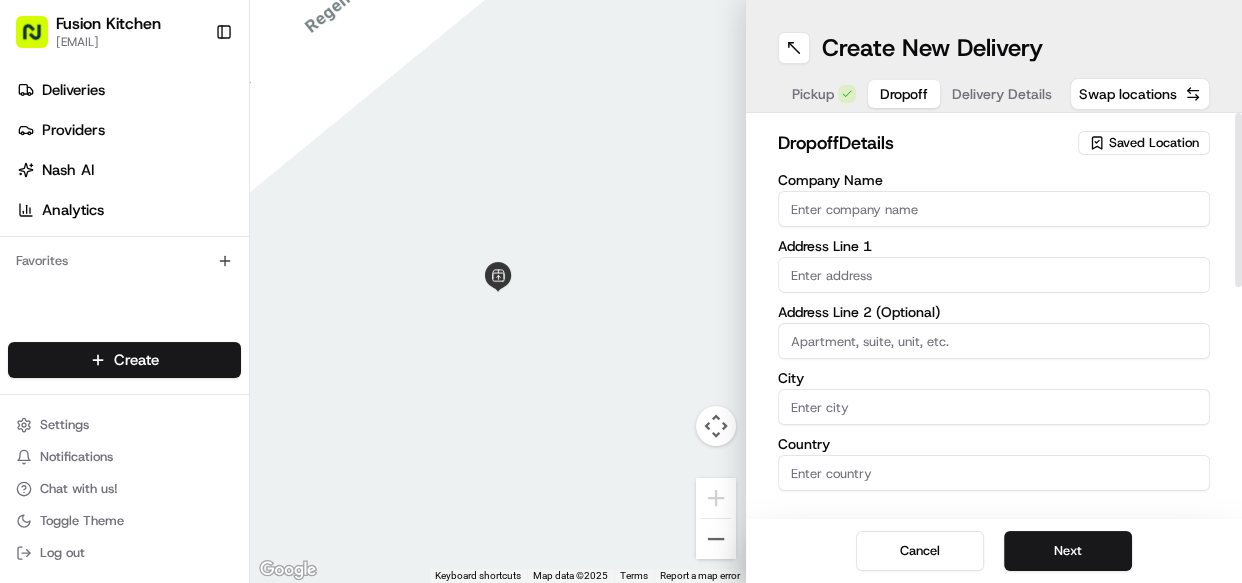 type on "Ashma KC |" 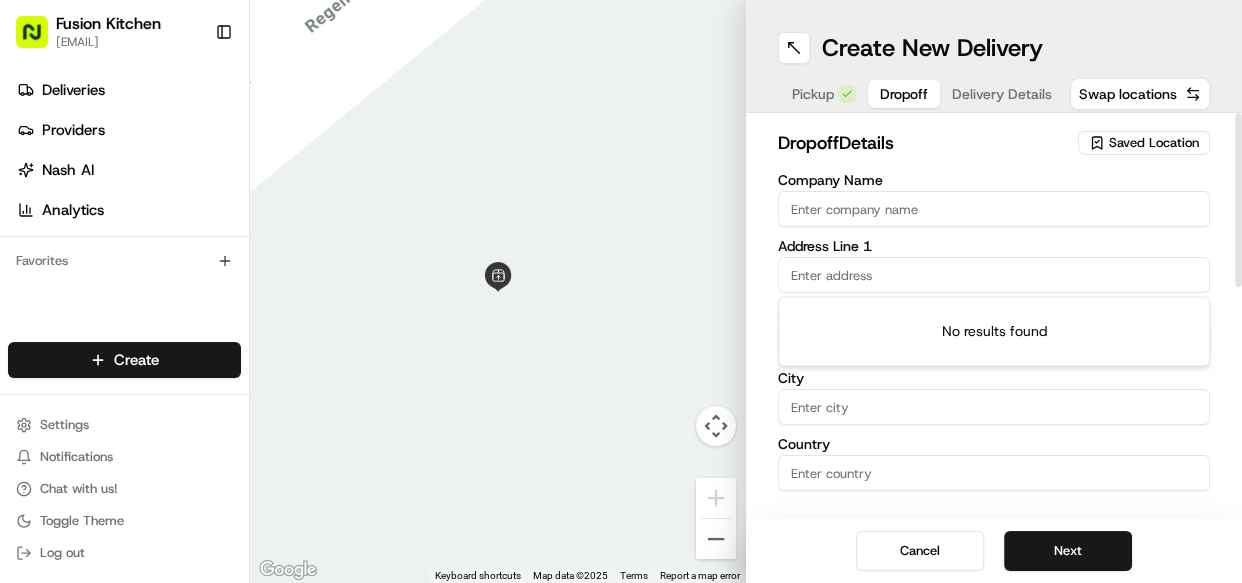 paste on "153a, Brighton Road, Alvaston, DE24 8TB" 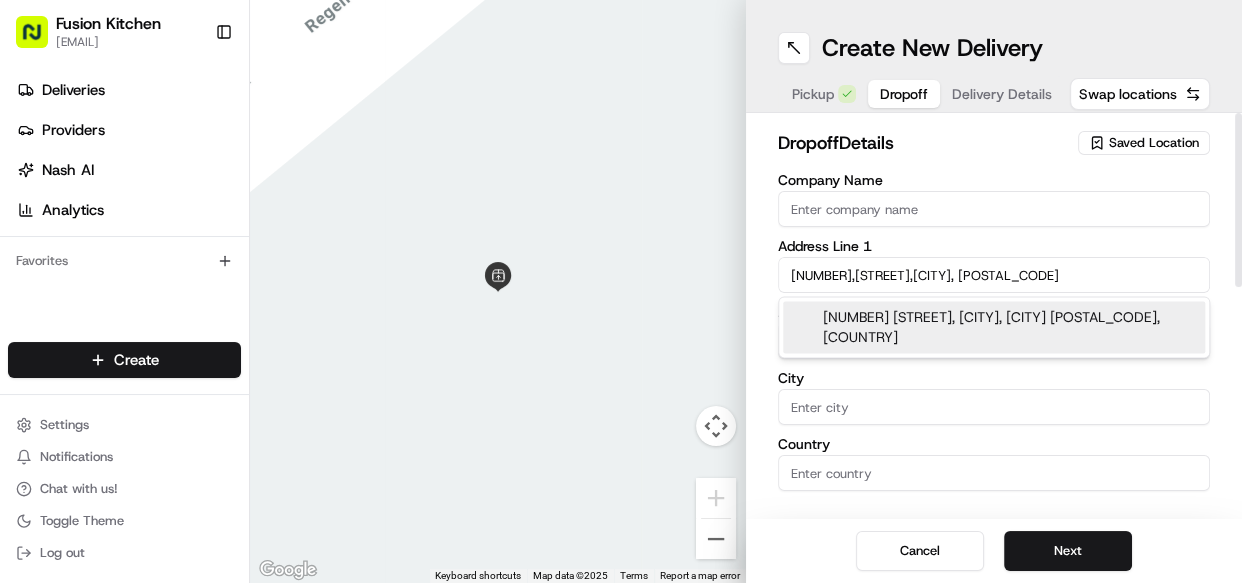click on "153a Brighton Road, Alvaston, Derby DE24 8TB, UK" at bounding box center (994, 327) 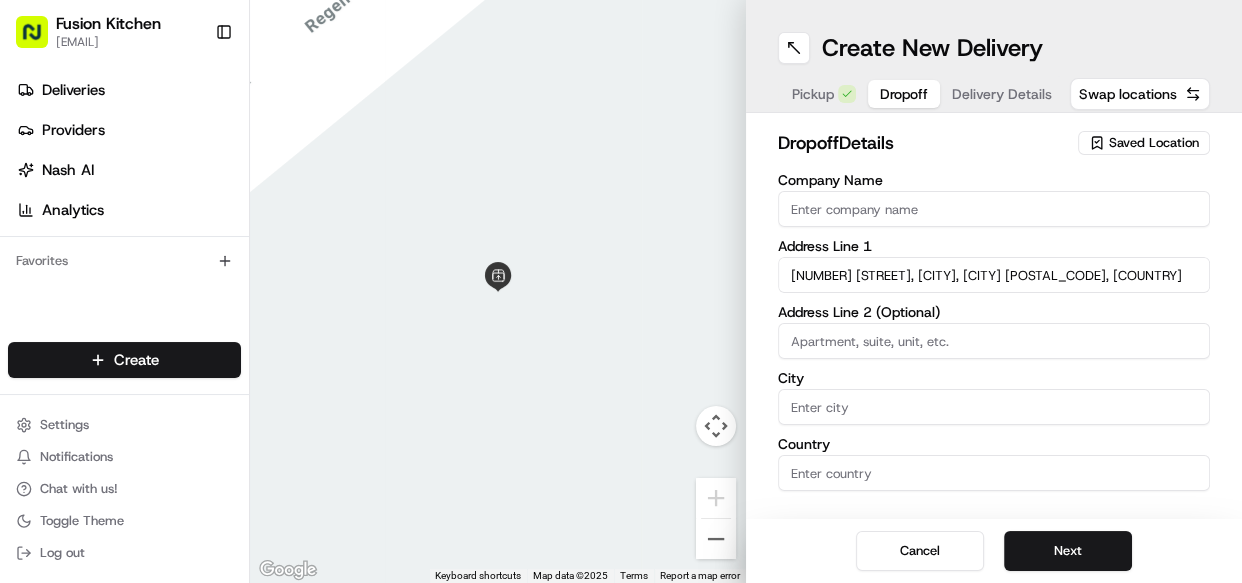 type on "153 Brighton Rd, Alvaston, Derby DE24 8TB, UK" 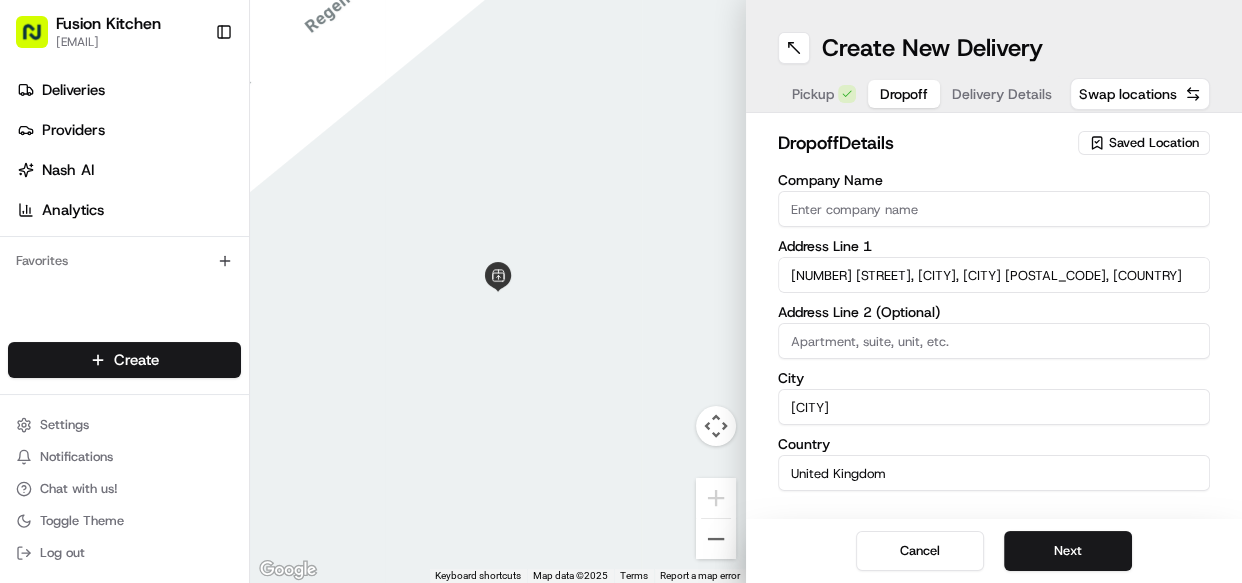 type on "153 Brighton Road" 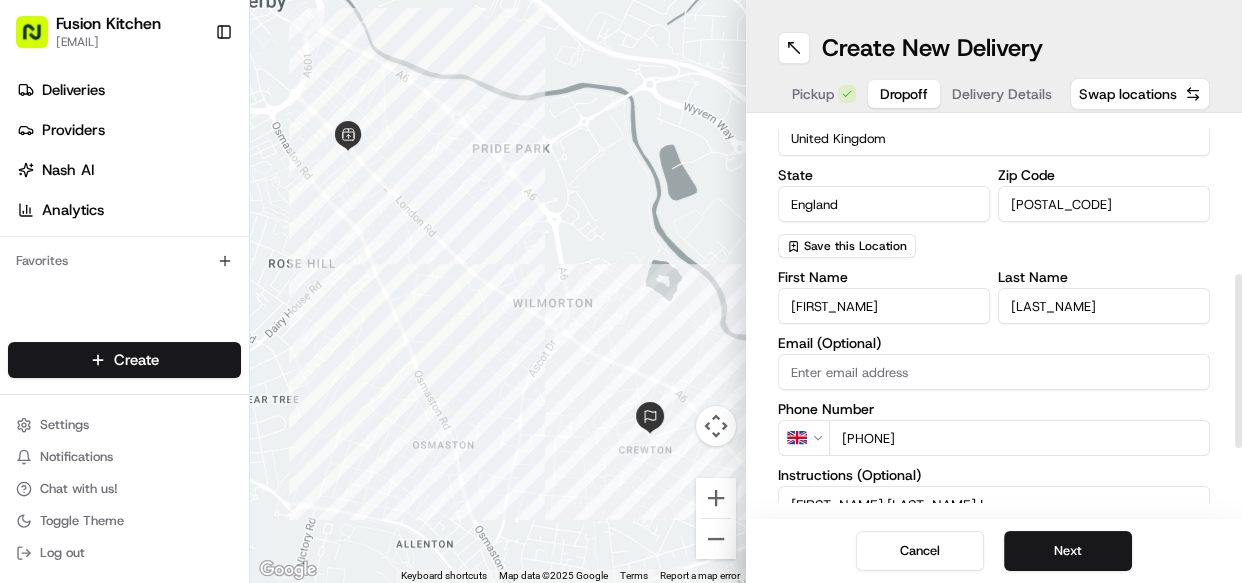 scroll, scrollTop: 363, scrollLeft: 0, axis: vertical 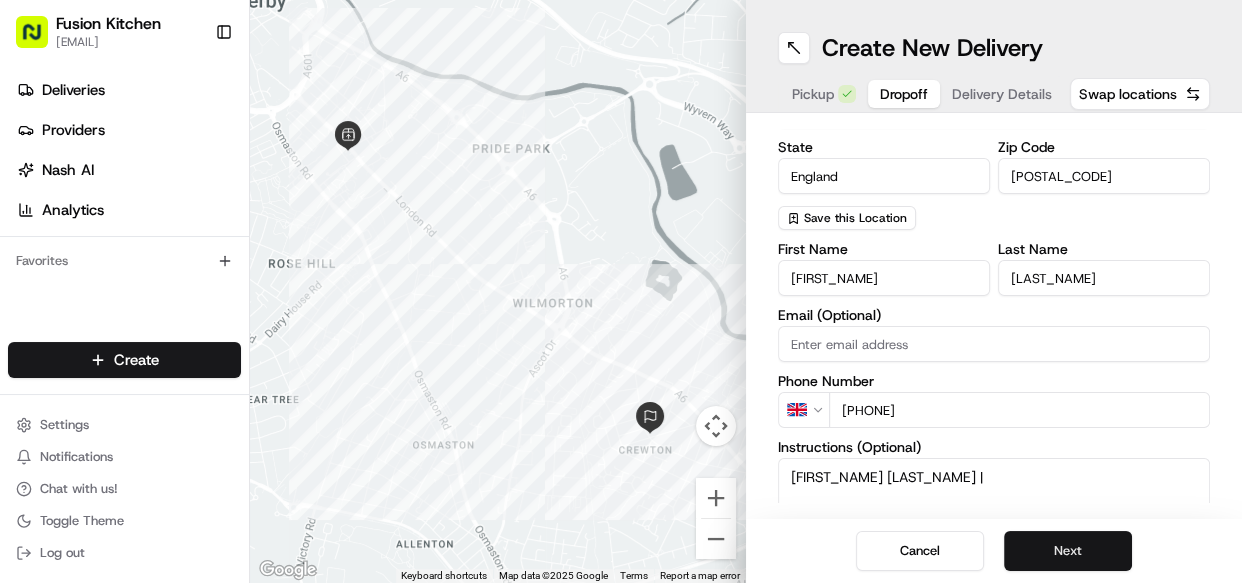click on "Next" at bounding box center (1068, 551) 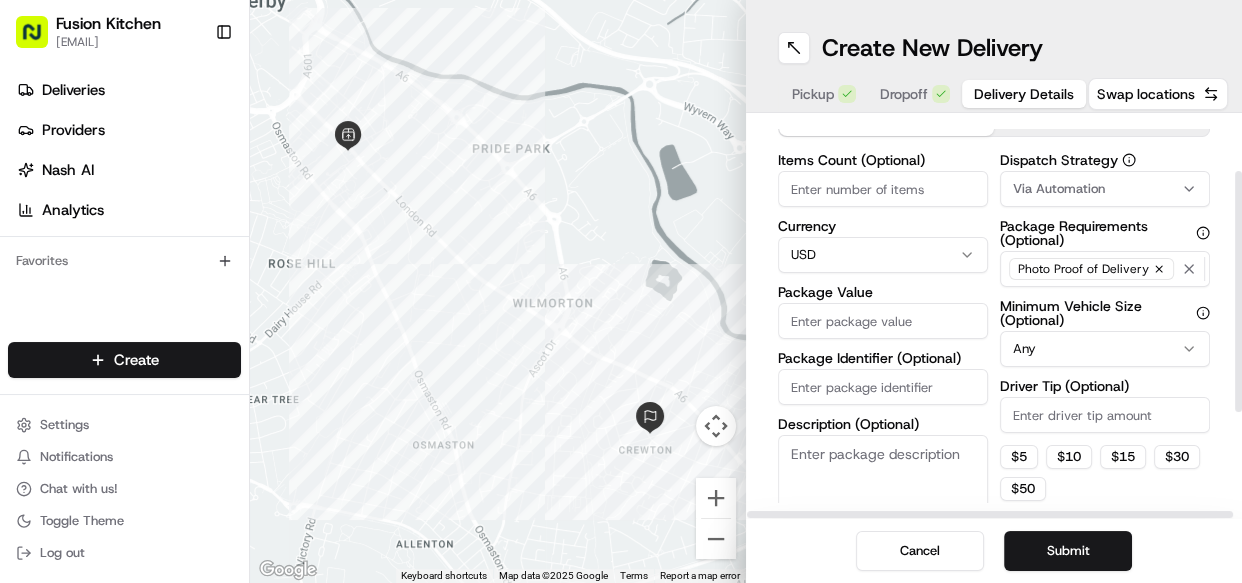 scroll, scrollTop: 90, scrollLeft: 0, axis: vertical 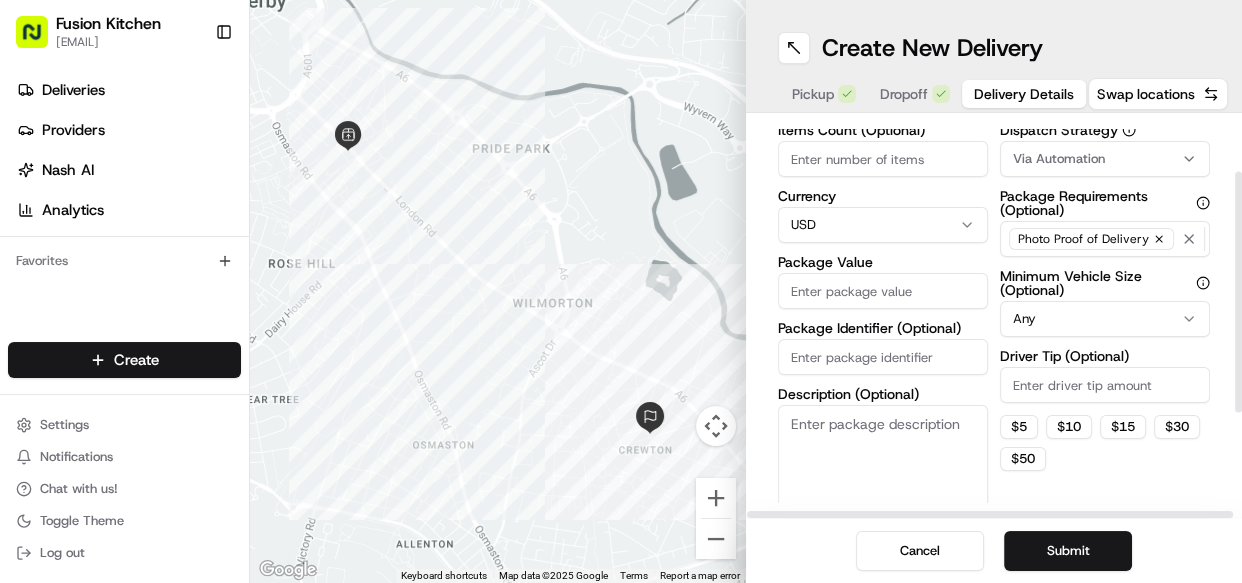 click on "Fusion Kitchen [EMAIL] Toggle Sidebar Deliveries Providers Nash AI Analytics Favorites Main Menu Members & Organization Organization Users Roles Preferences Customization Tracking Orchestration Automations Dispatch Strategy Locations Pickup Locations Dropoff Locations Billing Billing Refund Requests Integrations Notification Triggers Webhooks API Keys Request Logs Create Settings Notifications Chat with us! Toggle Theme Log out ← Move left → Move right ↑ Move up ↓ Move down + Zoom in - Zoom out Home Jump left by 75% End Jump right by 75% Page Up Jump up by 75% Page Down Jump down by 75% Keyboard shortcuts Map Data Map data ©2025 Map data ©2025 1 m Click to toggle between metric and imperial units Terms Report a map error Create New Delivery Pickup Dropoff Delivery Details Swap locations Delivery Details now scheduled Items Count (Optional) Currency USD Package Value Package Identifier (Optional) Description (Optional) Dispatch Strategy Via Automation Any $" at bounding box center [621, 291] 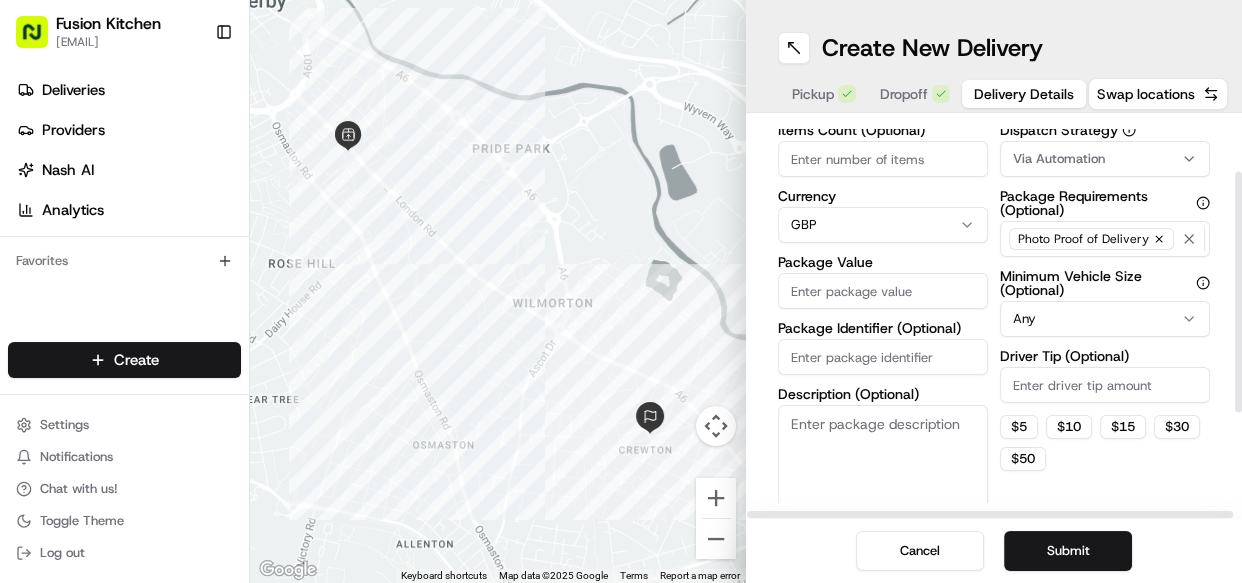 click on "Package Value" at bounding box center [883, 291] 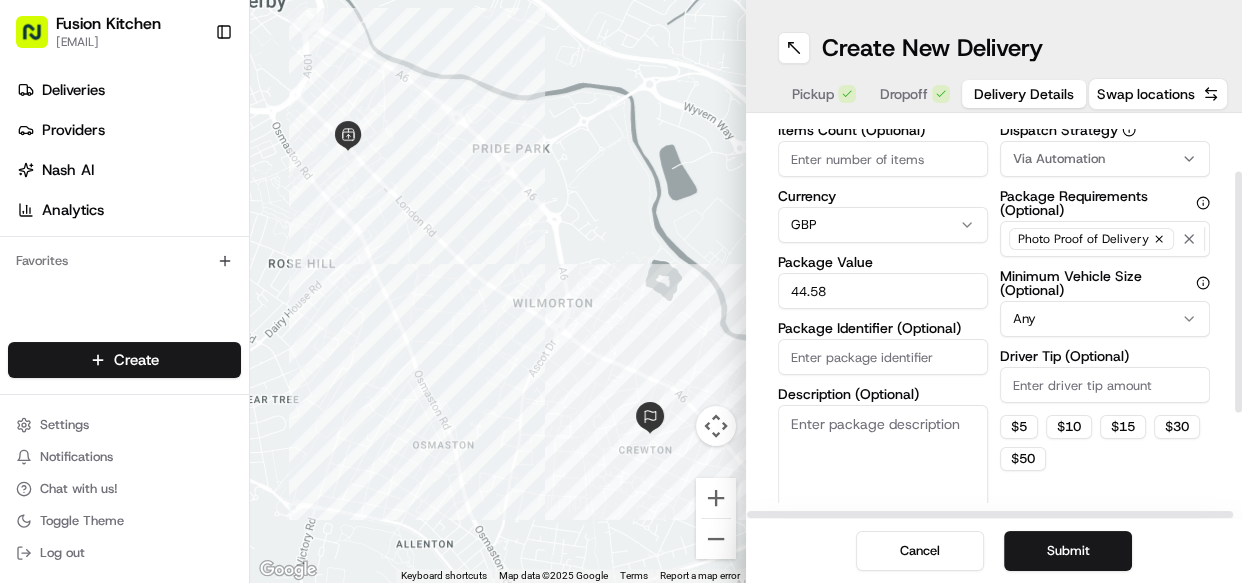 click on "44.58" at bounding box center [883, 291] 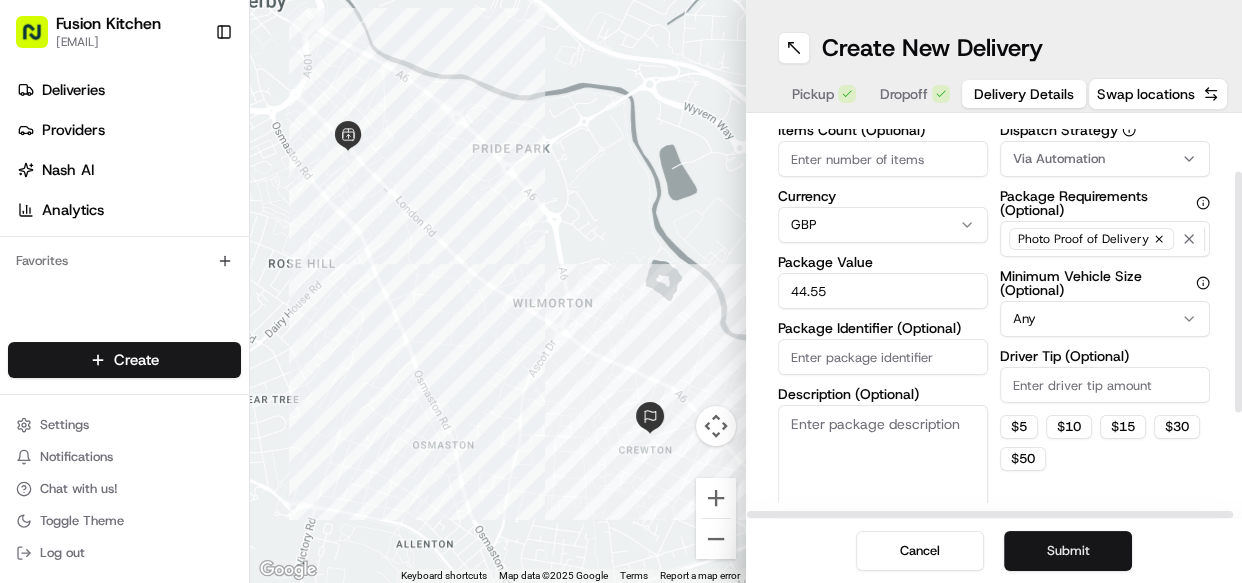 type on "44.55" 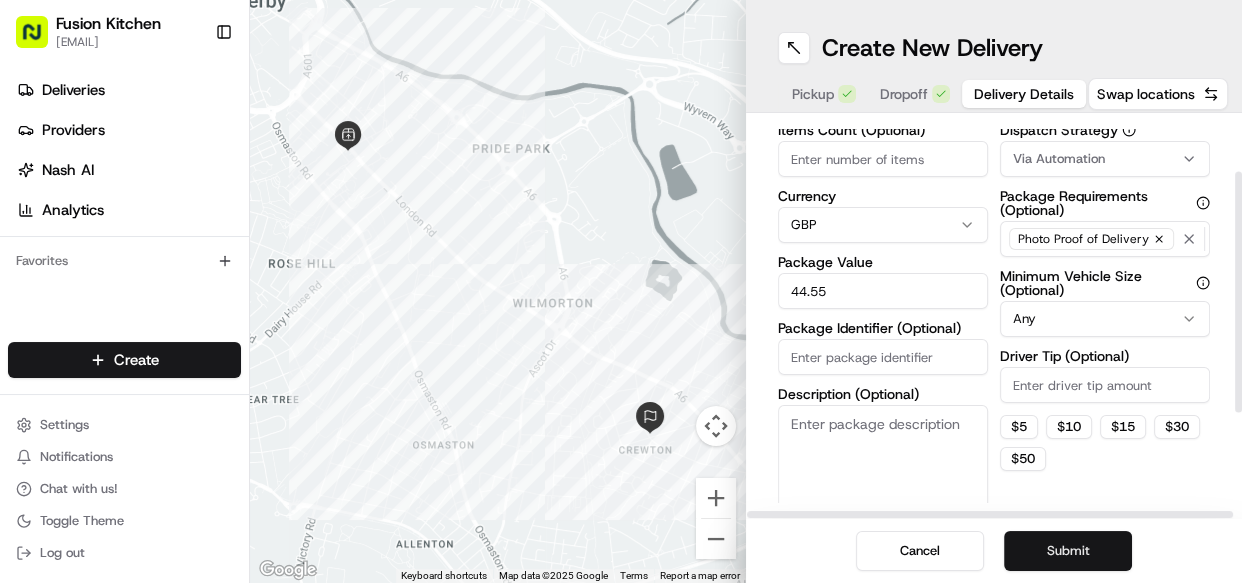 click on "Submit" at bounding box center [1068, 551] 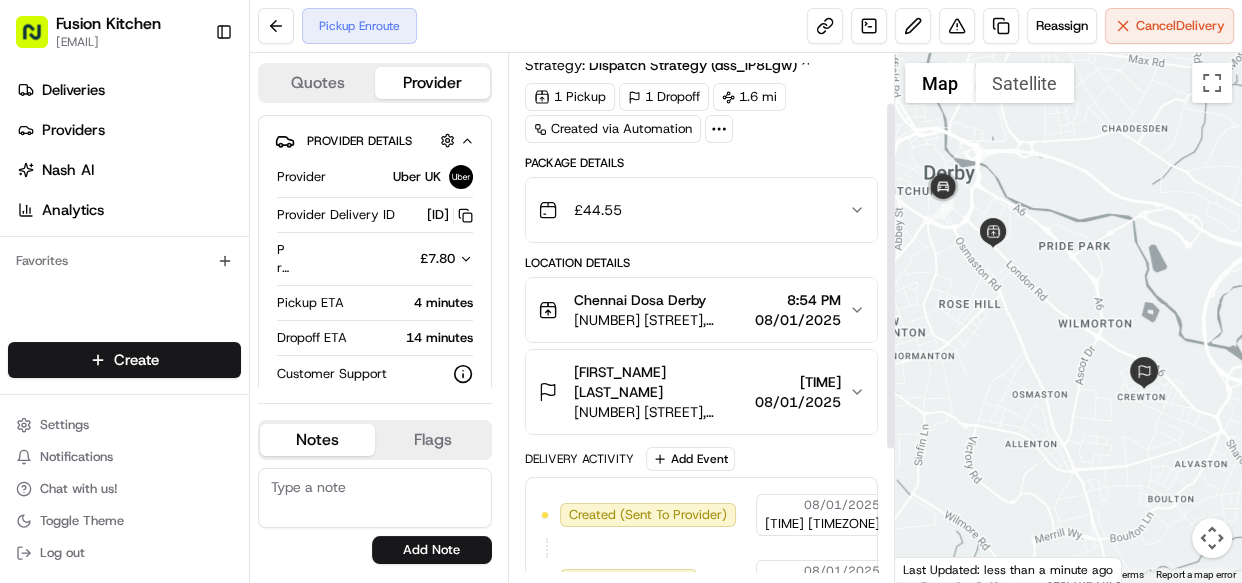 scroll, scrollTop: 90, scrollLeft: 0, axis: vertical 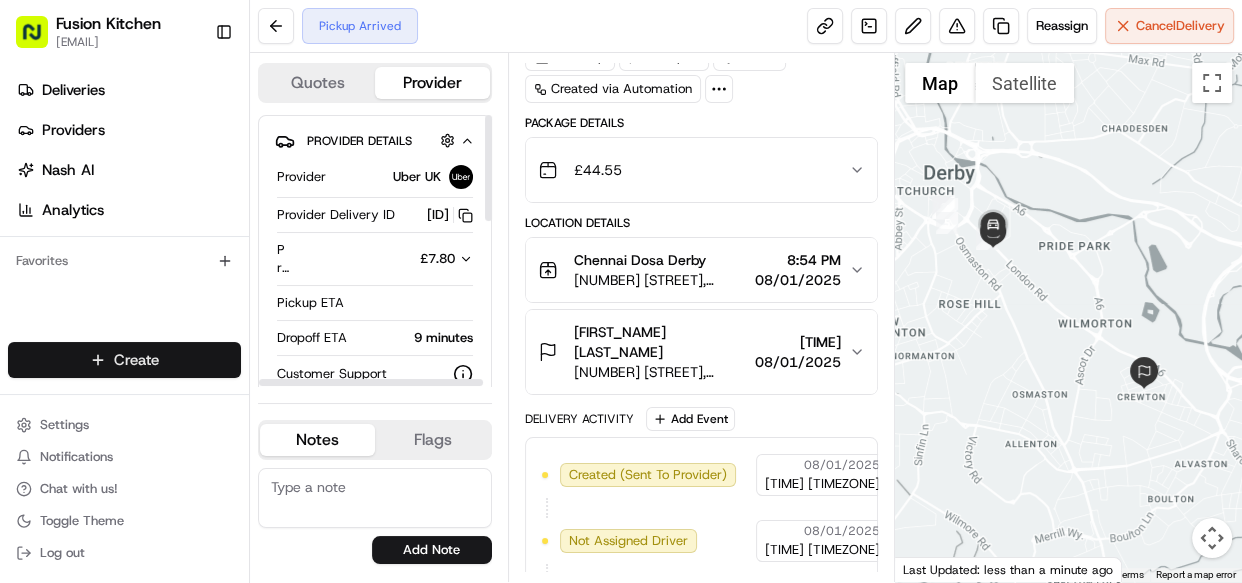 click on "Fusion Kitchen hari@fusionpos.uk Toggle Sidebar Deliveries Providers Nash AI Analytics Favorites Main Menu Members & Organization Organization Users Roles Preferences Customization Tracking Orchestration Automations Dispatch Strategy Locations Pickup Locations Dropoff Locations Billing Billing Refund Requests Integrations Notification Triggers Webhooks API Keys Request Logs Create Settings Notifications Chat with us! Toggle Theme Log out Pickup Arrived Reassign Cancel  Delivery Quotes Provider Provider Details Hidden ( 1 ) Provider Uber UK   Provider Delivery ID 68A2A Copy  del_uFkZkqh4SMCz6f1pMsaKKg 68A2A Price £7.80 Pickup ETA Dropoff ETA 9 minutes Customer Support Driver Details Hidden ( 5 ) Name SADARAT L. Pickup Phone Number +44 1388 436844 x97270642 Dropoff Phone Number +44 7701 407039 Tip £0.00 Type car Make Toyota Model Yaris Color black License Plate Number ***7ZRU Notes Flags chakkaravarthi@fusionkitchen.co.uk hari@fusionpos.uk arun@fusionkitchen.co.uk saran@fusioninnovative.com" at bounding box center [621, 291] 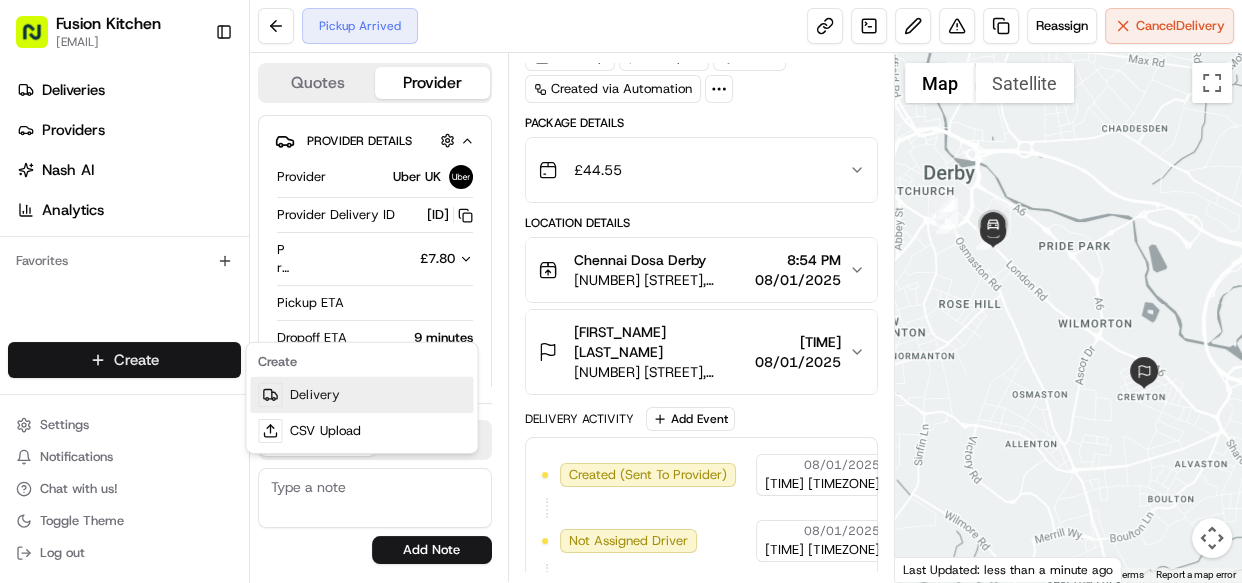 click on "Delivery" at bounding box center [361, 395] 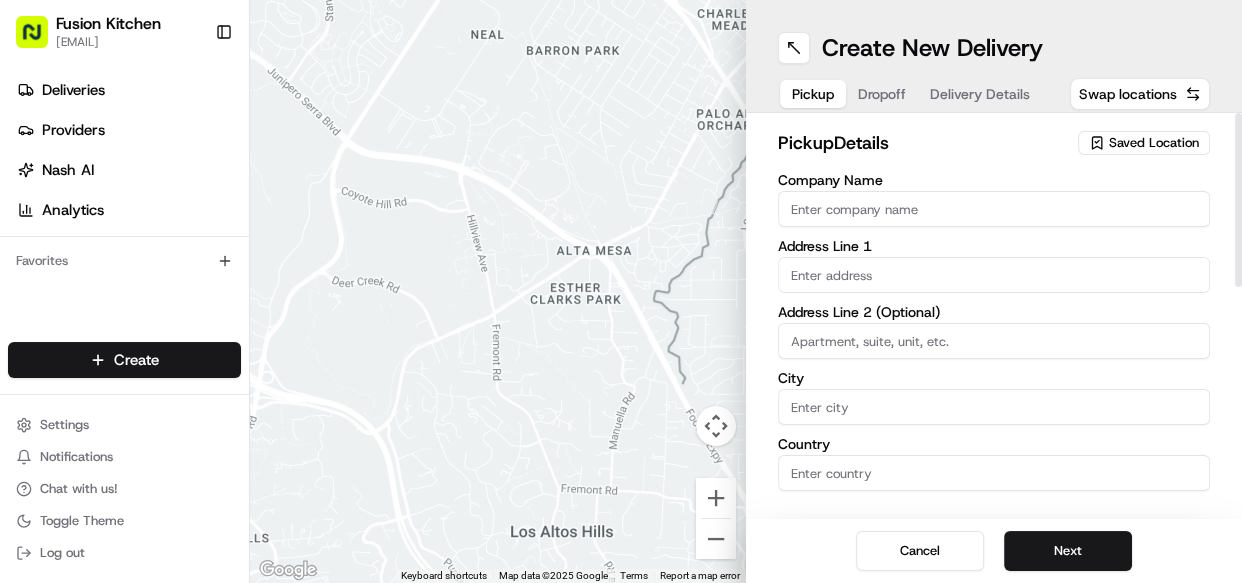click on "Company Name" at bounding box center (994, 209) 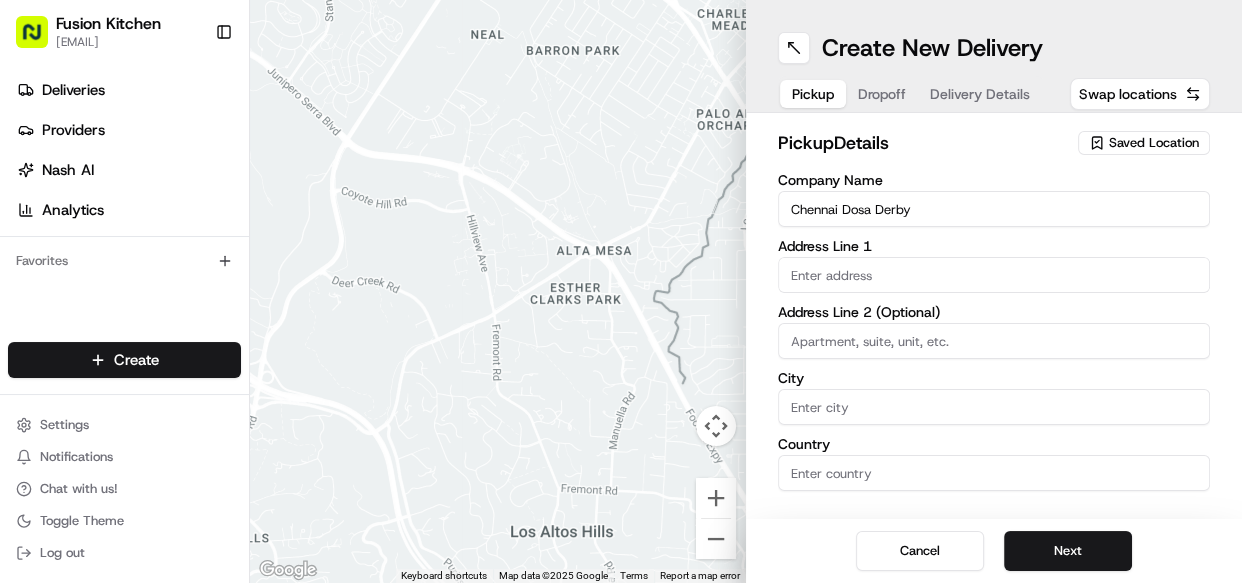 type on "Chennai Dosa Derby" 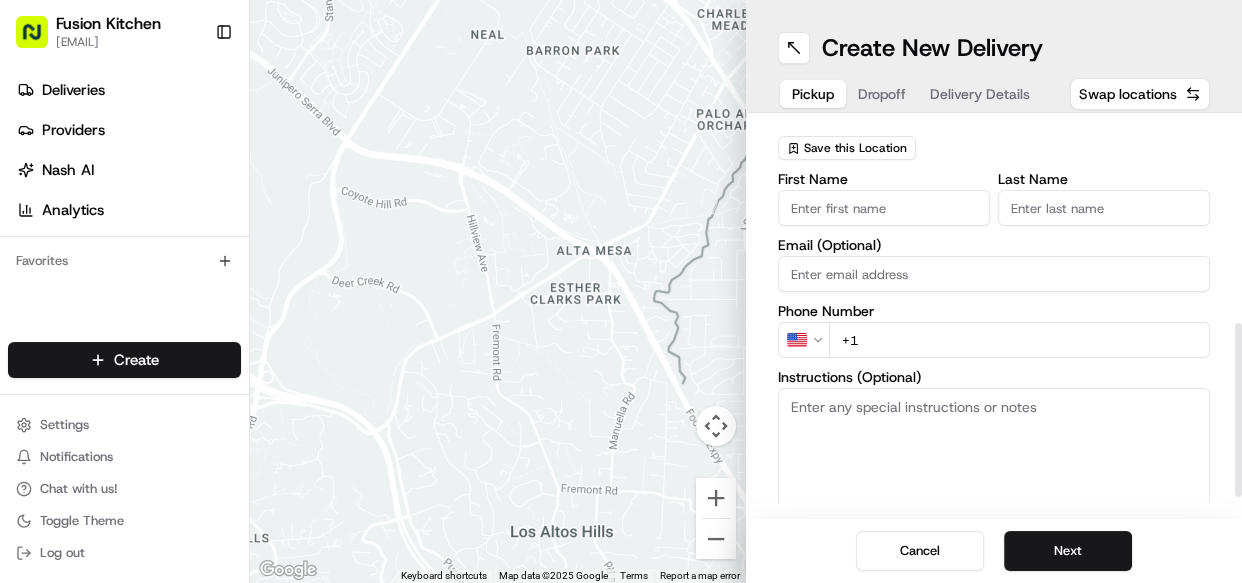 scroll, scrollTop: 500, scrollLeft: 0, axis: vertical 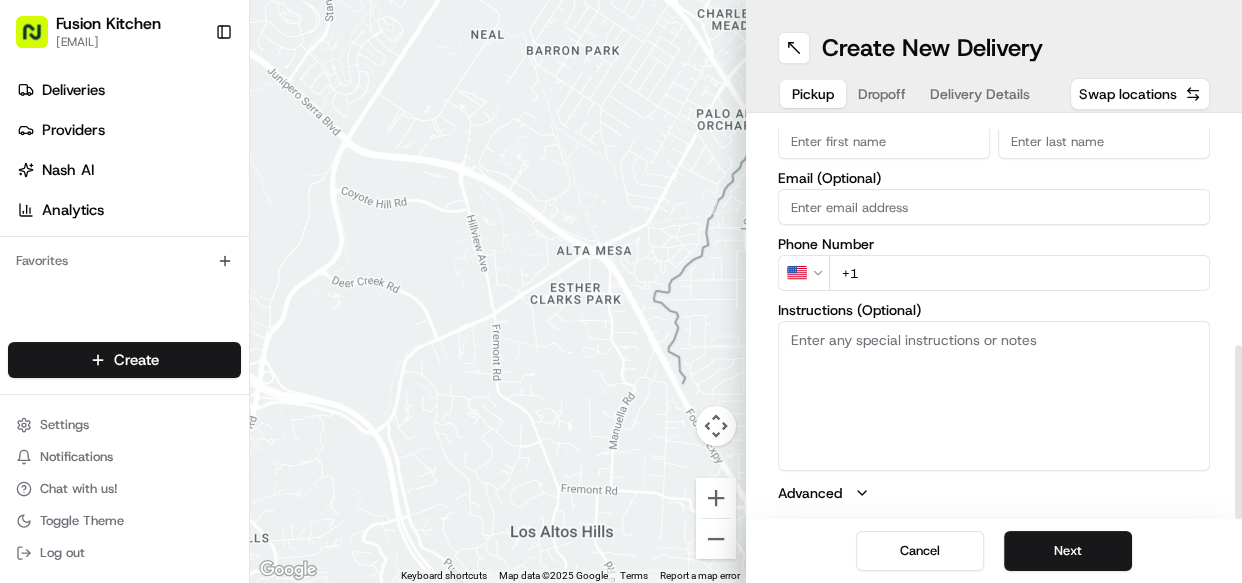 click on "Instructions (Optional)" at bounding box center [994, 396] 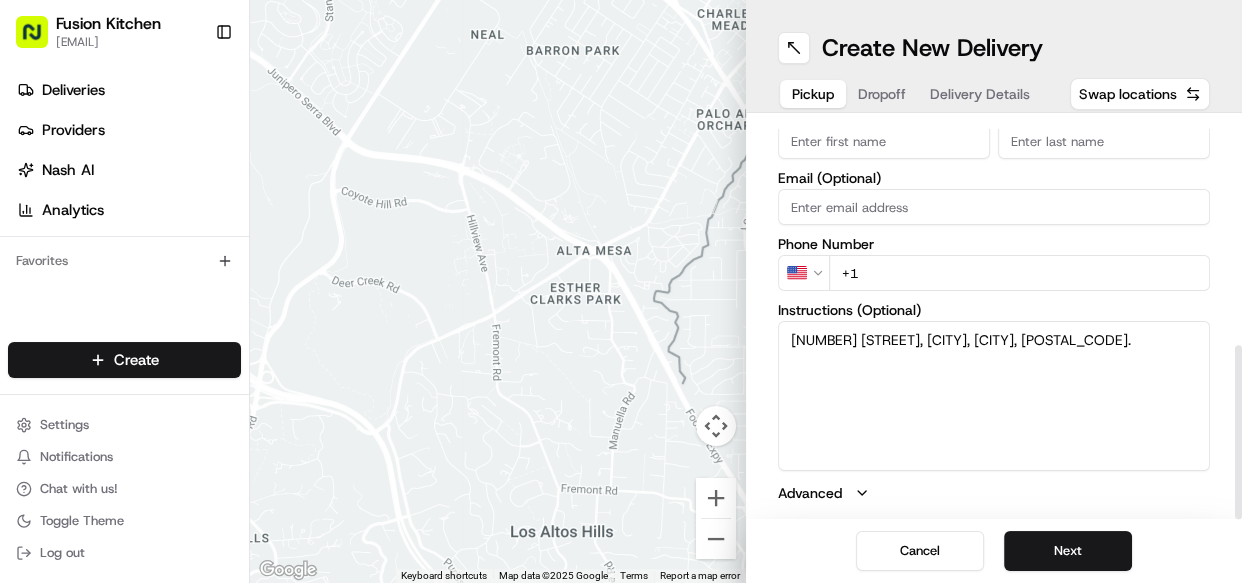 drag, startPoint x: 1059, startPoint y: 344, endPoint x: 790, endPoint y: 338, distance: 269.0669 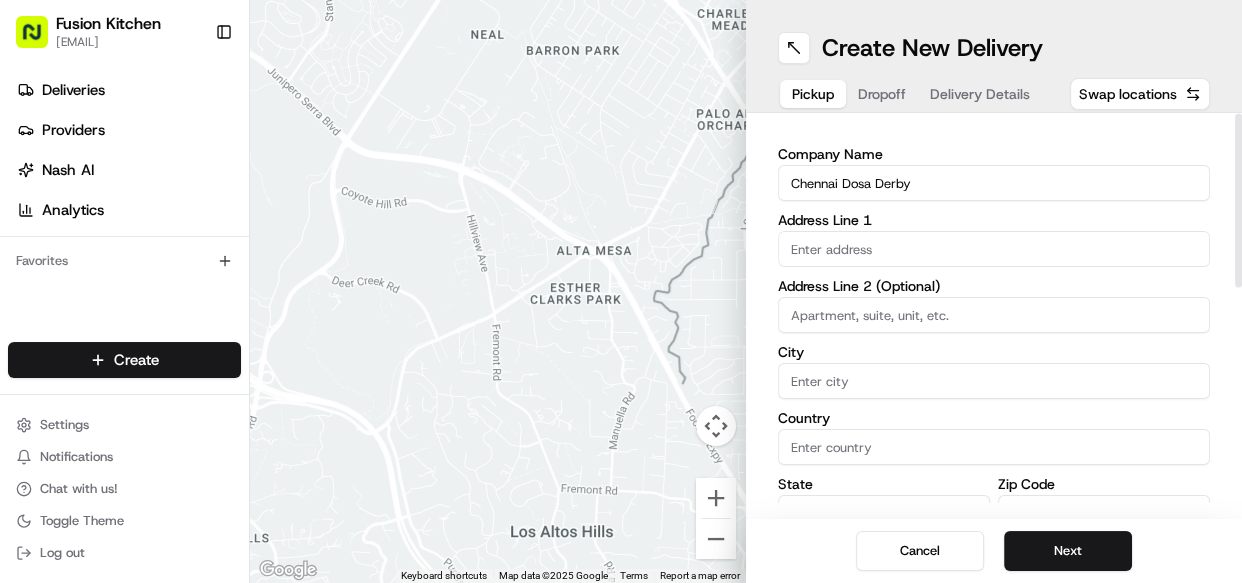 scroll, scrollTop: 0, scrollLeft: 0, axis: both 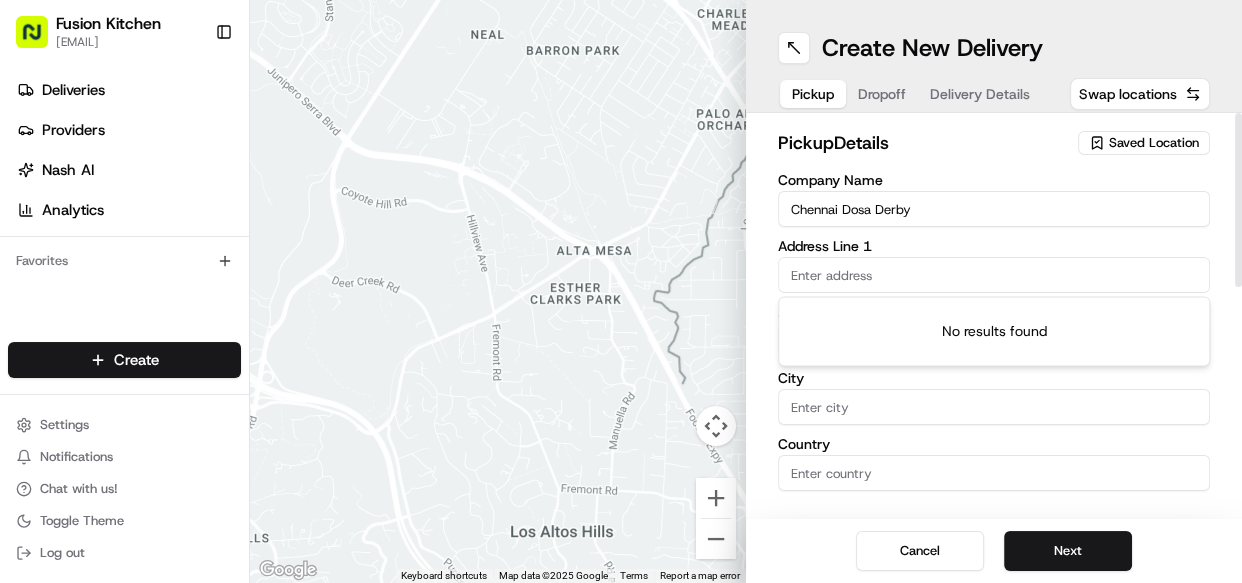 click at bounding box center [994, 275] 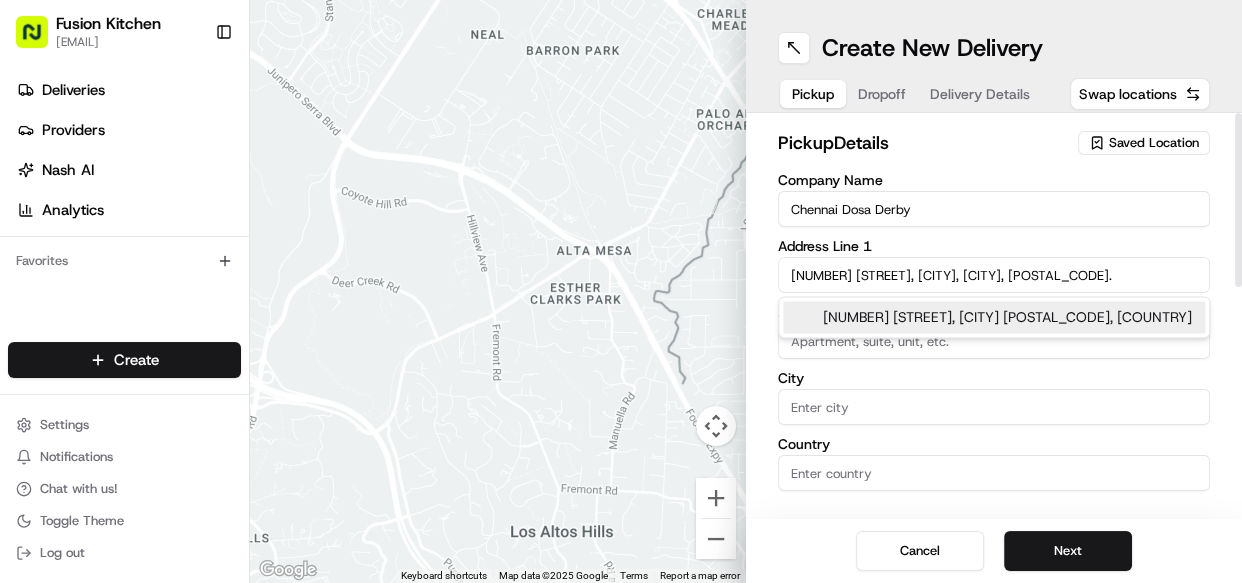 click on "128 London Road, Derby DE1 2SR, UK" at bounding box center (994, 317) 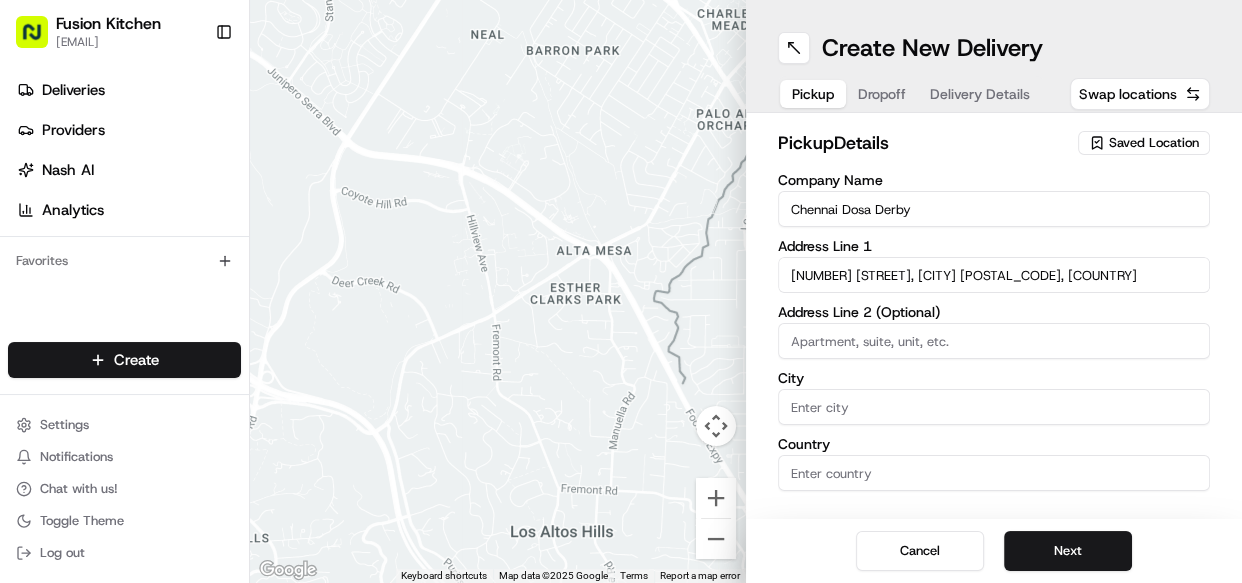 type on "[NUMBER] [STREET], [CITY] [POSTCODE], [COUNTRY]" 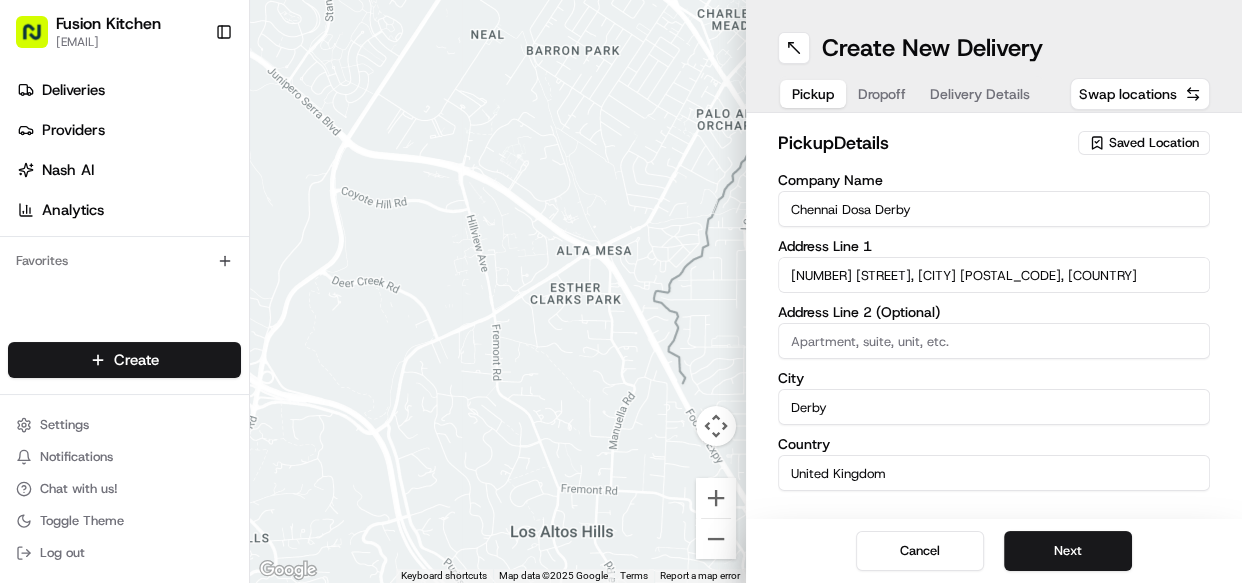 type on "128 London Road" 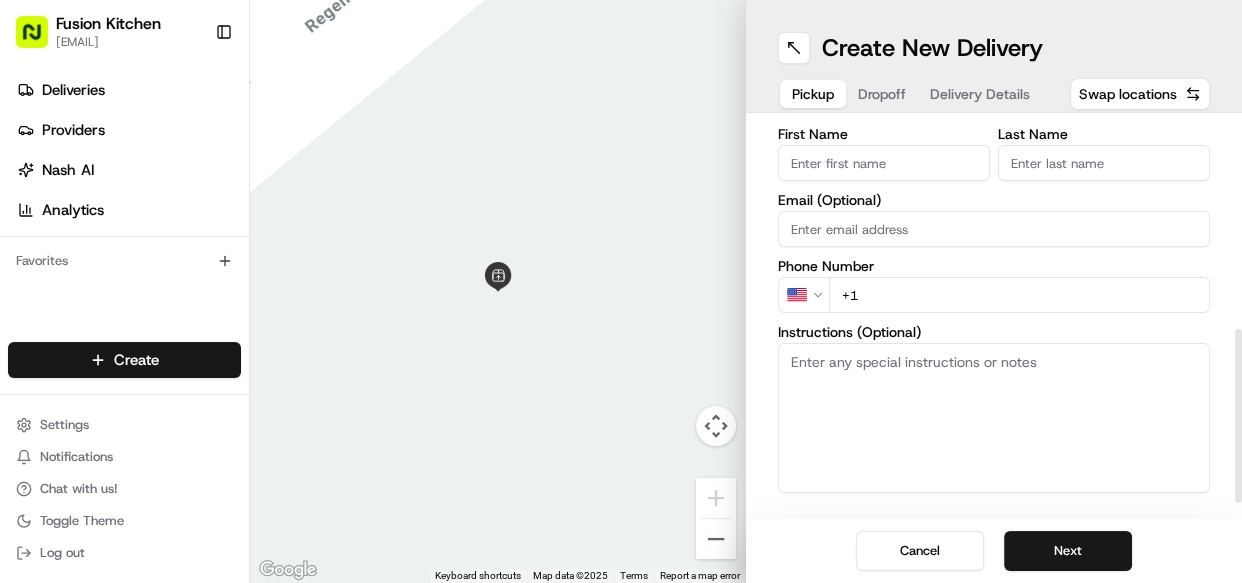 scroll, scrollTop: 500, scrollLeft: 0, axis: vertical 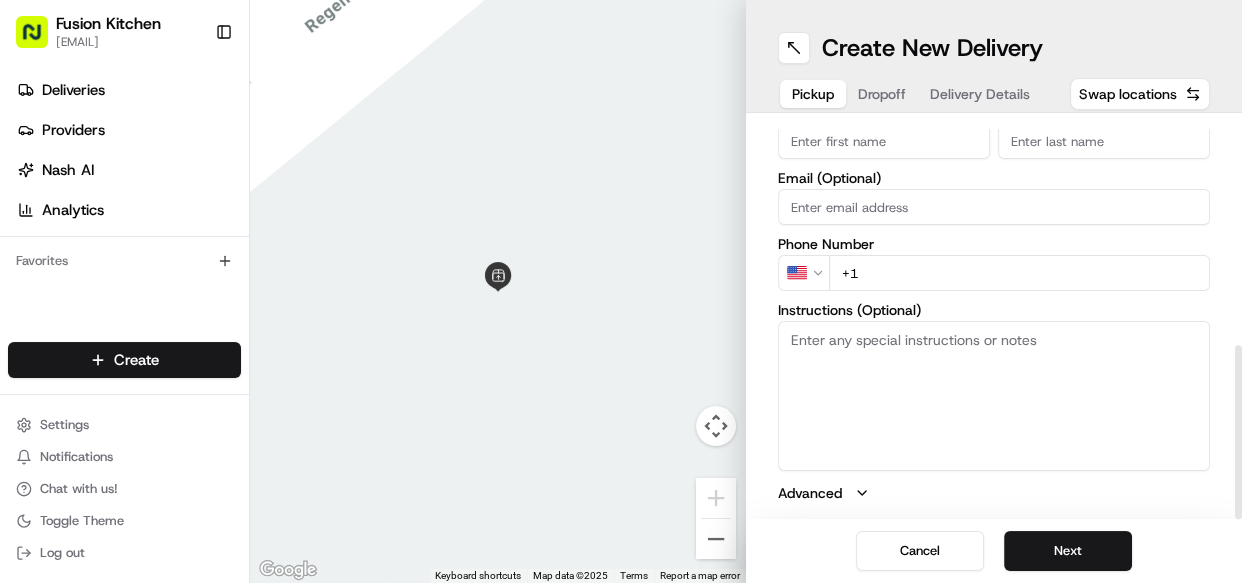 click on "Fusion Kitchen hari@fusionpos.uk Toggle Sidebar Deliveries Providers Nash AI Analytics Favorites Main Menu Members & Organization Organization Users Roles Preferences Customization Tracking Orchestration Automations Dispatch Strategy Locations Pickup Locations Dropoff Locations Billing Billing Refund Requests Integrations Notification Triggers Webhooks API Keys Request Logs Create Settings Notifications Chat with us! Toggle Theme Log out ← Move left → Move right ↑ Move up ↓ Move down + Zoom in - Zoom out Home Jump left by 75% End Jump right by 75% Page Up Jump up by 75% Page Down Jump down by 75% Keyboard shortcuts Map Data Map data ©2025 Map data ©2025 1 m  Click to toggle between metric and imperial units Terms Report a map error Create New Delivery Pickup Dropoff Delivery Details Swap locations pickup  Details Saved Location Company Name Chennai Dosa Derby Address Line 1 128 London Road Address Line 2 (Optional) City Derby Country United Kingdom State England Zip Code DE1 2SR US" at bounding box center (621, 291) 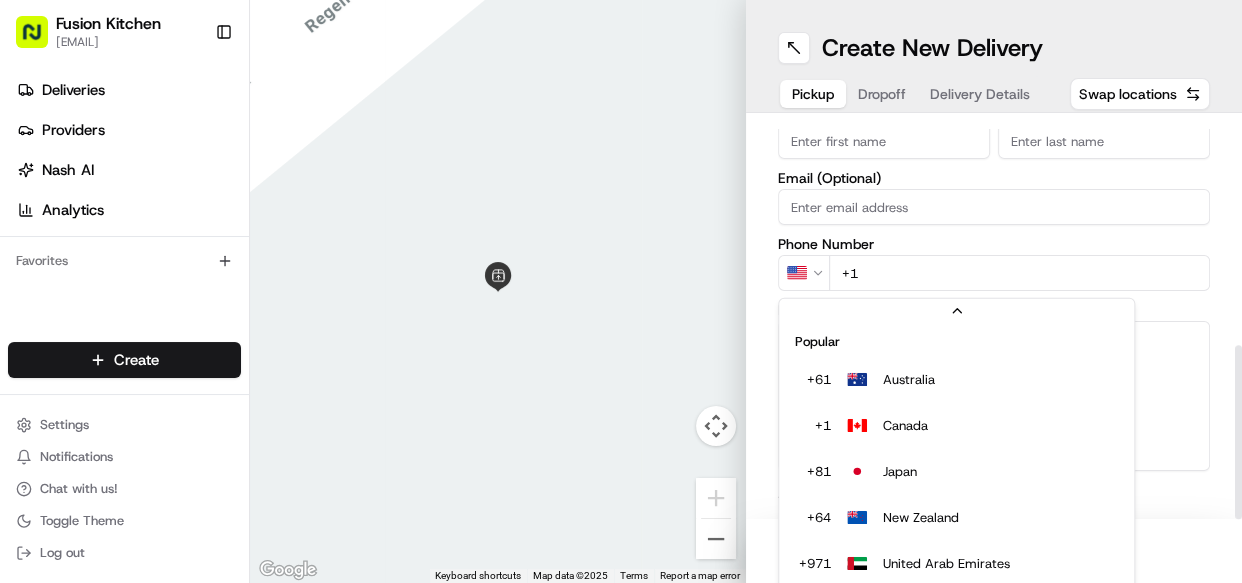 scroll, scrollTop: 85, scrollLeft: 0, axis: vertical 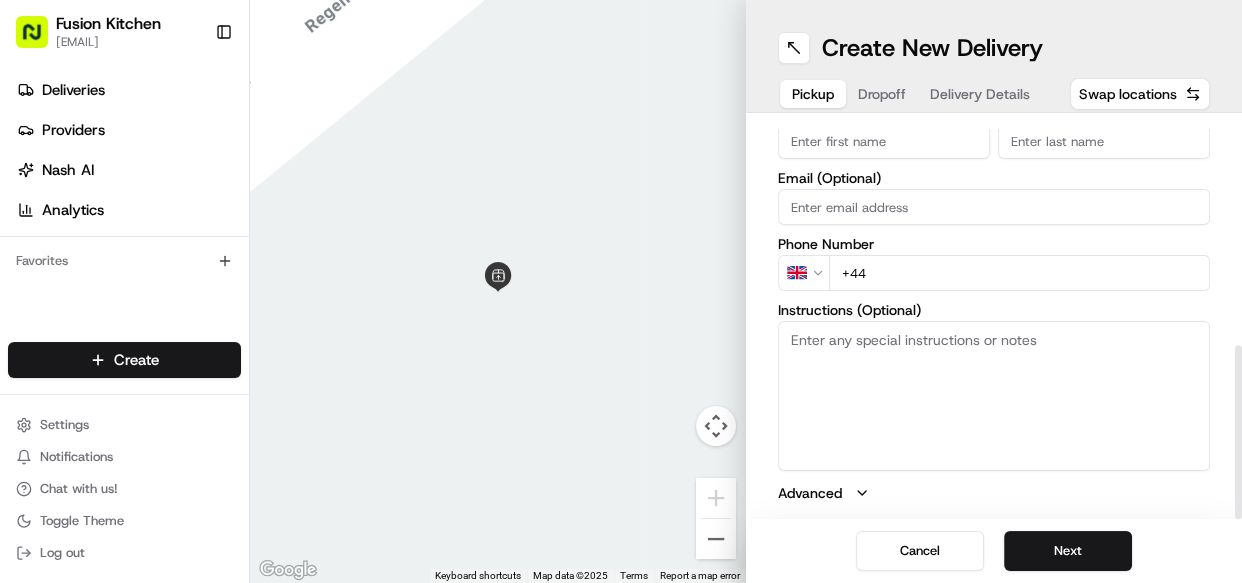 click on "Instructions (Optional)" at bounding box center [994, 396] 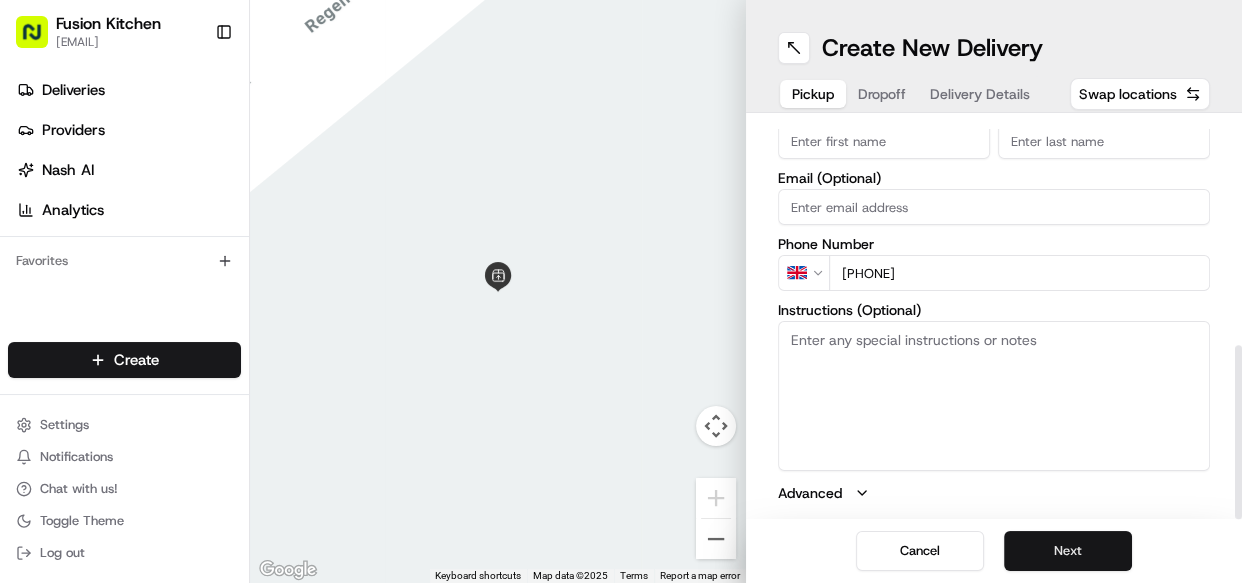 type on "+44 1332 292222" 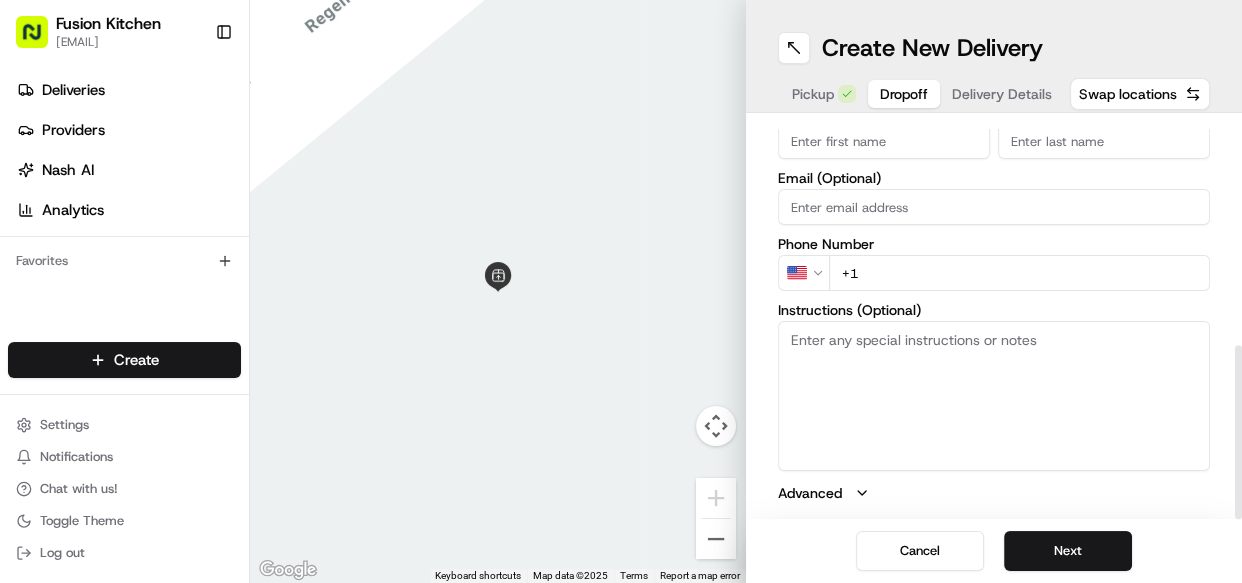 click on "Instructions (Optional)" at bounding box center (994, 396) 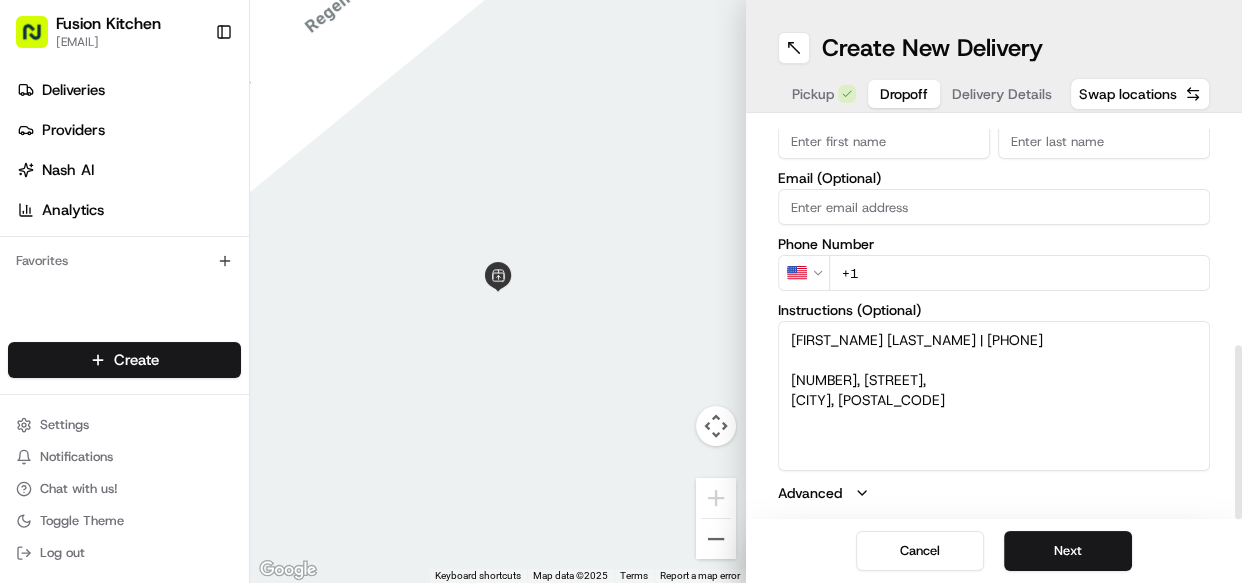 type on "Ha Le | 07519585178
18, Sackville Street,
Derby, DE23 8TD" 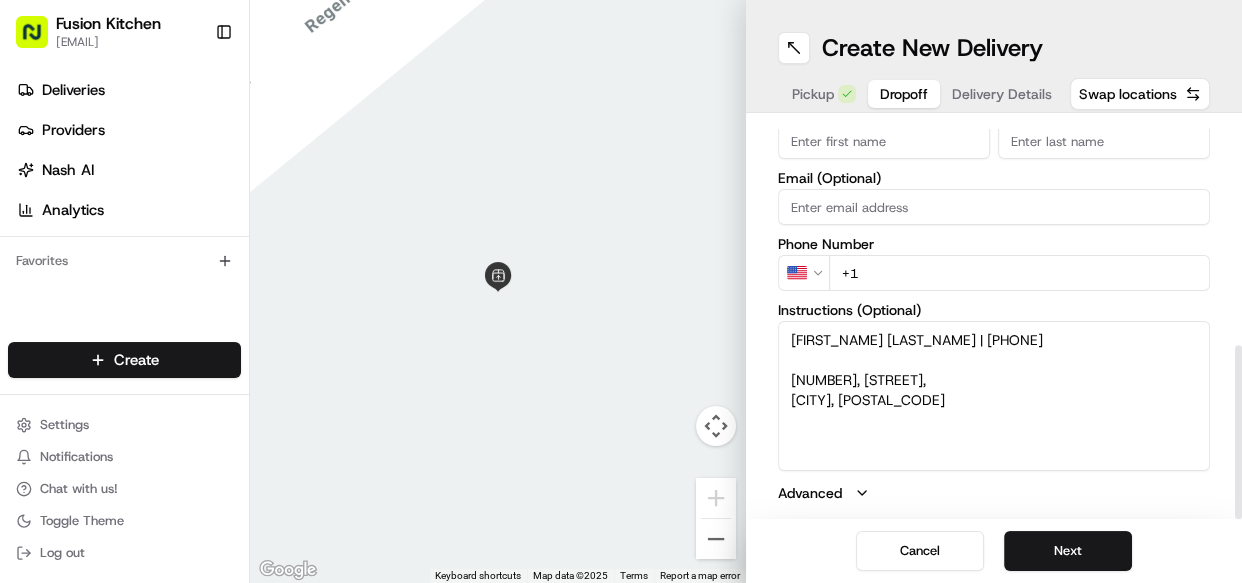 click on "Fusion Kitchen [EMAIL] Toggle Sidebar Deliveries Providers Nash AI Analytics Favorites Main Menu Members & Organization Organization Users Roles Preferences Customization Tracking Orchestration Automations Dispatch Strategy Locations Pickup Locations Dropoff Locations Billing Billing Refund Requests Integrations Notification Triggers Webhooks API Keys Request Logs Create Settings Notifications Chat with us! Toggle Theme Log out ← Move left → Move right ↑ Move up ↓ Move down + Zoom in - Zoom out Home Jump left by 75% End Jump right by 75% Page Up Jump up by 75% Page Down Jump down by 75% Keyboard shortcuts Map Data Map data ©2025 Map data ©2025 1 m Click to toggle between metric and imperial units Terms Report a map error Create New Delivery Pickup Dropoff Delivery Details Swap locations dropoff Details Saved Location Company Name Address Line 1 Address Line 2 (Optional) City Country State Zip Code Save this Location First Name [FIRST] Last Name [LAST] Email (Optional) US" at bounding box center [621, 291] 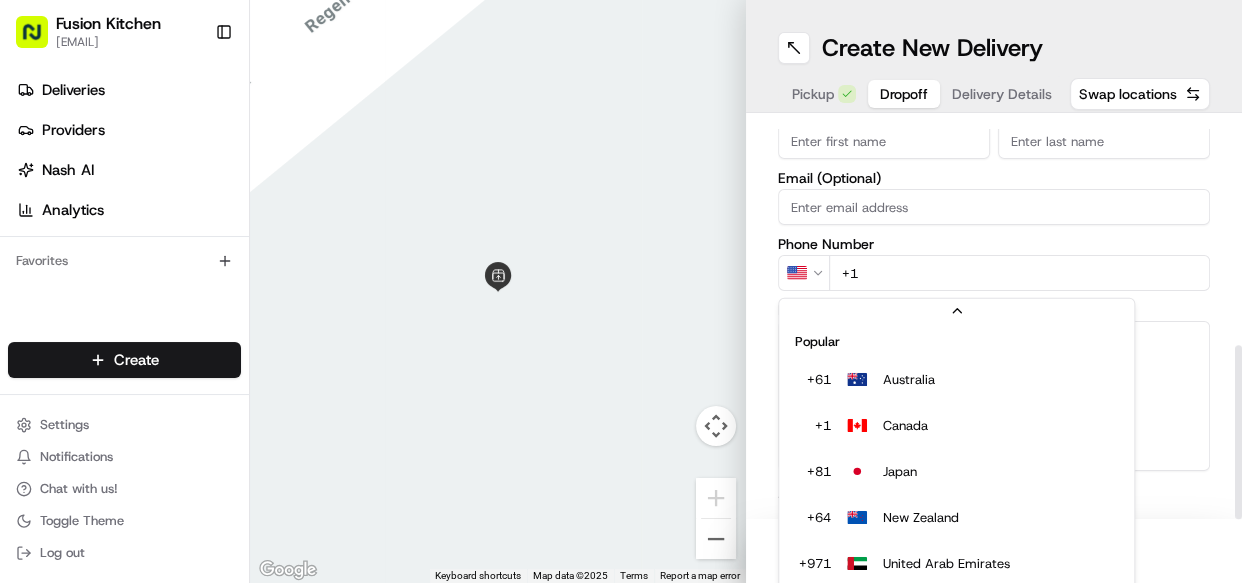 scroll, scrollTop: 85, scrollLeft: 0, axis: vertical 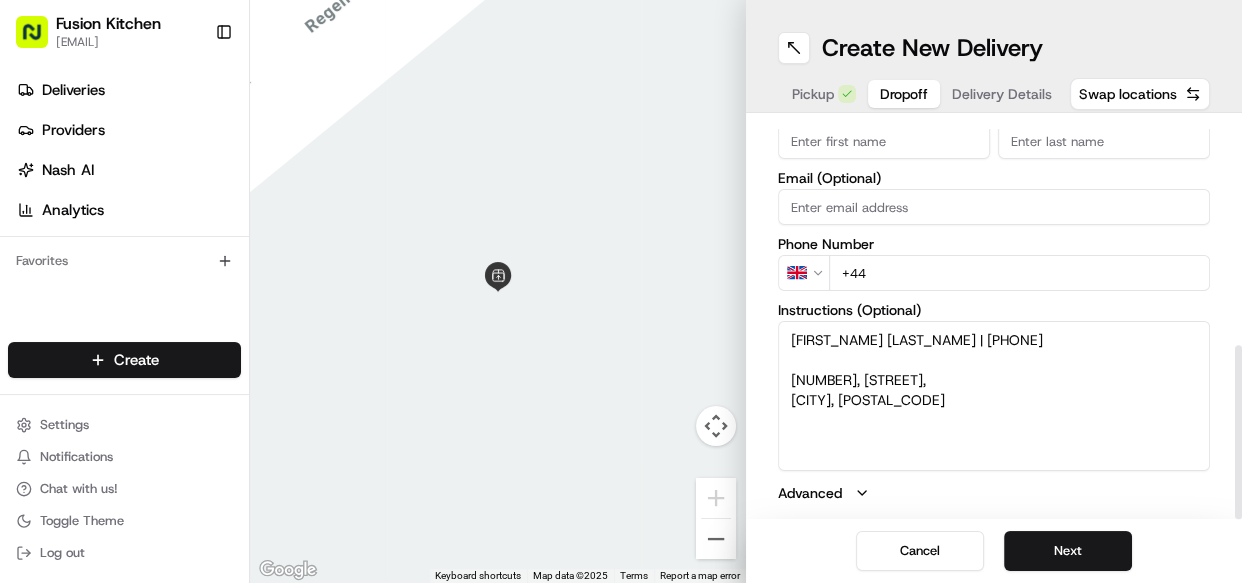 drag, startPoint x: 959, startPoint y: 337, endPoint x: 844, endPoint y: 345, distance: 115.27792 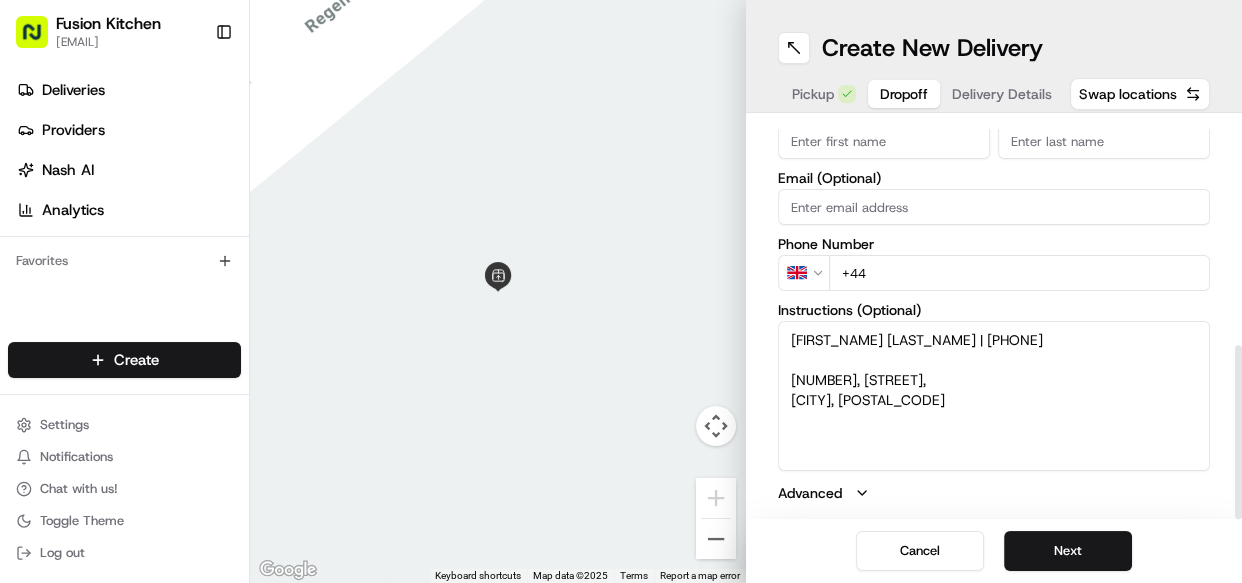 click on "Ha Le | 07519585178
18, Sackville Street,
Derby, DE23 8TD" at bounding box center (994, 396) 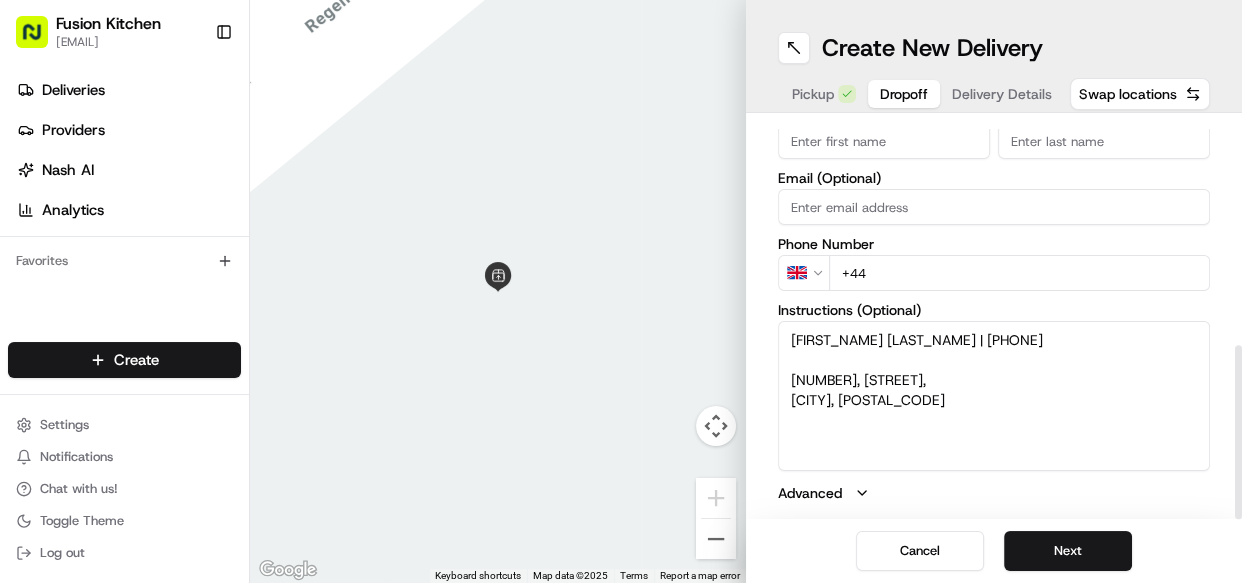 drag, startPoint x: 954, startPoint y: 332, endPoint x: 840, endPoint y: 341, distance: 114.35471 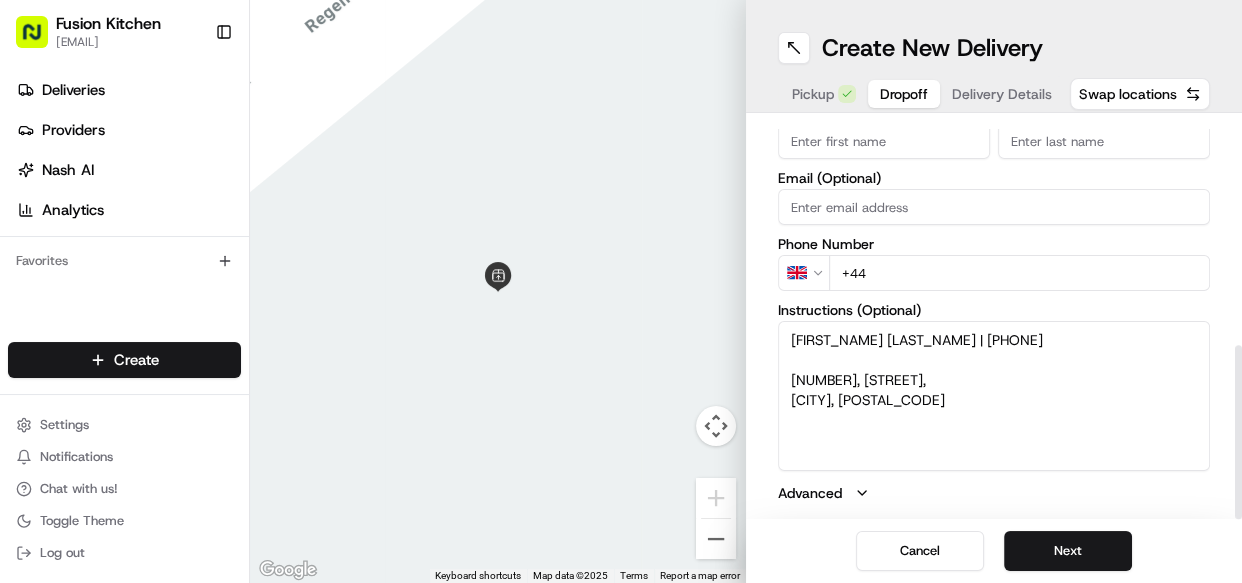 click on "Ha Le | 07519585178
18, Sackville Street,
Derby, DE23 8TD" at bounding box center [994, 396] 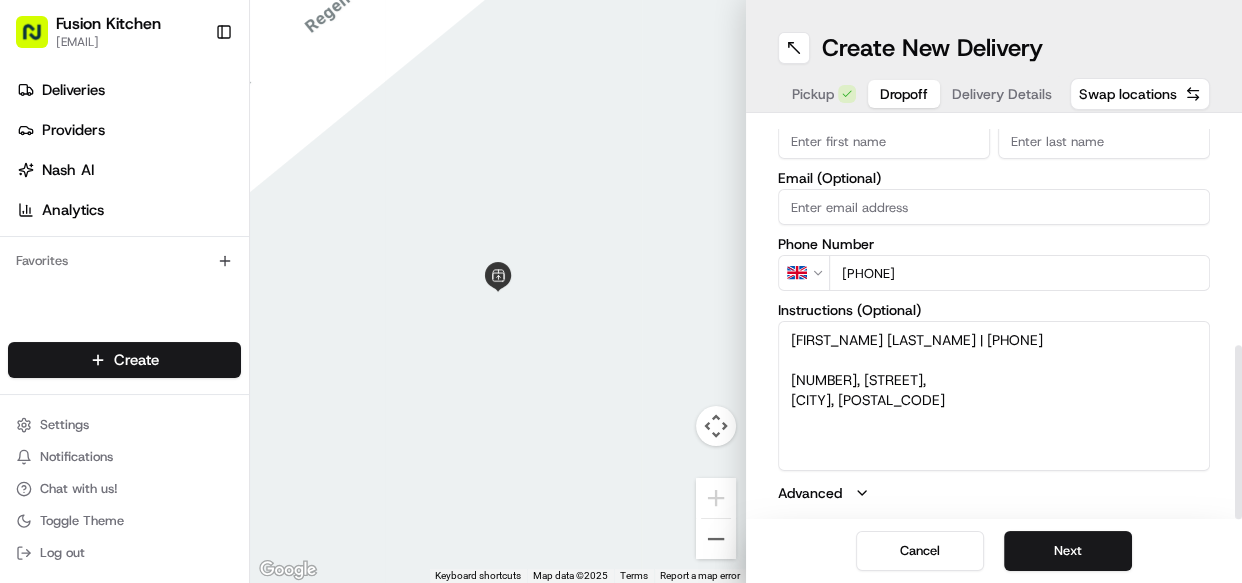 type on "+44 07519 585178" 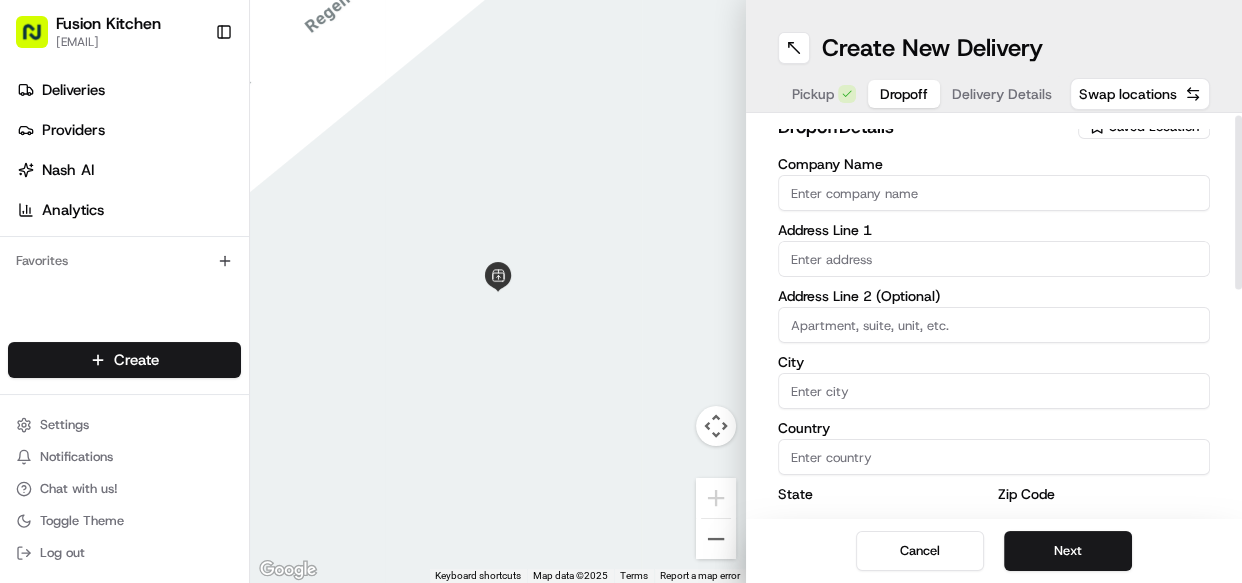 scroll, scrollTop: 0, scrollLeft: 0, axis: both 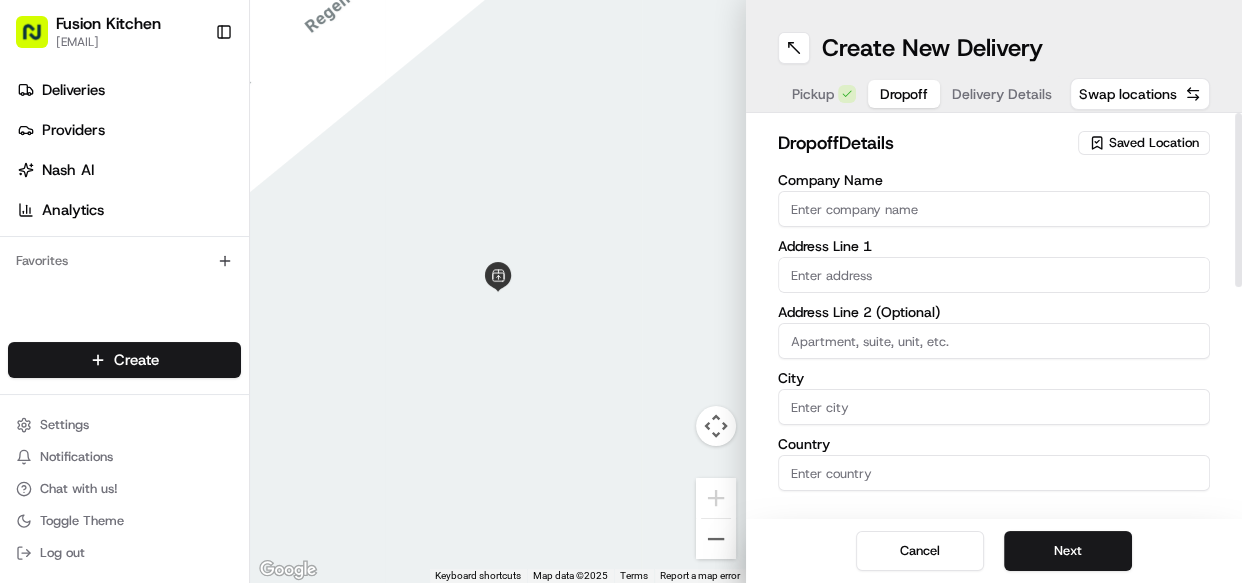 click at bounding box center (994, 275) 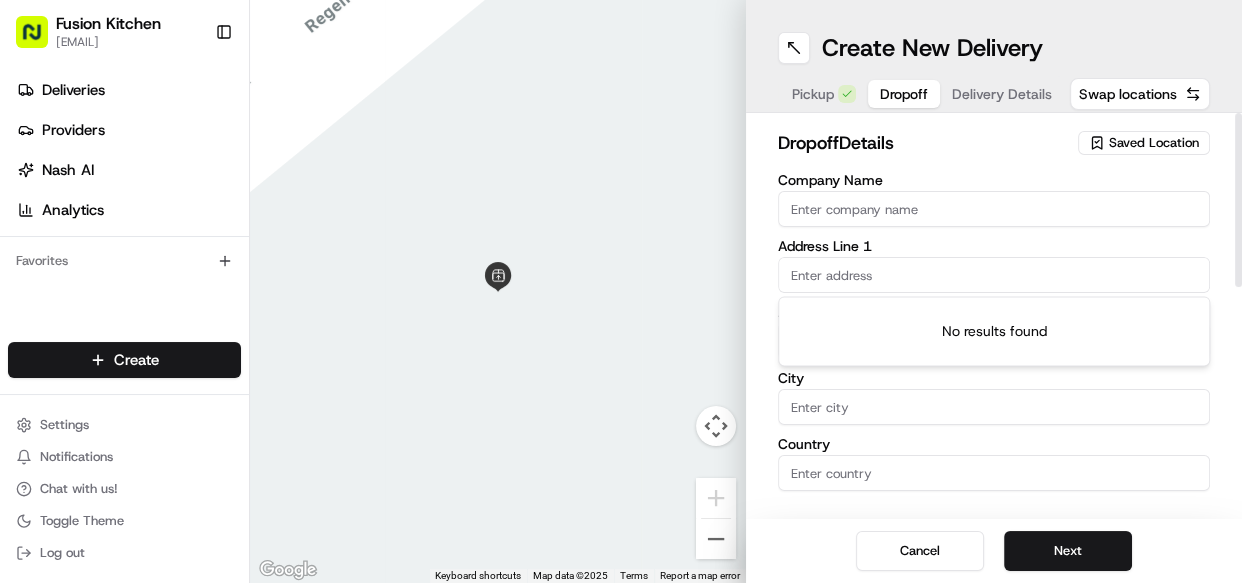 paste on "18, Sackville Street, Derby, DE23 8TD" 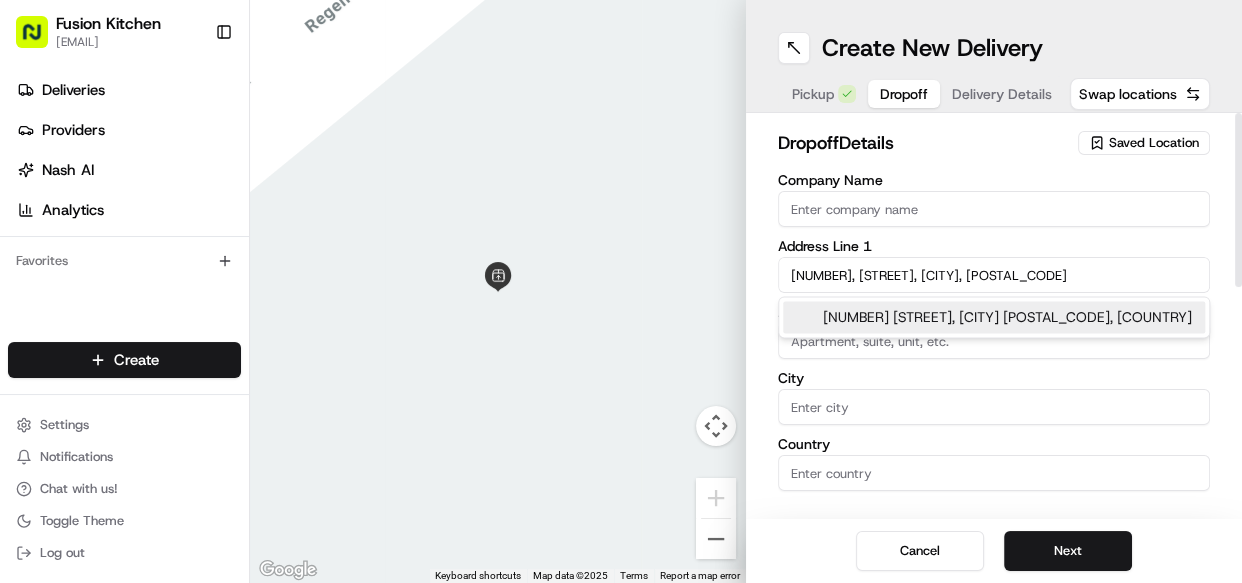 click on "18 Sackville Street, Derby DE23 8TD, UK" at bounding box center (994, 317) 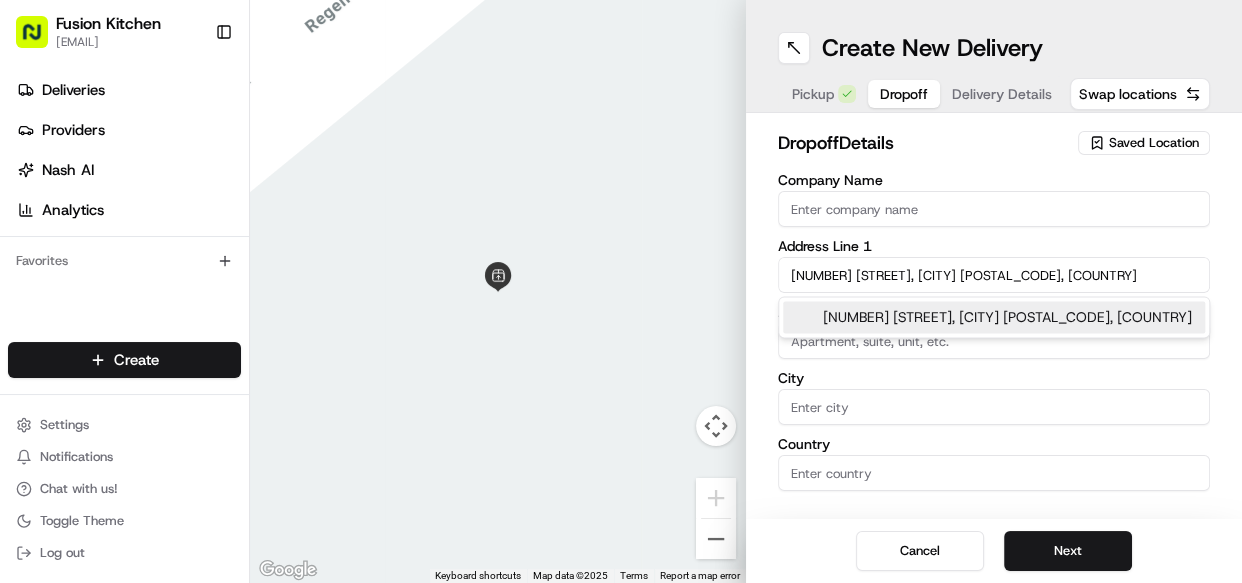 type on "18 Sackville St, Derby DE23 8TD, UK" 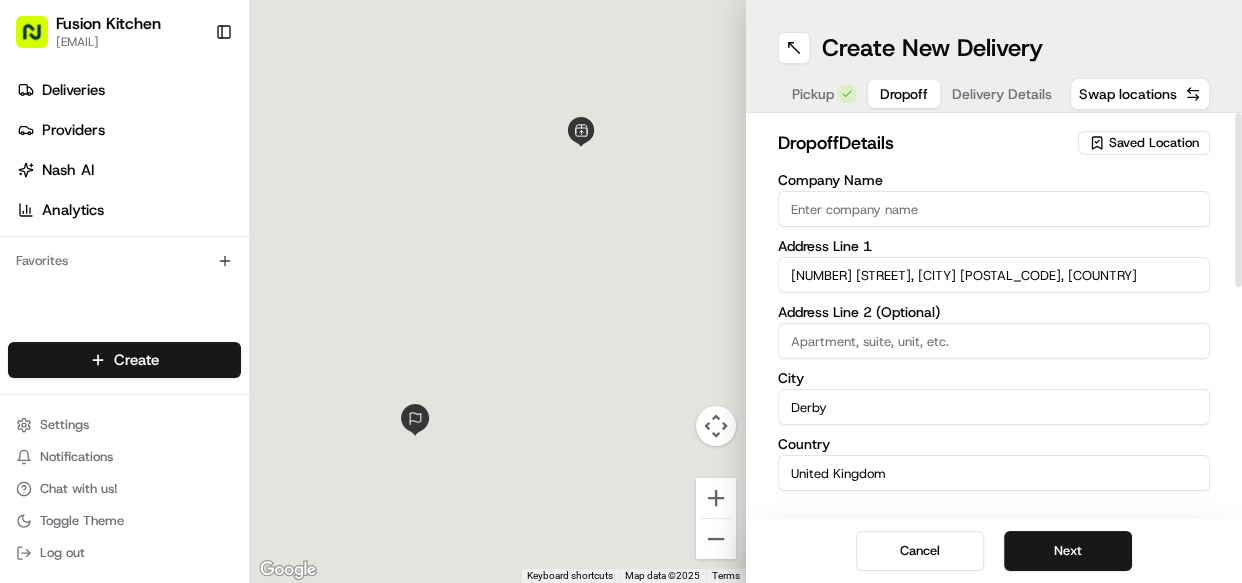 type on "18 Sackville Street" 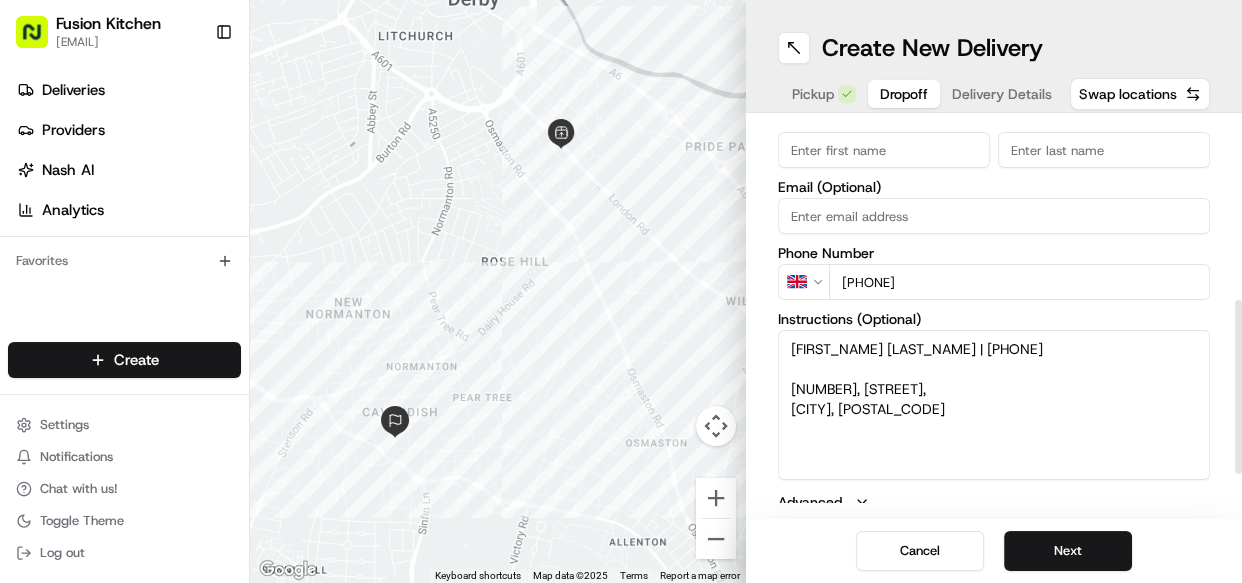 scroll, scrollTop: 500, scrollLeft: 0, axis: vertical 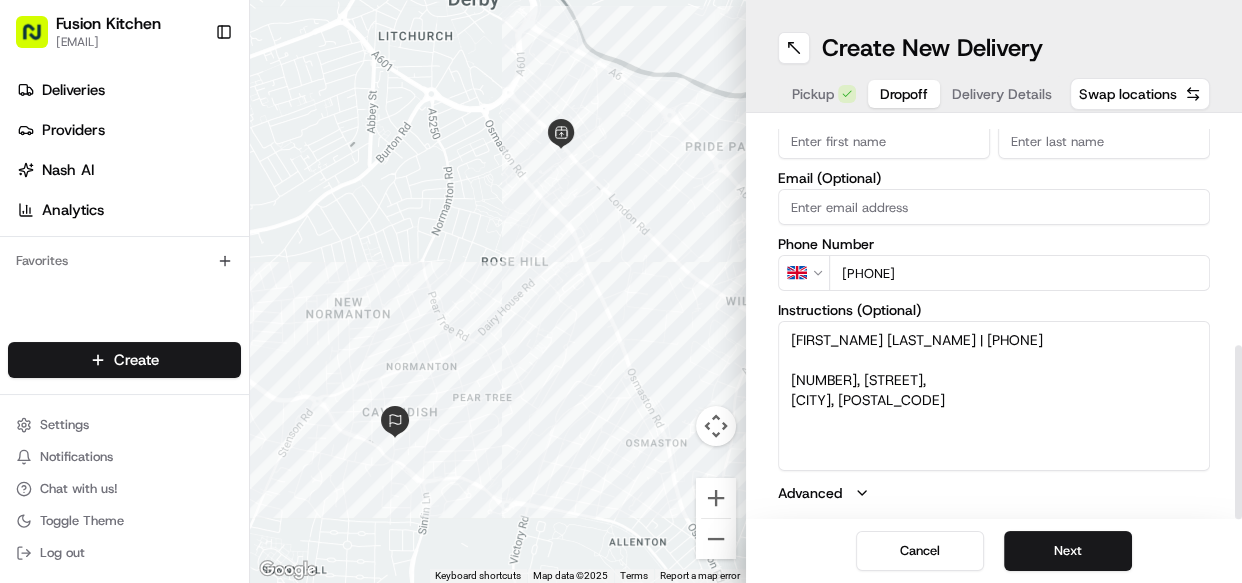 drag, startPoint x: 930, startPoint y: 400, endPoint x: 768, endPoint y: 327, distance: 177.68793 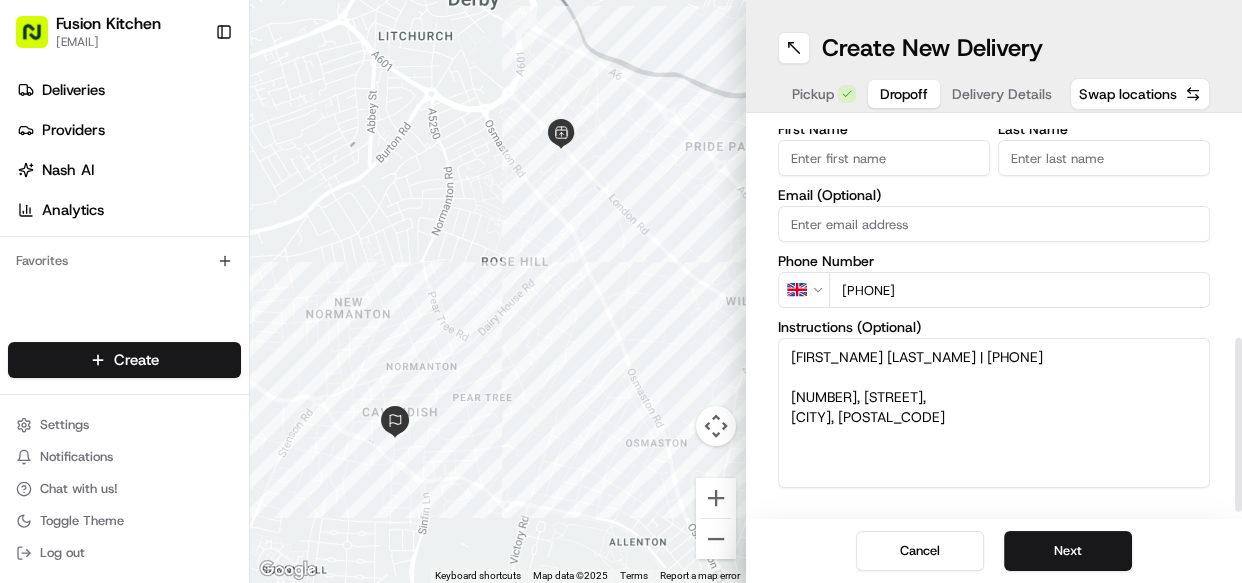 scroll, scrollTop: 500, scrollLeft: 0, axis: vertical 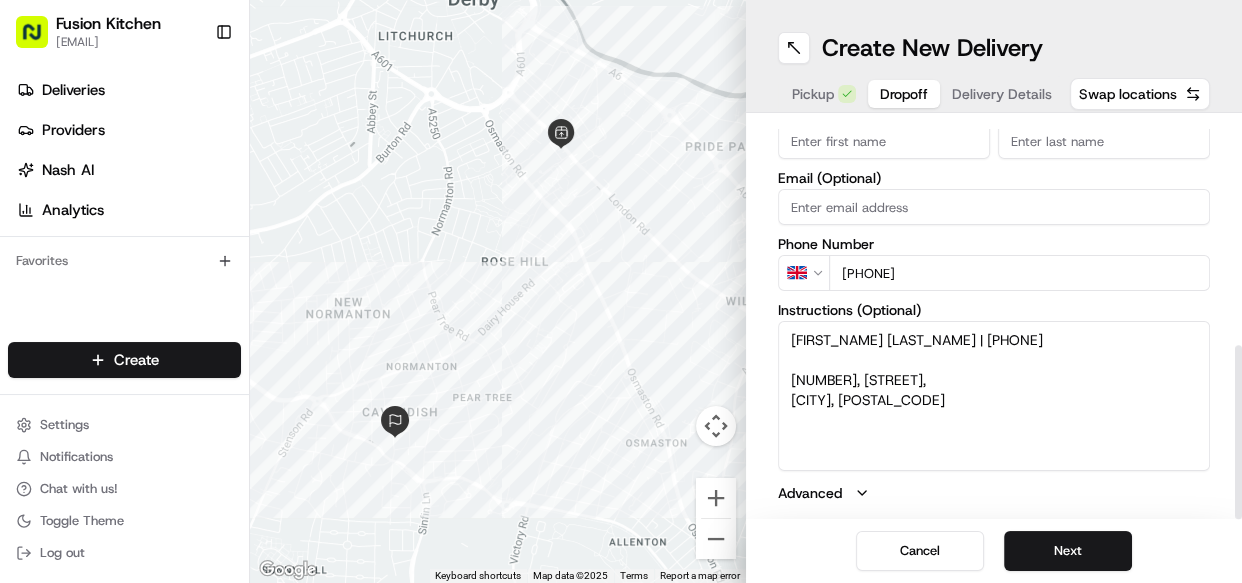 drag, startPoint x: 826, startPoint y: 342, endPoint x: 782, endPoint y: 347, distance: 44.28318 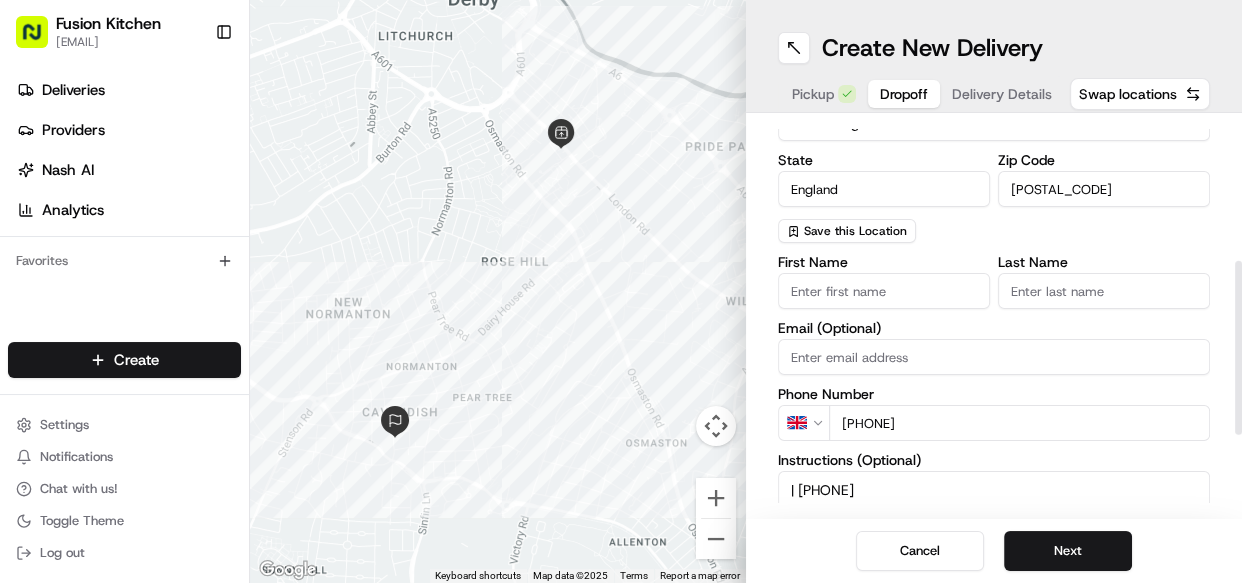 scroll, scrollTop: 318, scrollLeft: 0, axis: vertical 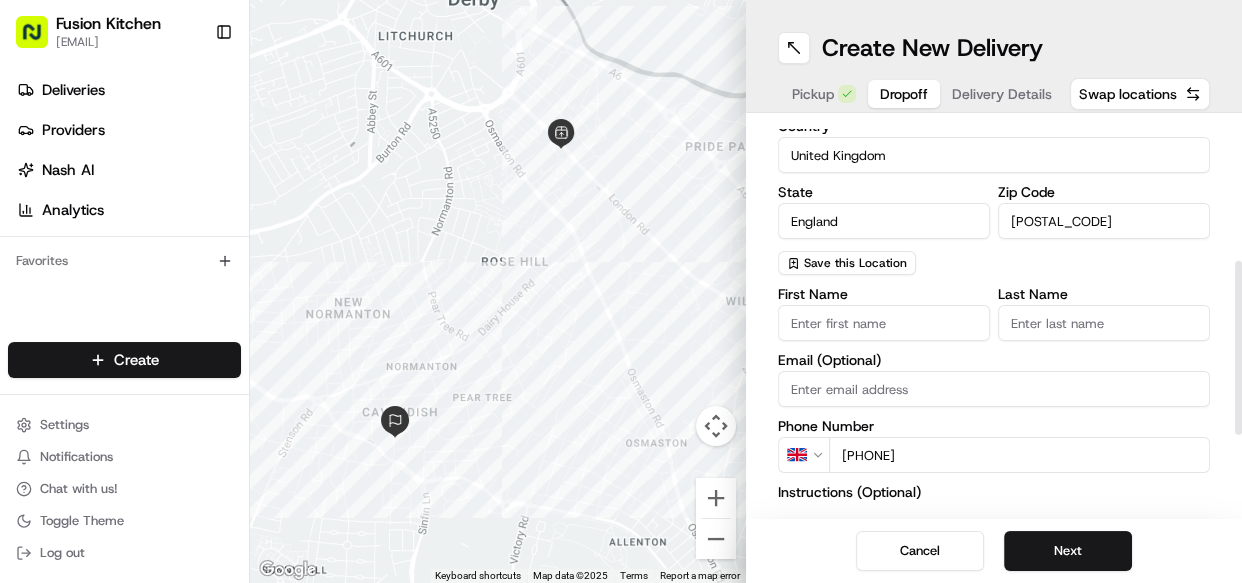 type on "| 07519585178
18, Sackville Street,
Derby, DE23 8TD" 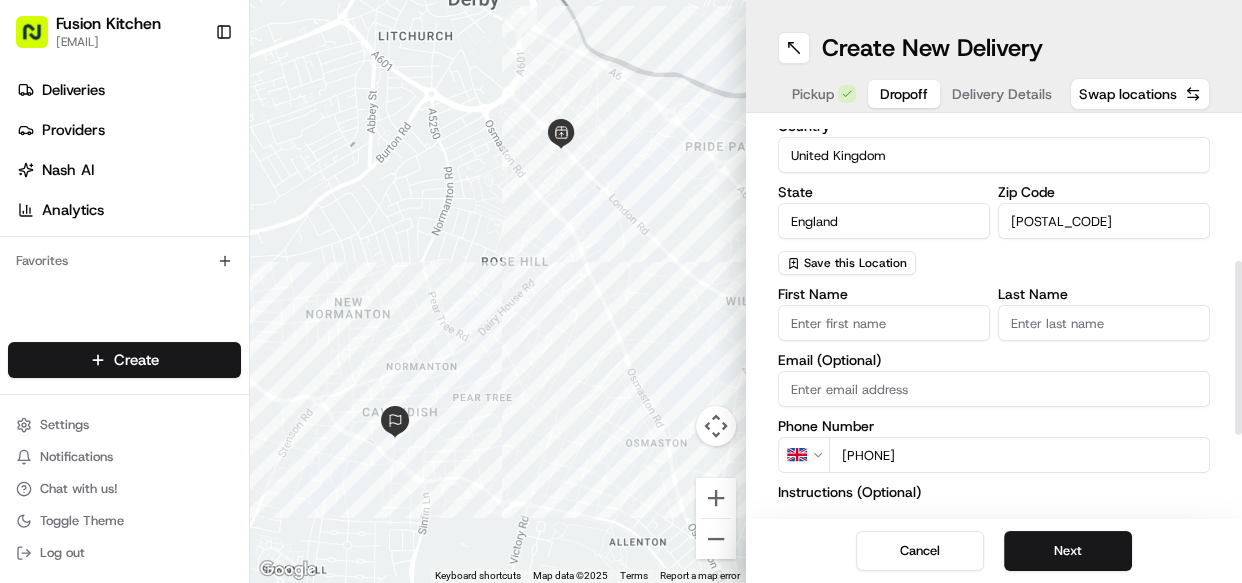 click on "First Name" at bounding box center [884, 323] 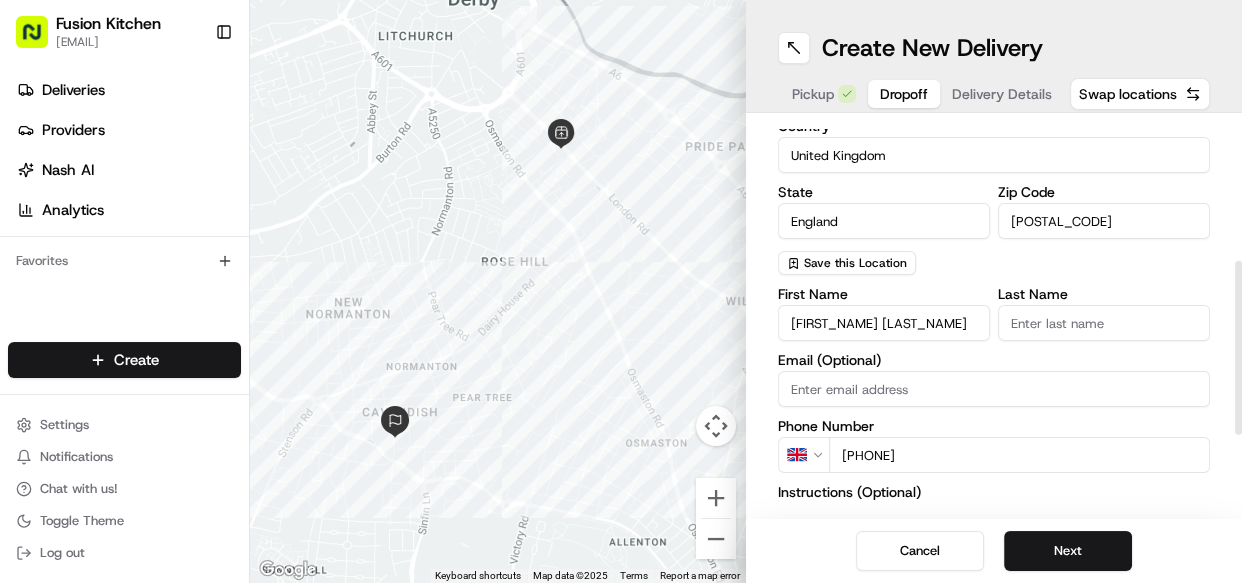 drag, startPoint x: 857, startPoint y: 324, endPoint x: 810, endPoint y: 323, distance: 47.010635 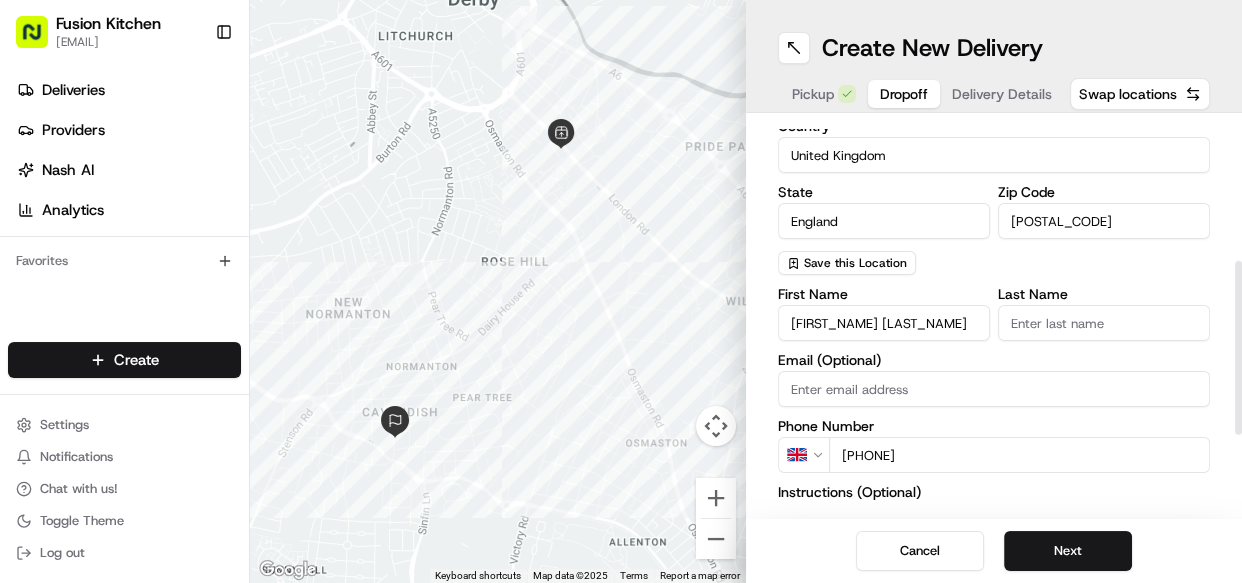 click on "Ha Le" at bounding box center [884, 323] 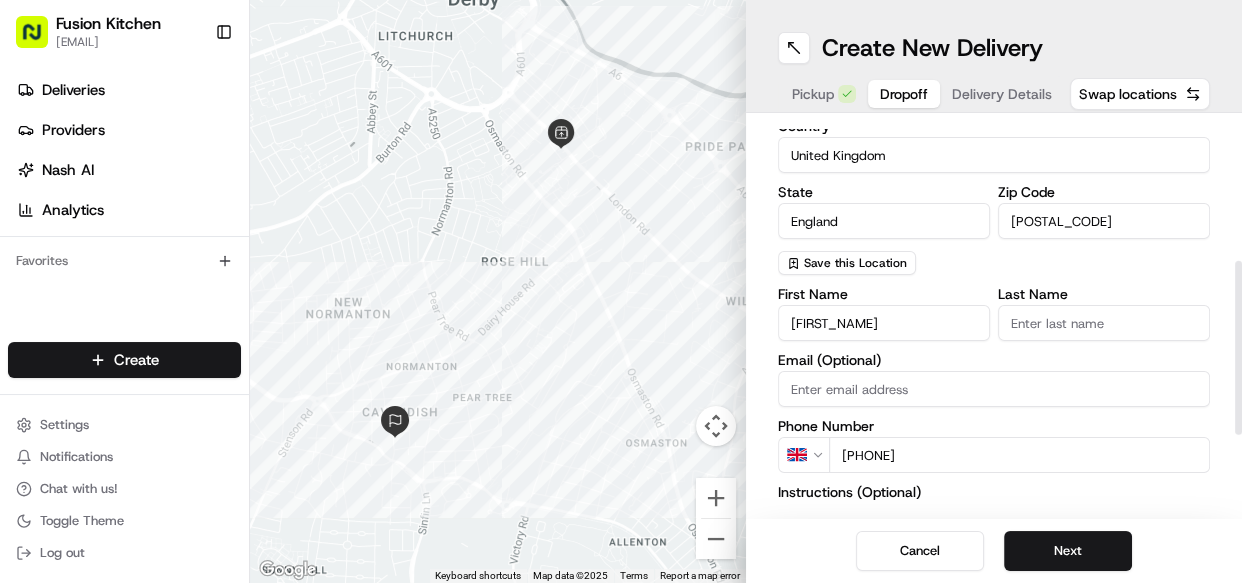 type on "Ha" 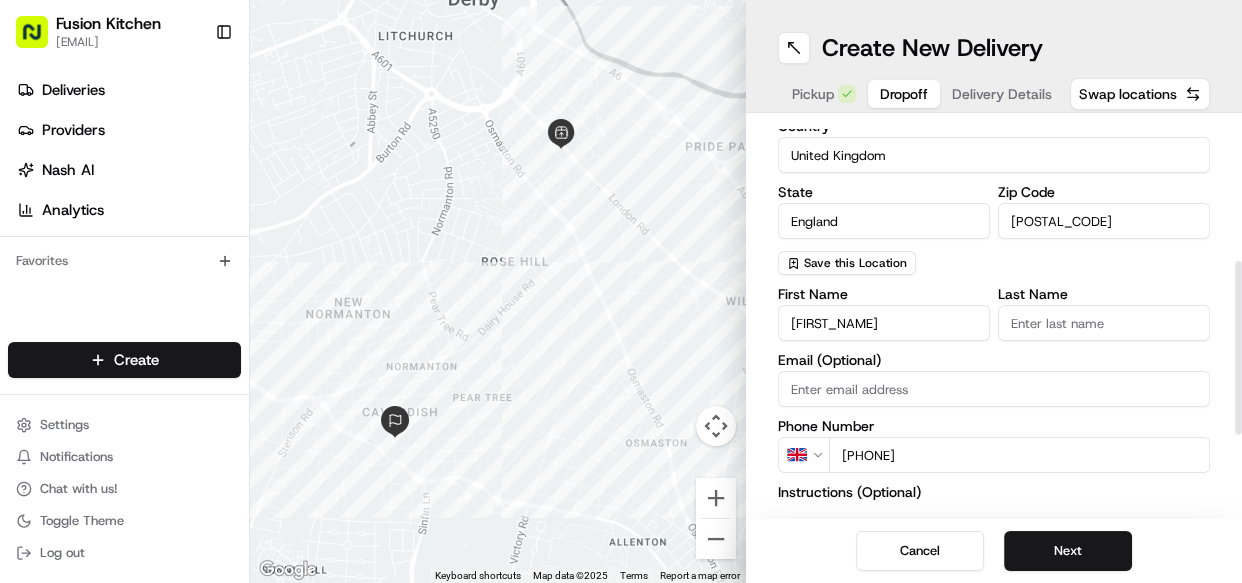 click on "Last Name" at bounding box center (1104, 323) 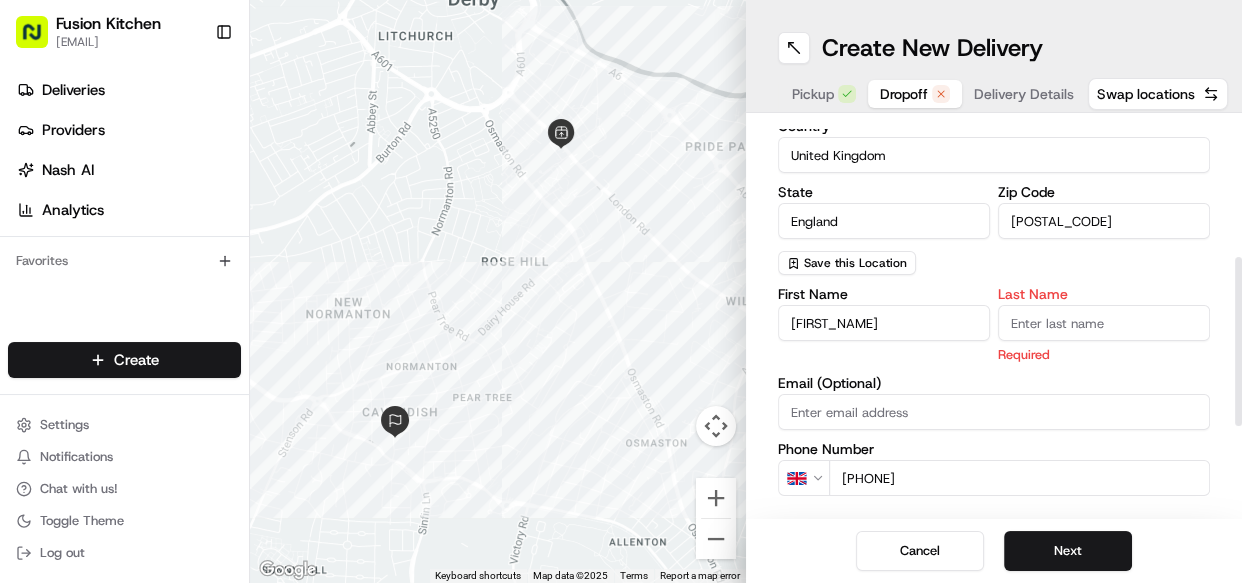 paste on "Le" 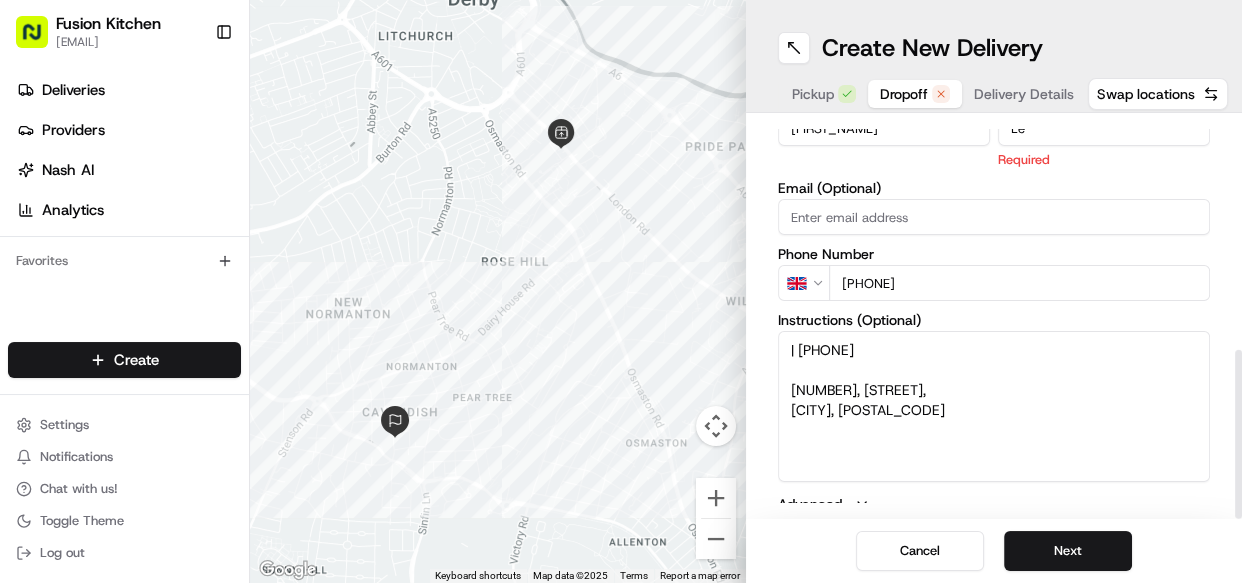 scroll, scrollTop: 523, scrollLeft: 0, axis: vertical 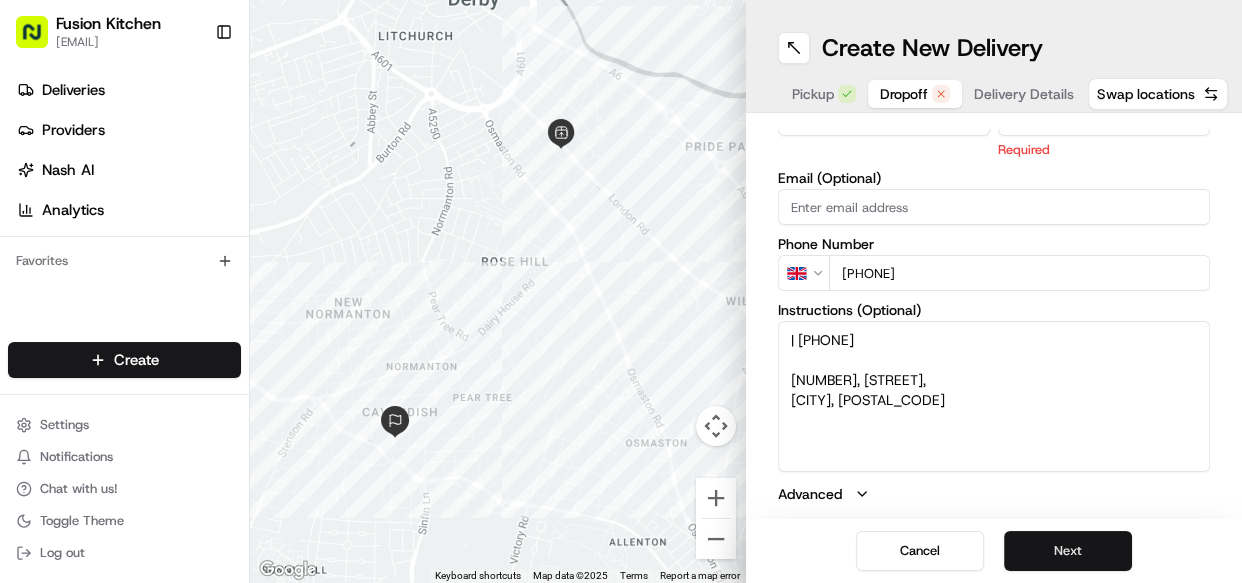 type on "Le" 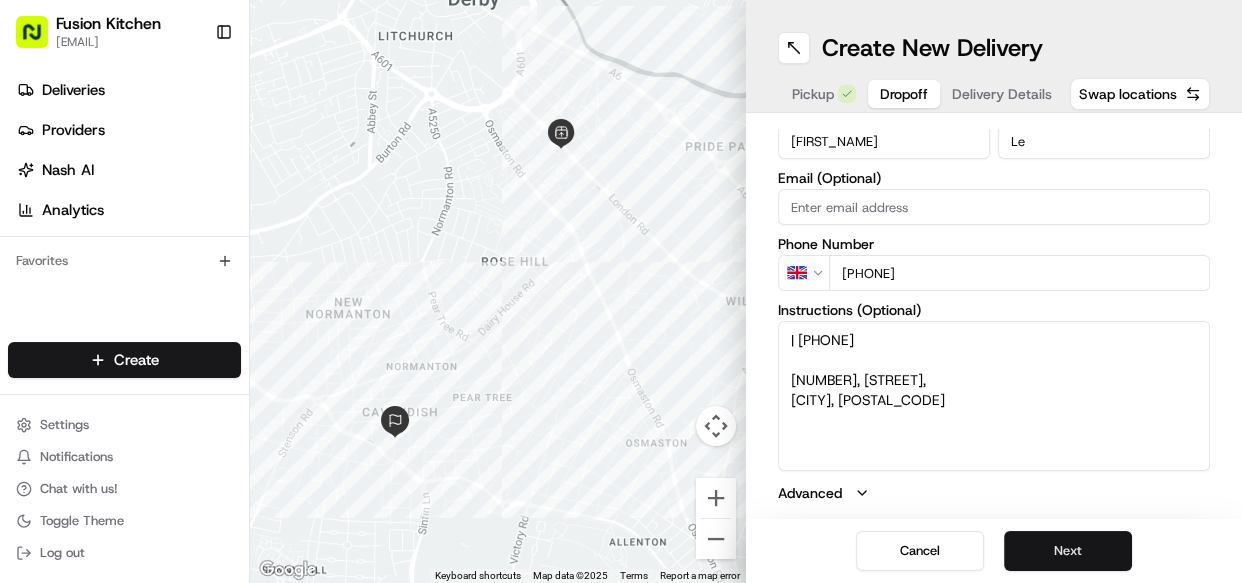 click on "Next" at bounding box center [1068, 551] 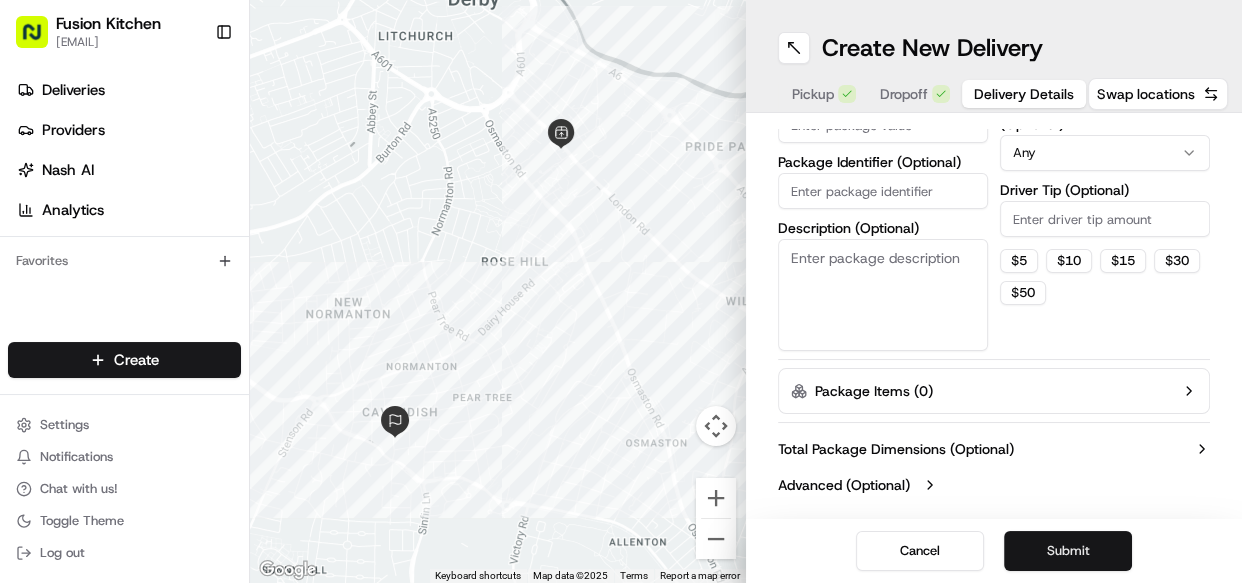 scroll, scrollTop: 256, scrollLeft: 0, axis: vertical 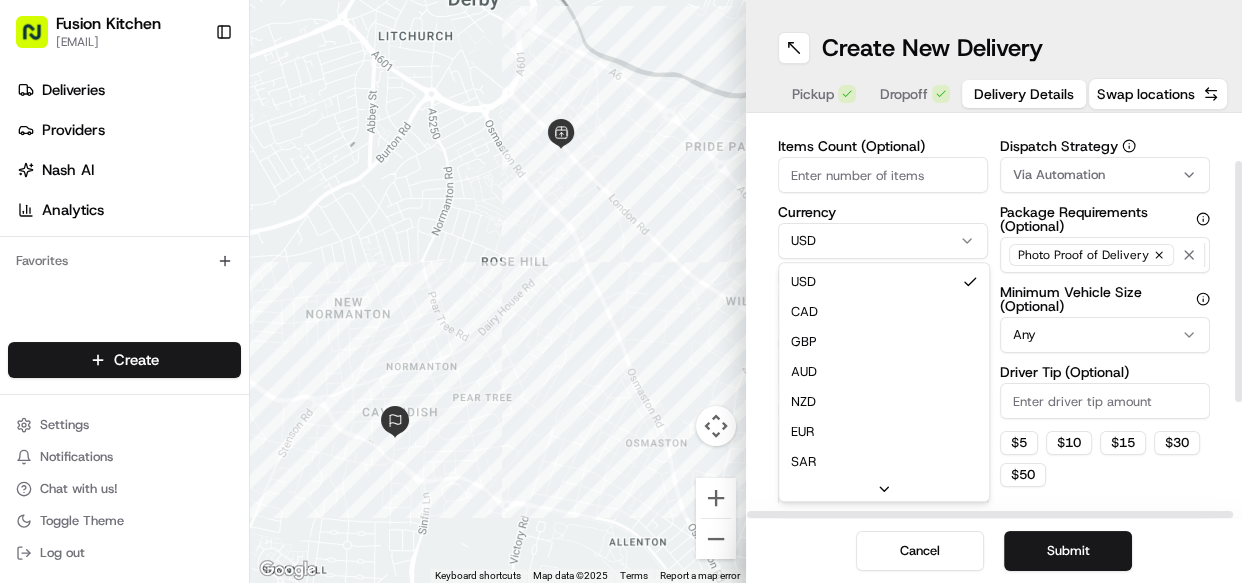 click on "Fusion Kitchen hari@fusionpos.uk Toggle Sidebar Deliveries Providers Nash AI Analytics Favorites Main Menu Members & Organization Organization Users Roles Preferences Customization Tracking Orchestration Automations Dispatch Strategy Locations Pickup Locations Dropoff Locations Billing Billing Refund Requests Integrations Notification Triggers Webhooks API Keys Request Logs Create Settings Notifications Chat with us! Toggle Theme Log out ← Move left → Move right ↑ Move up ↓ Move down + Zoom in - Zoom out Home Jump left by 75% End Jump right by 75% Page Up Jump up by 75% Page Down Jump down by 75% Keyboard shortcuts Map Data Map data ©2025 Map data ©2025 200 m  Click to toggle between metric and imperial units Terms Report a map error Create New Delivery Pickup Dropoff Delivery Details Swap locations Delivery Details now scheduled Items Count (Optional) Currency USD USD CAD GBP AUD NZD EUR SAR MXN AED JPY Package Value Package Identifier (Optional) Description (Optional) Any $ 5 $ 10" at bounding box center (621, 291) 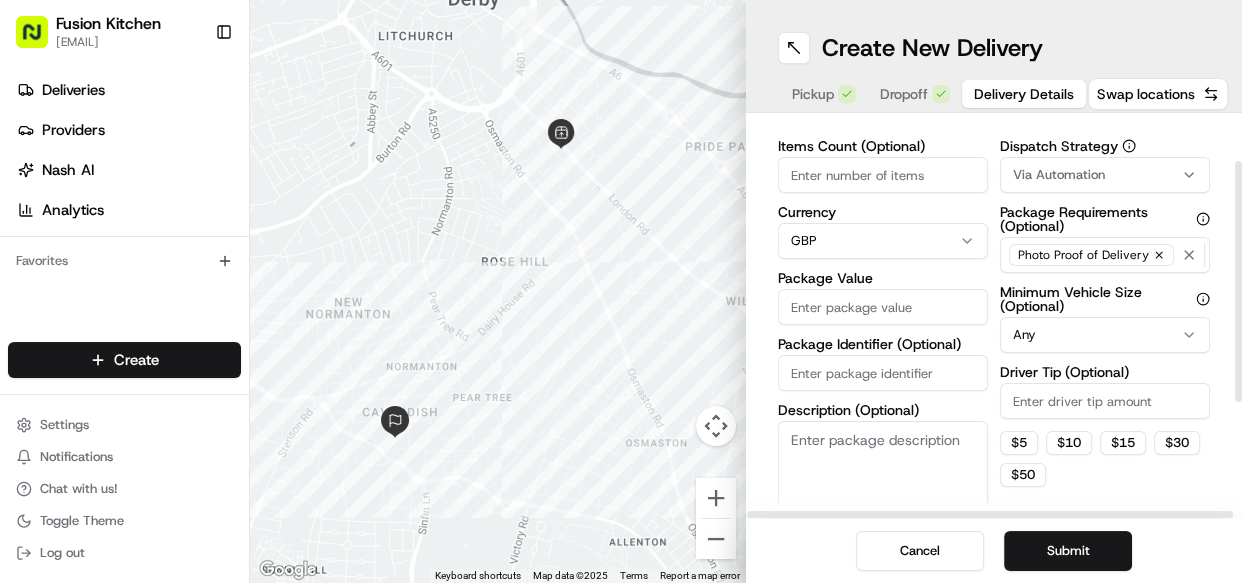 click on "Package Value" at bounding box center (883, 307) 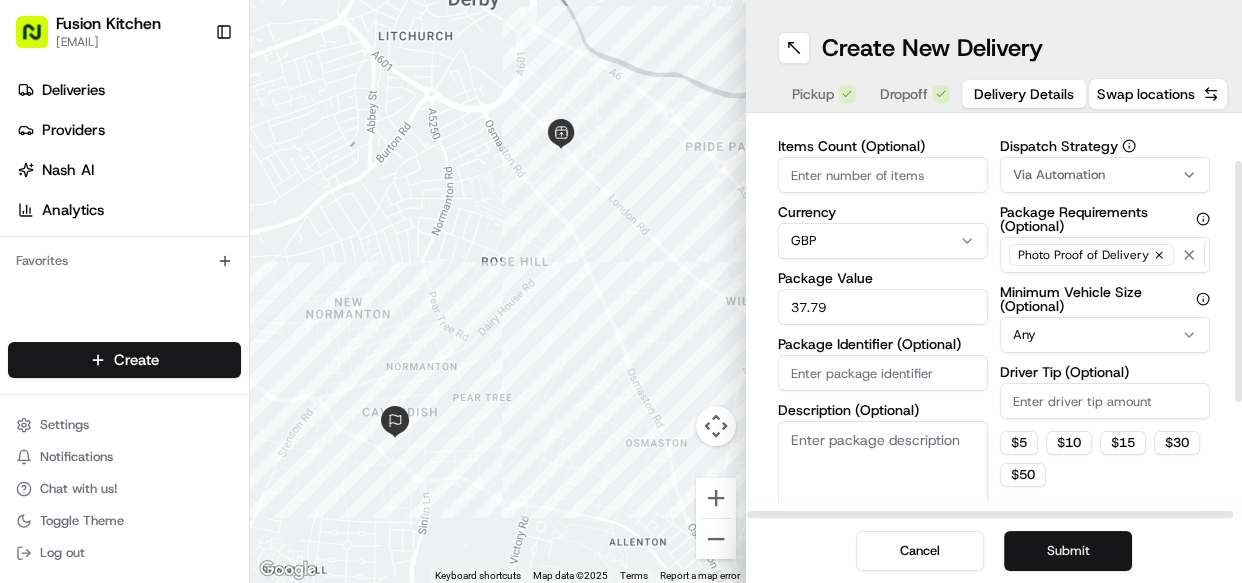 type on "37.79" 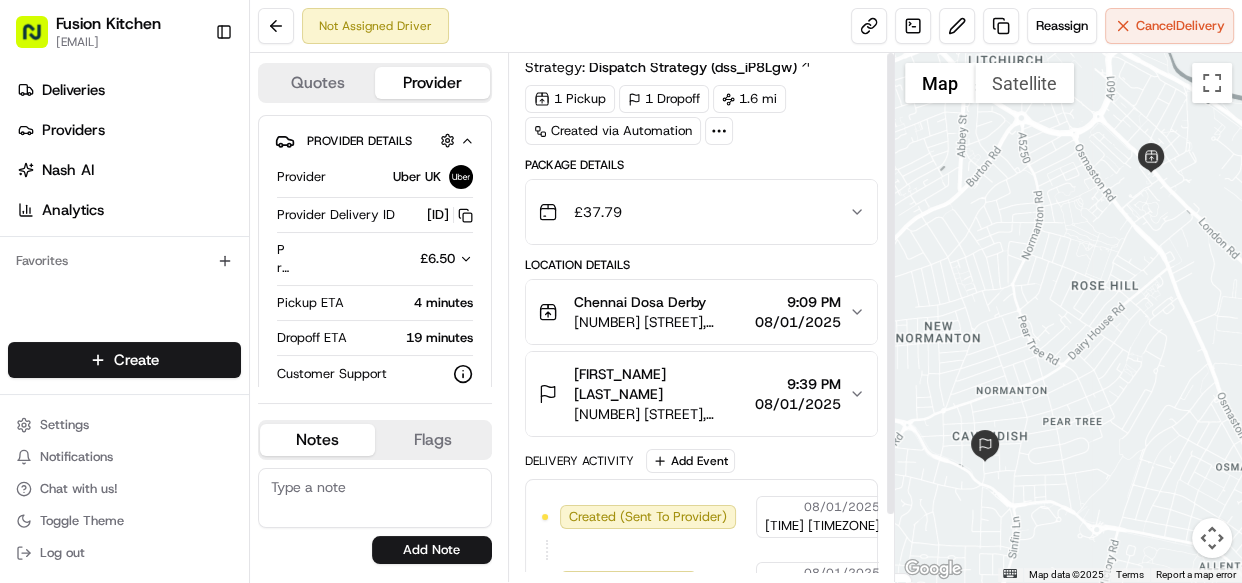 scroll, scrollTop: 0, scrollLeft: 0, axis: both 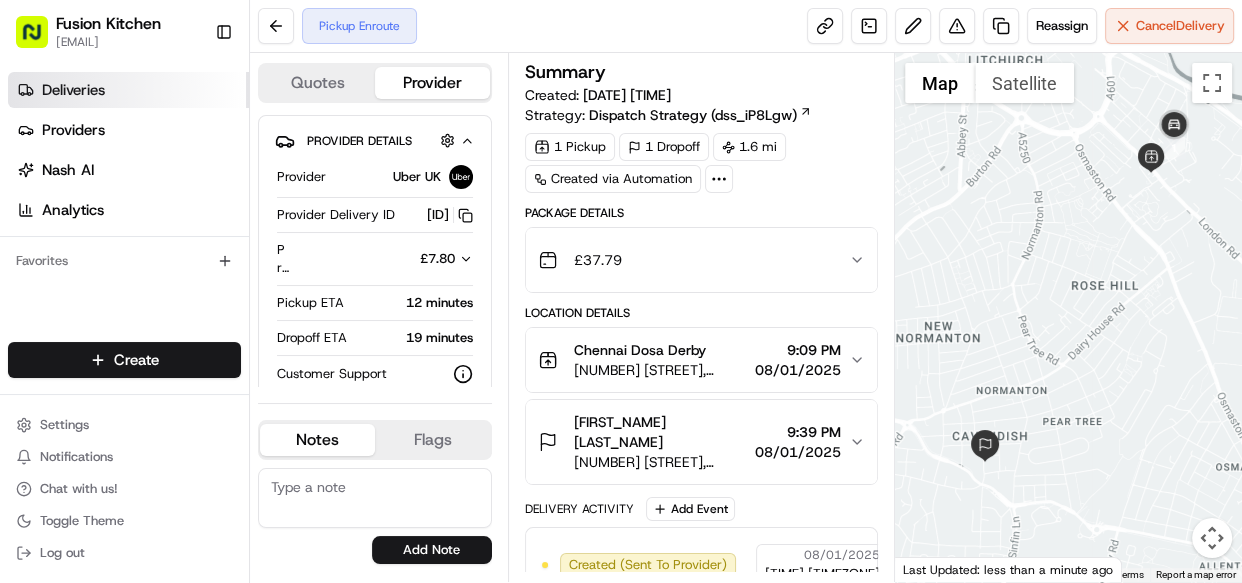 click on "Deliveries" at bounding box center (128, 90) 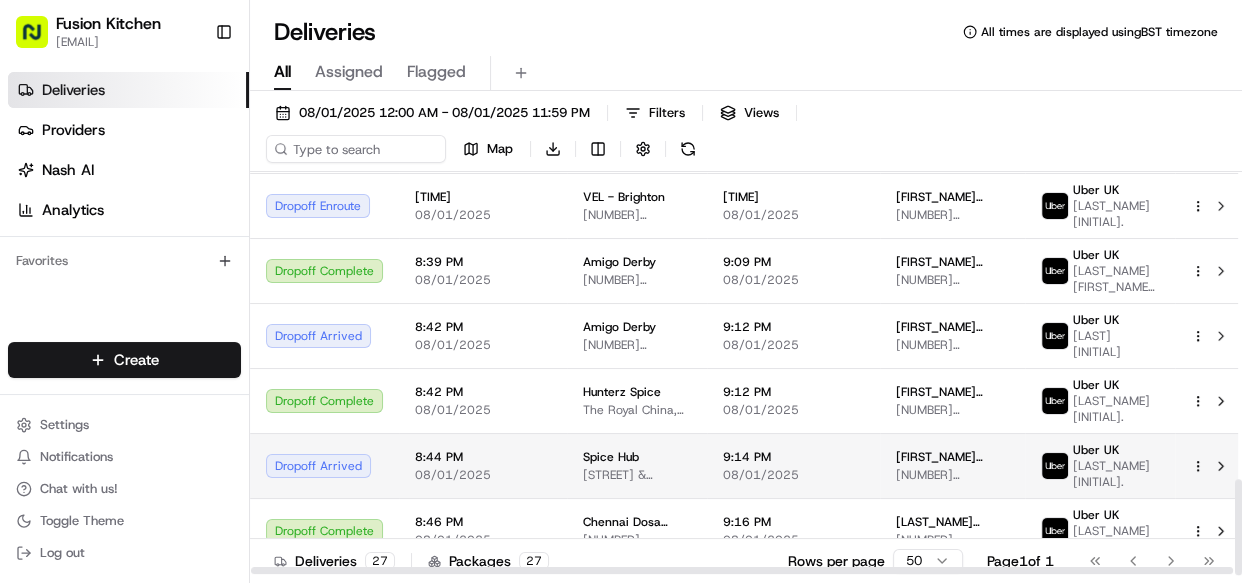 scroll, scrollTop: 1295, scrollLeft: 0, axis: vertical 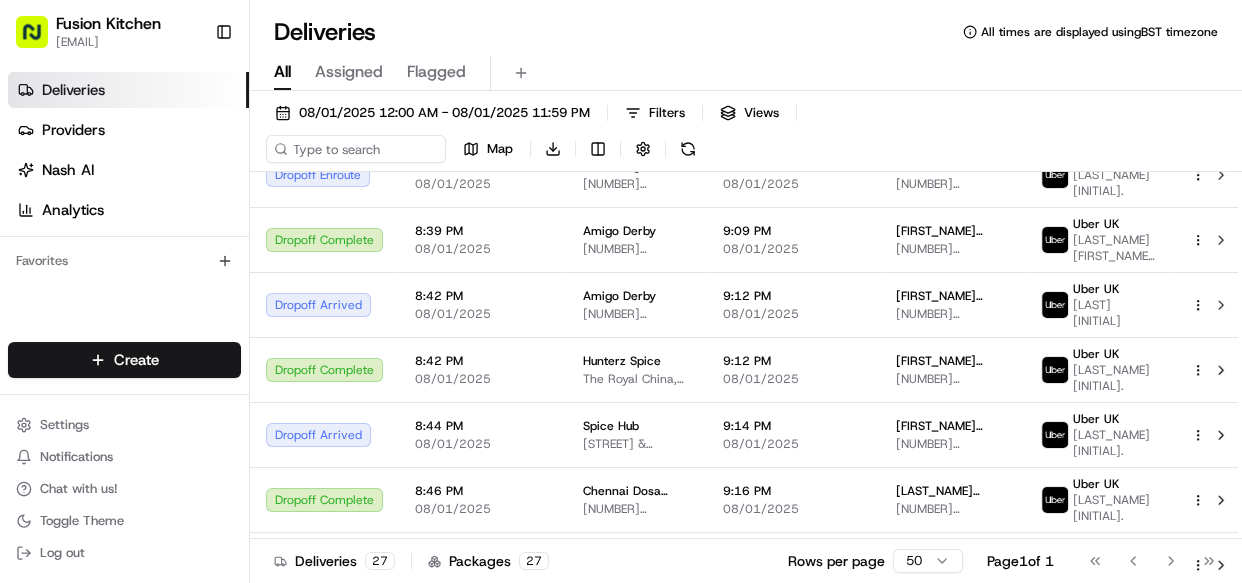 click on "Fusion Kitchen [EMAIL] Toggle Sidebar Deliveries Providers Nash AI Analytics Favorites Main Menu Members & Organization Organization Users Roles Preferences Customization Tracking Orchestration Automations Dispatch Strategy Locations Pickup Locations Dropoff Locations Billing Billing Refund Requests Integrations Notification Triggers Webhooks API Keys Request Logs Create Settings Notifications Chat with us! Toggle Theme Log out Deliveries All times are displayed using BST timezone All Assigned Flagged [DATE] [TIME] - [DATE] [TIME] Filters Views Map Download Status Original Pickup Time Pickup Location Original Dropoff Time Dropoff Location Provider Action Dropoff Complete [TIME] [DATE] [CITY] [NUMBER] [STREET], [CITY] [POSTAL_CODE], [COUNTRY] [TIME] [DATE] [FIRST] [LAST] Uber UK [LAST] [INITIAL]. Dropoff Complete [TIME] [DATE] [CITY] [NUMBER] [STREET], [CITY] [POSTAL_CODE], [COUNTRY] [TIME] [DATE] [FIRST] [LAST] Uber UK [LAST] [INITIAL]. Dropoff Complete" at bounding box center (621, 291) 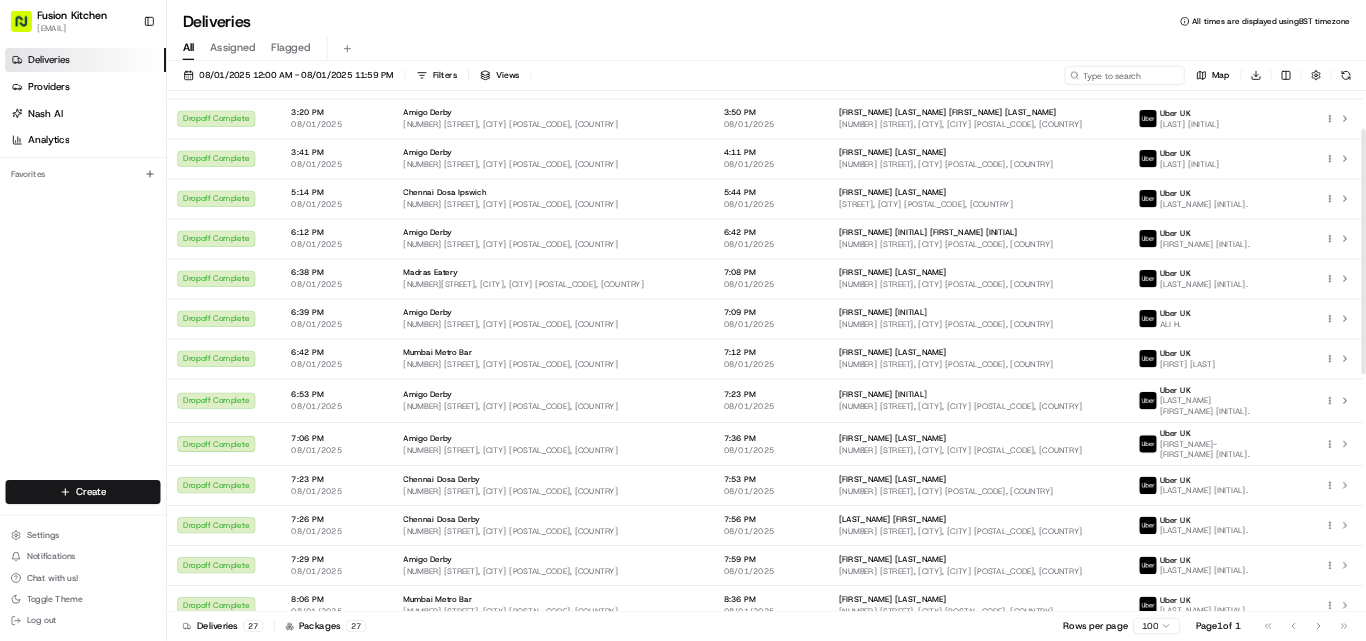 scroll, scrollTop: 0, scrollLeft: 0, axis: both 